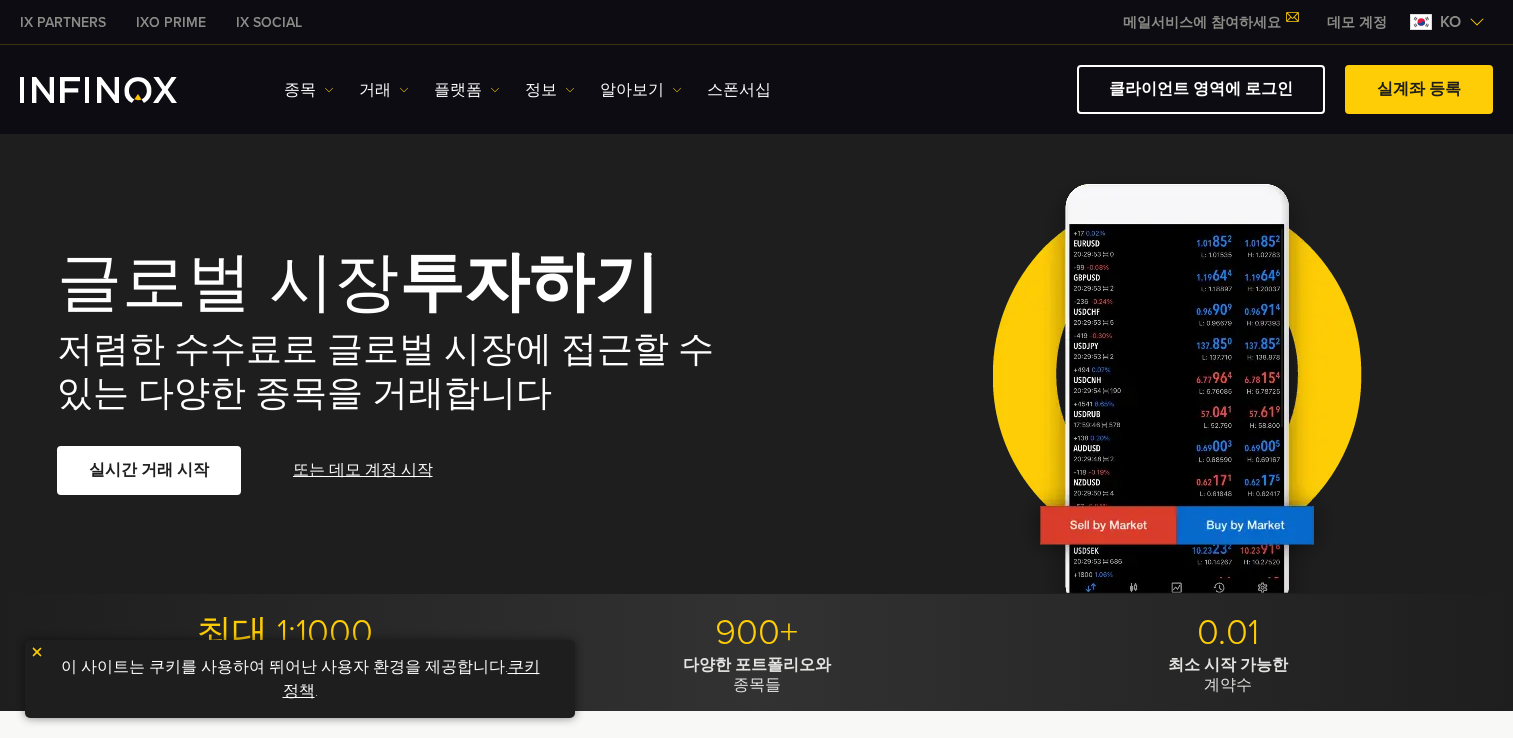 scroll, scrollTop: 0, scrollLeft: 0, axis: both 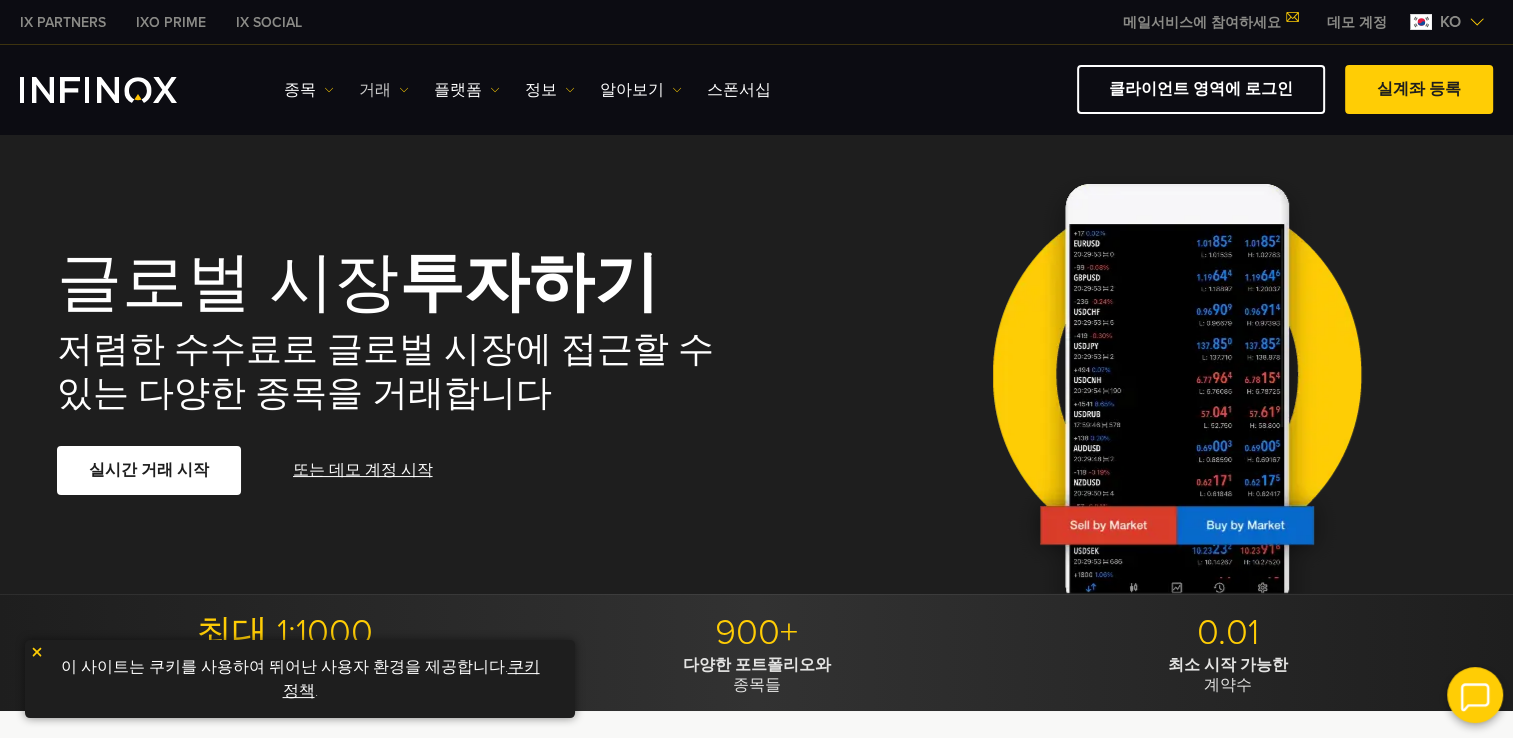 click on "거래" at bounding box center [384, 90] 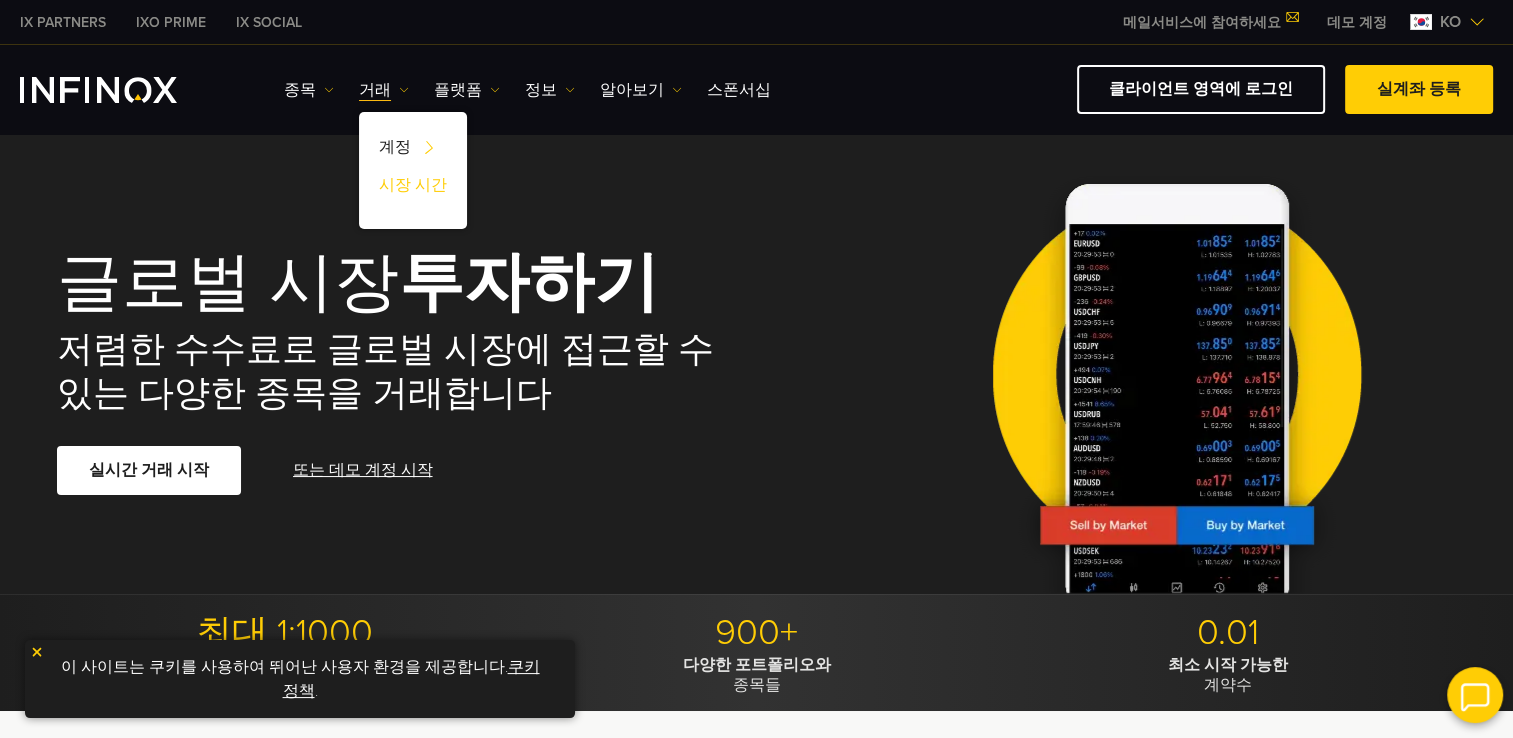 scroll, scrollTop: 0, scrollLeft: 0, axis: both 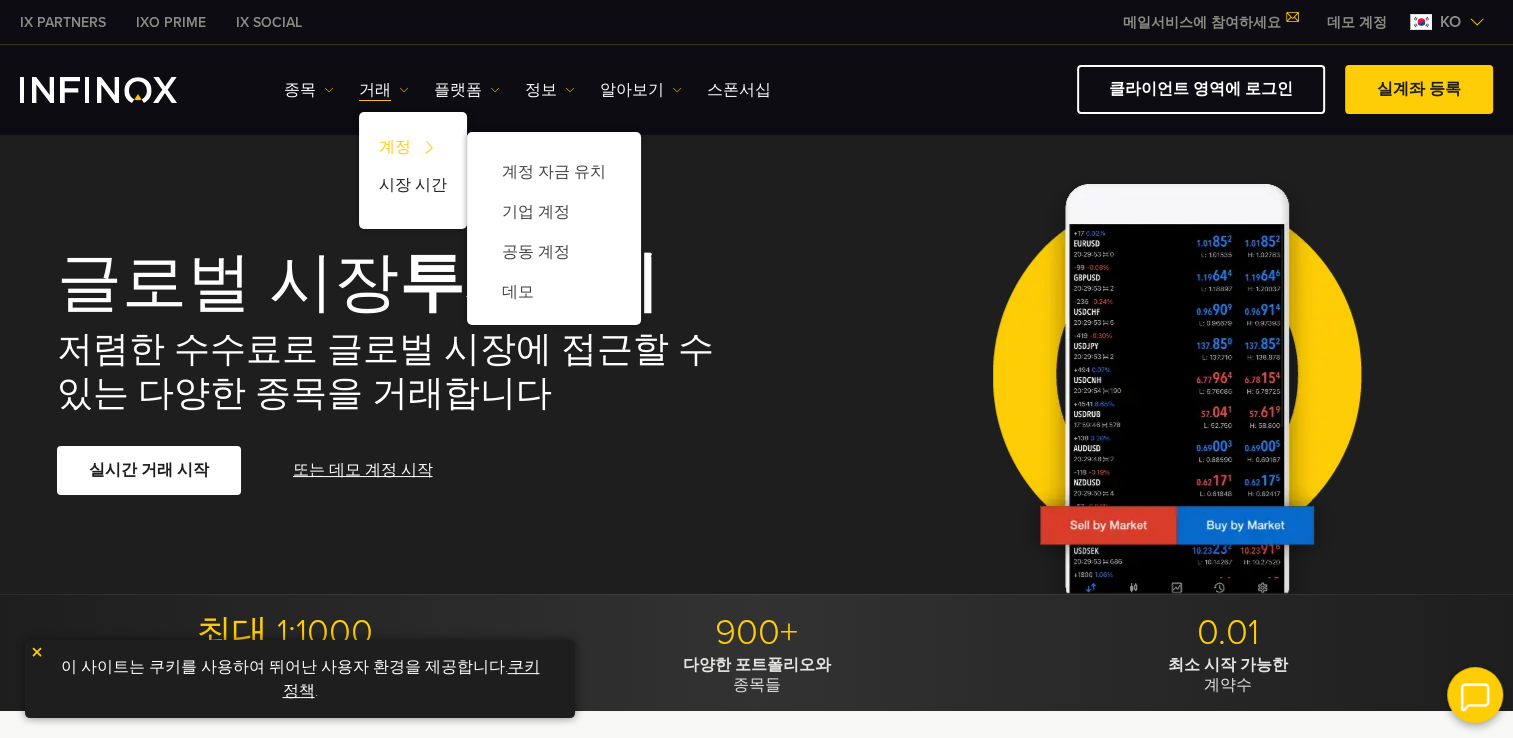 click at bounding box center (429, 148) 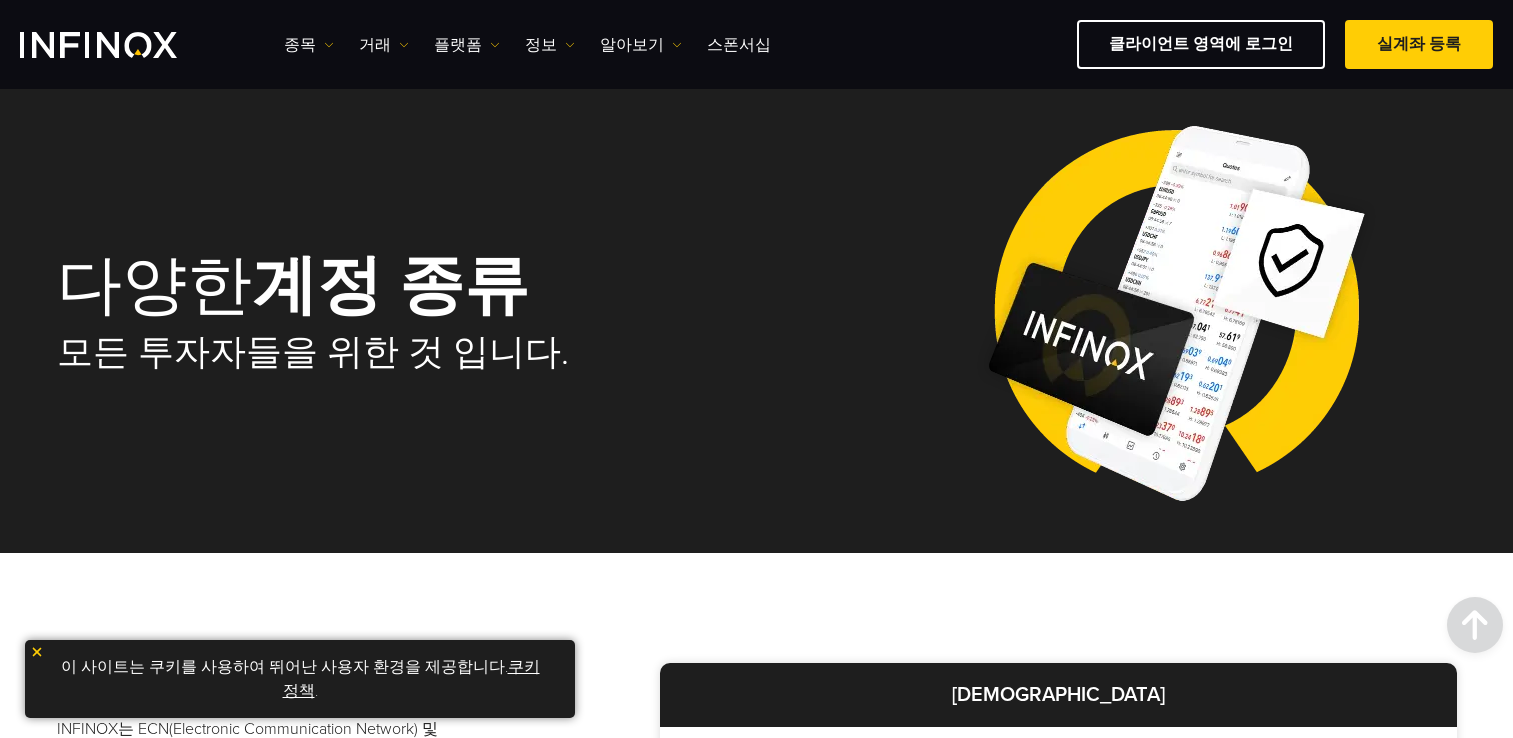 scroll, scrollTop: 700, scrollLeft: 0, axis: vertical 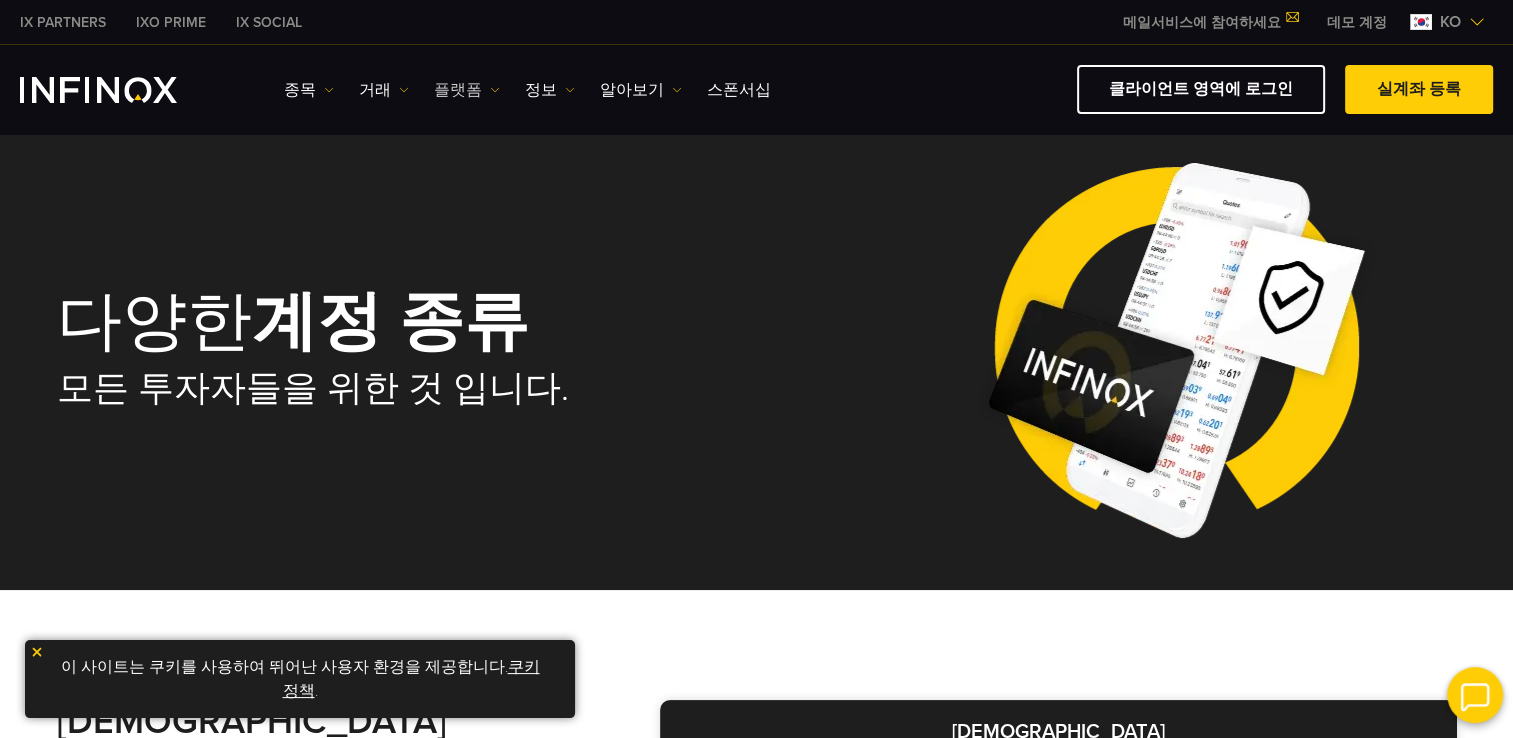 click on "플랫폼" at bounding box center [467, 90] 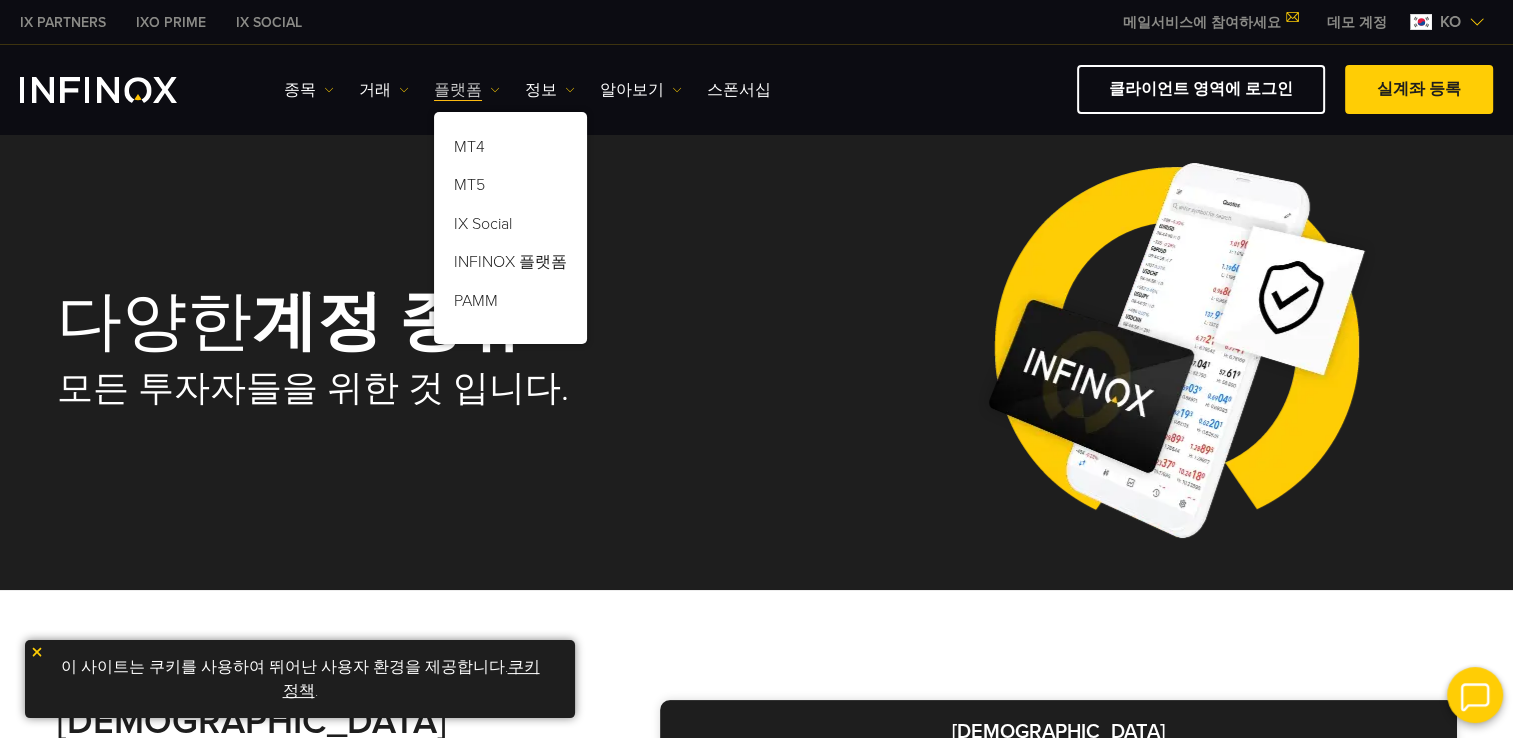 scroll, scrollTop: 0, scrollLeft: 0, axis: both 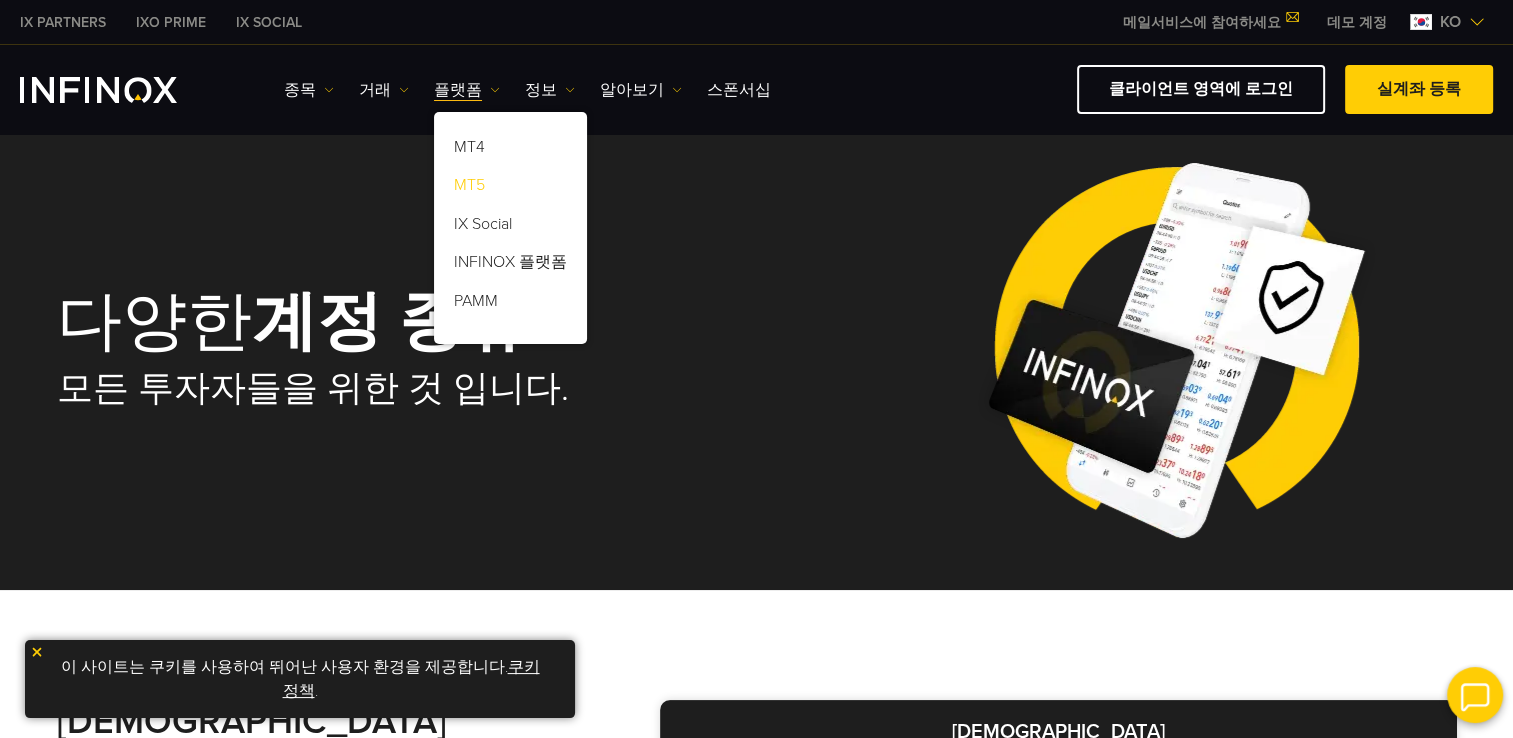 click on "MT5" at bounding box center (510, 189) 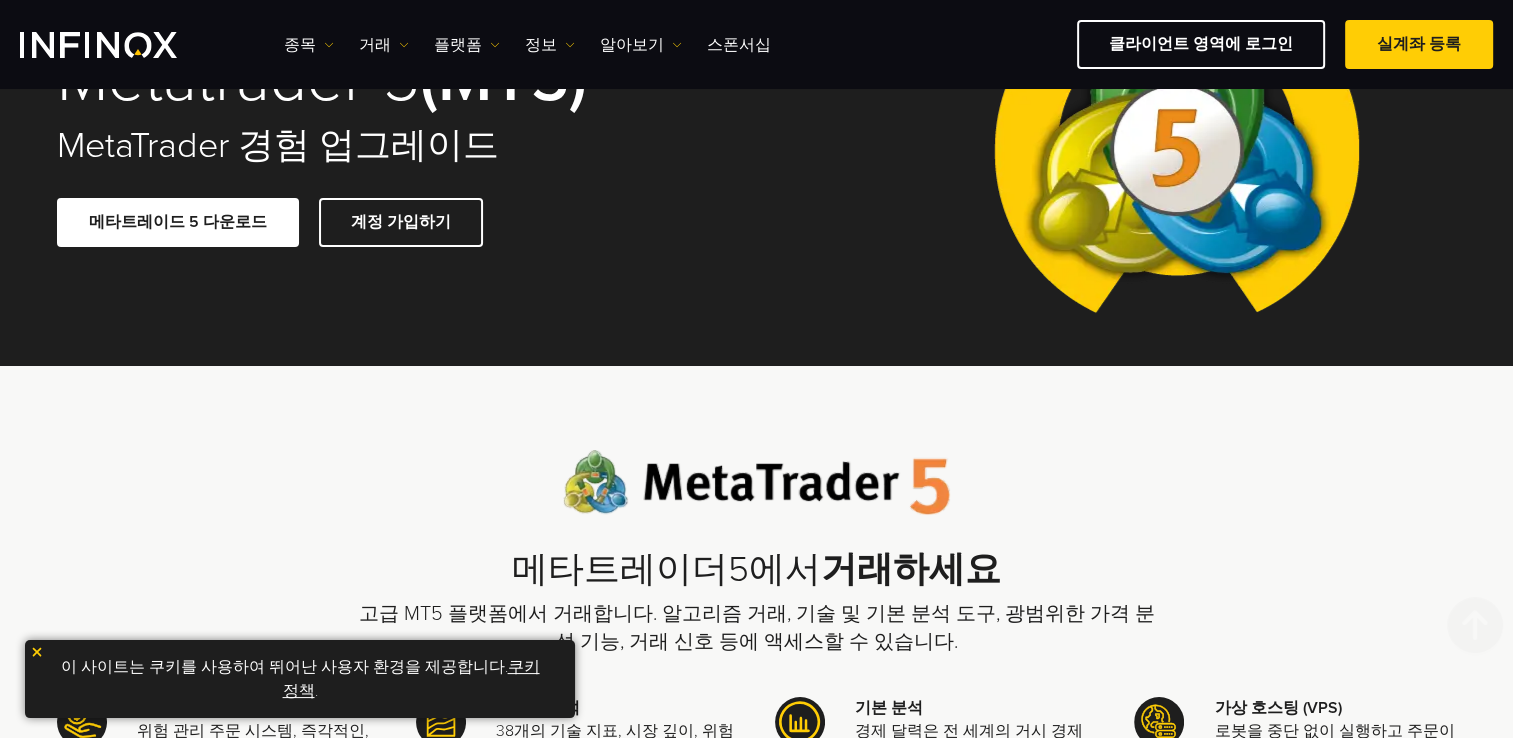 scroll, scrollTop: 800, scrollLeft: 0, axis: vertical 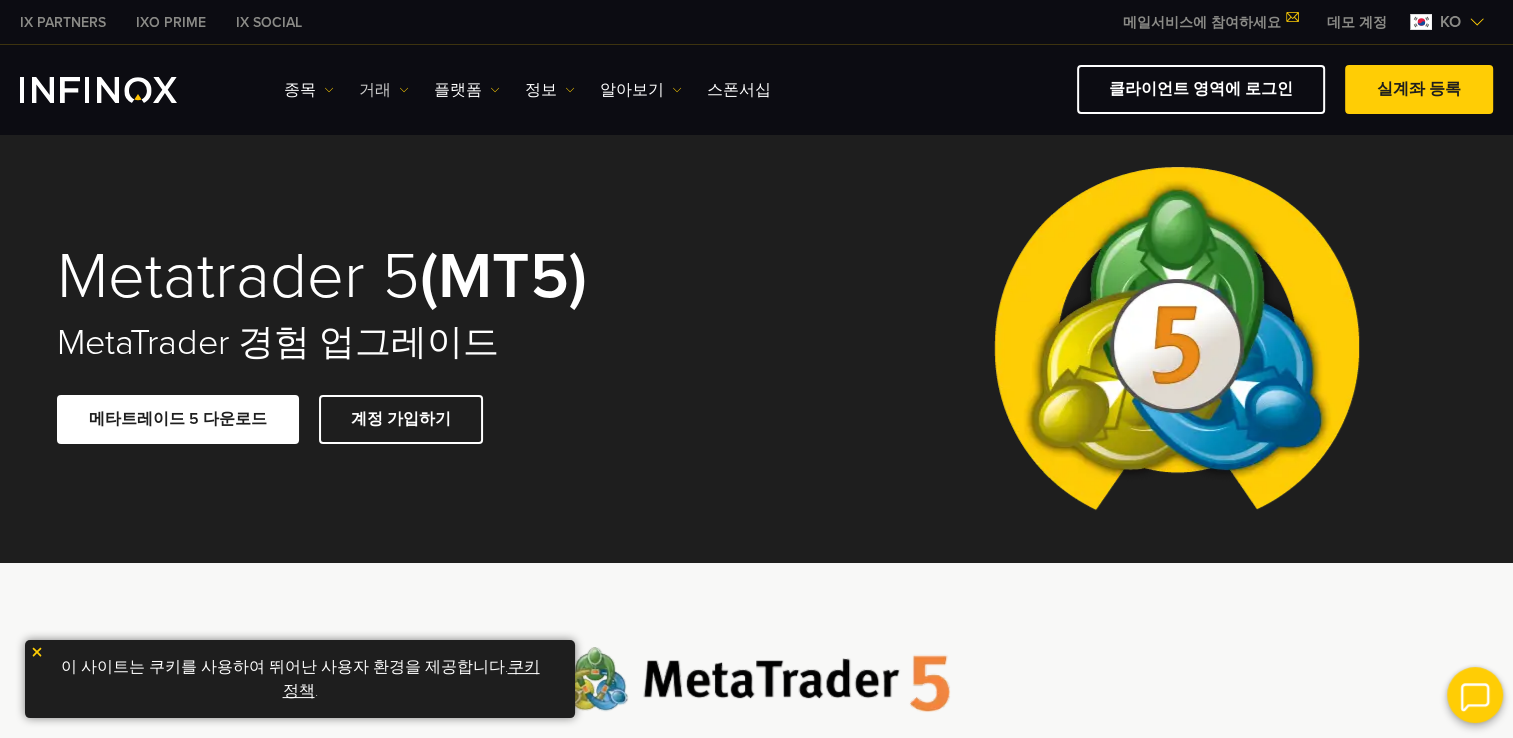 click on "거래" at bounding box center (384, 90) 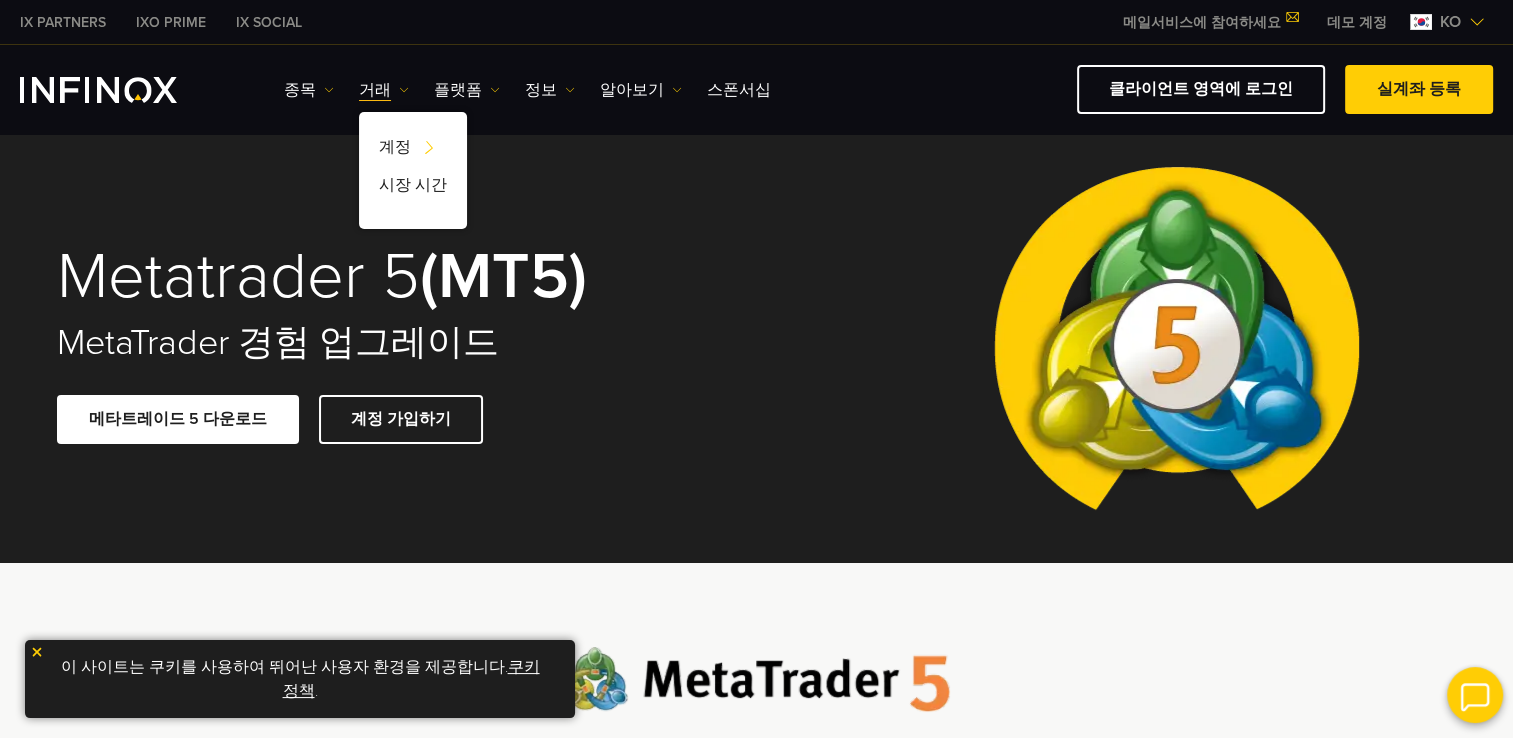 scroll, scrollTop: 0, scrollLeft: 0, axis: both 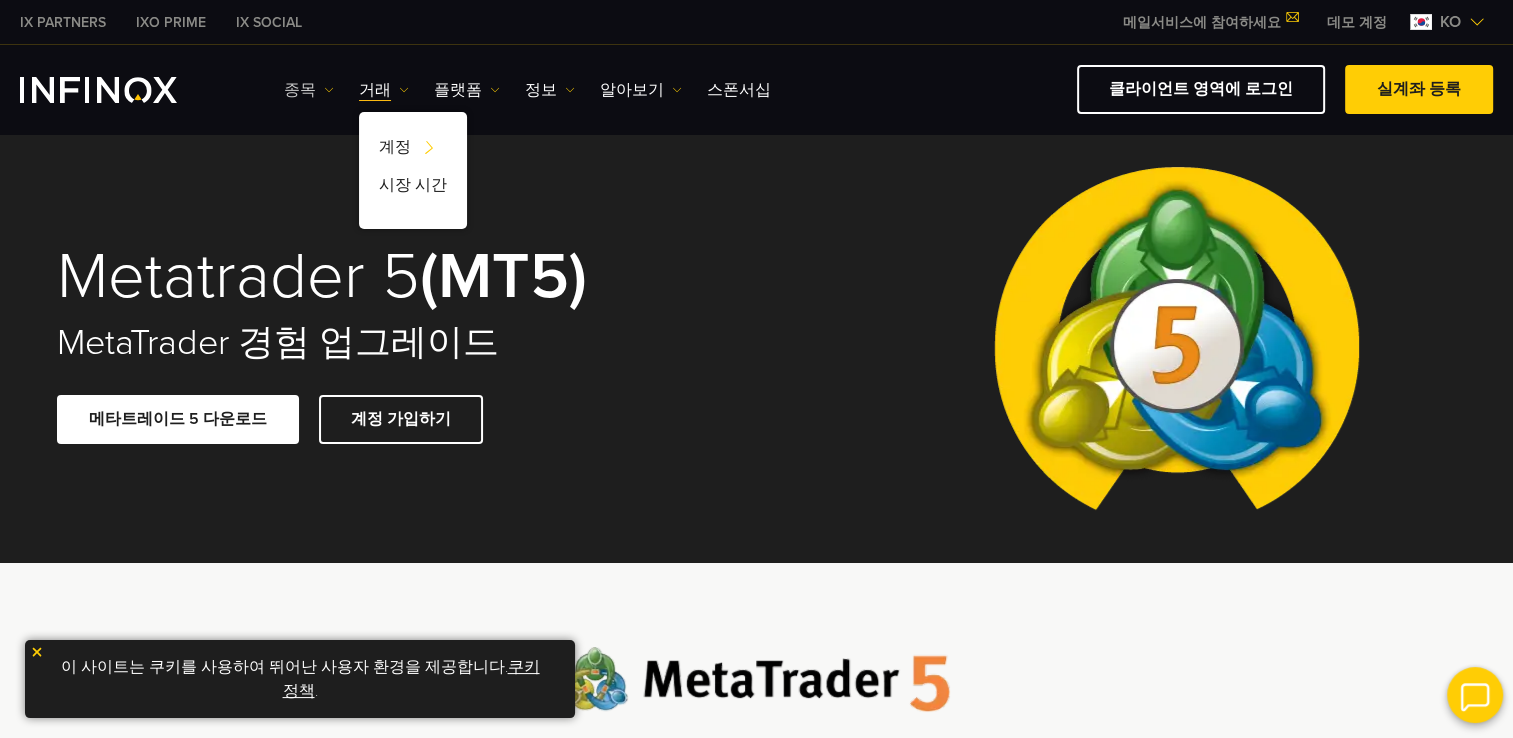 click on "종목" at bounding box center [309, 90] 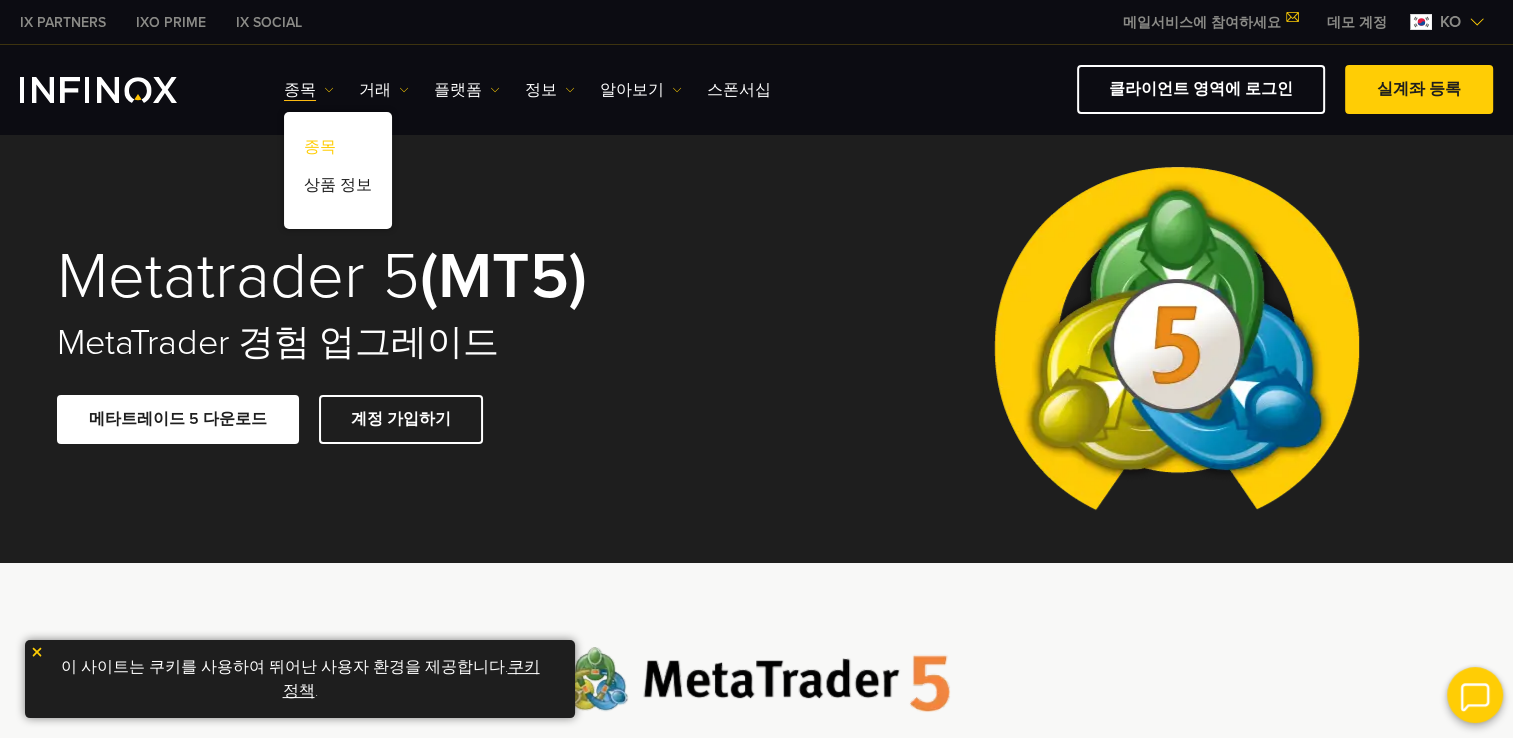 click on "종목" at bounding box center (338, 151) 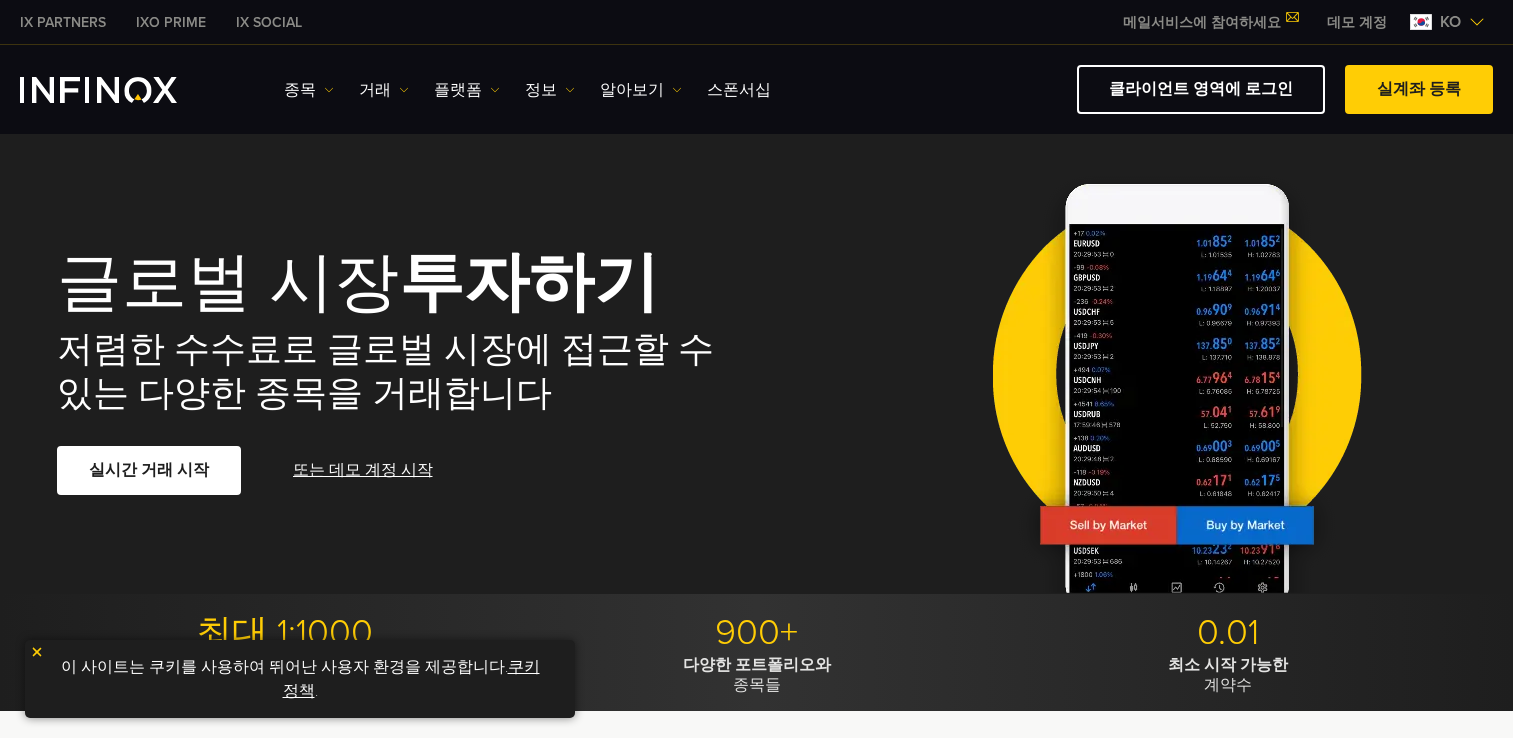scroll, scrollTop: 300, scrollLeft: 0, axis: vertical 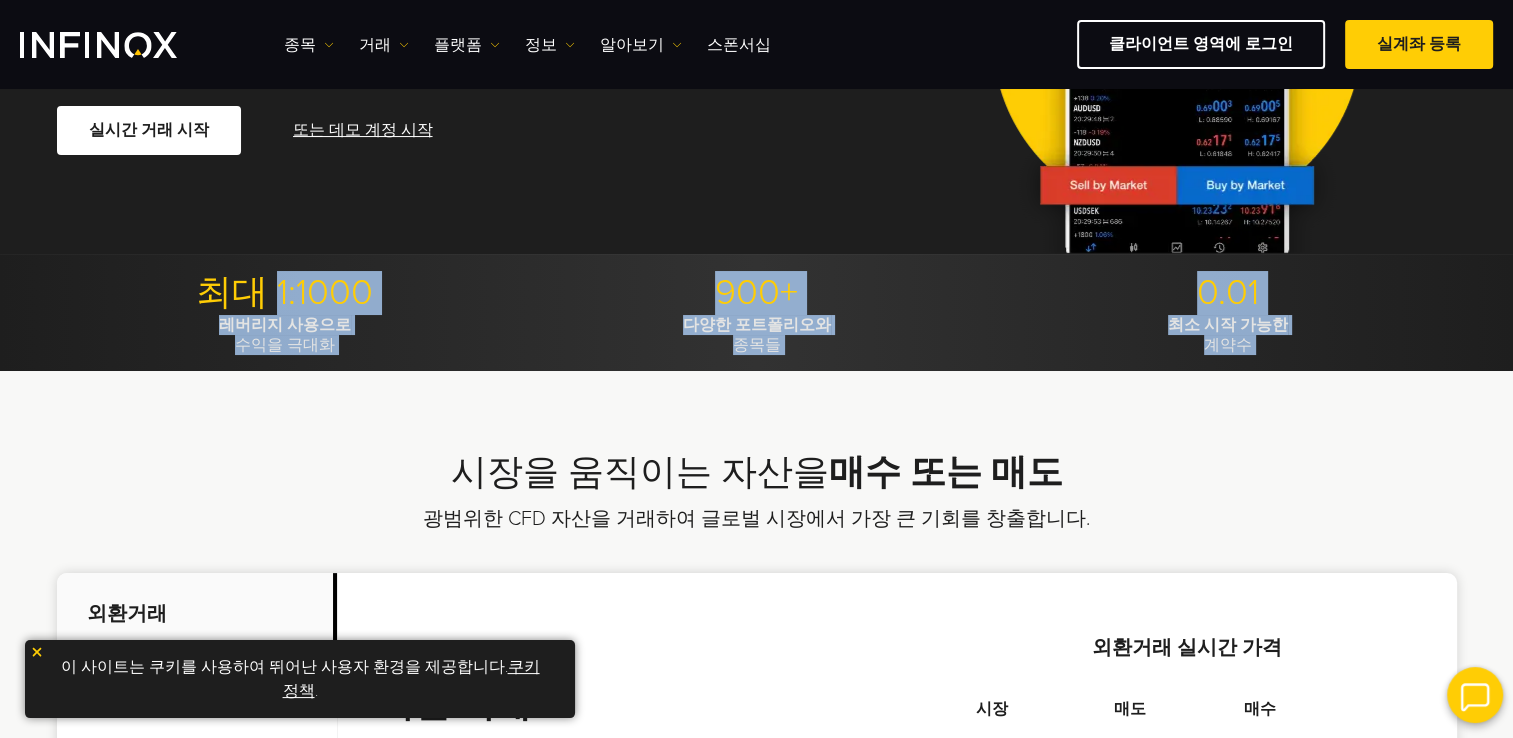 drag, startPoint x: 367, startPoint y: 342, endPoint x: 435, endPoint y: 372, distance: 74.323616 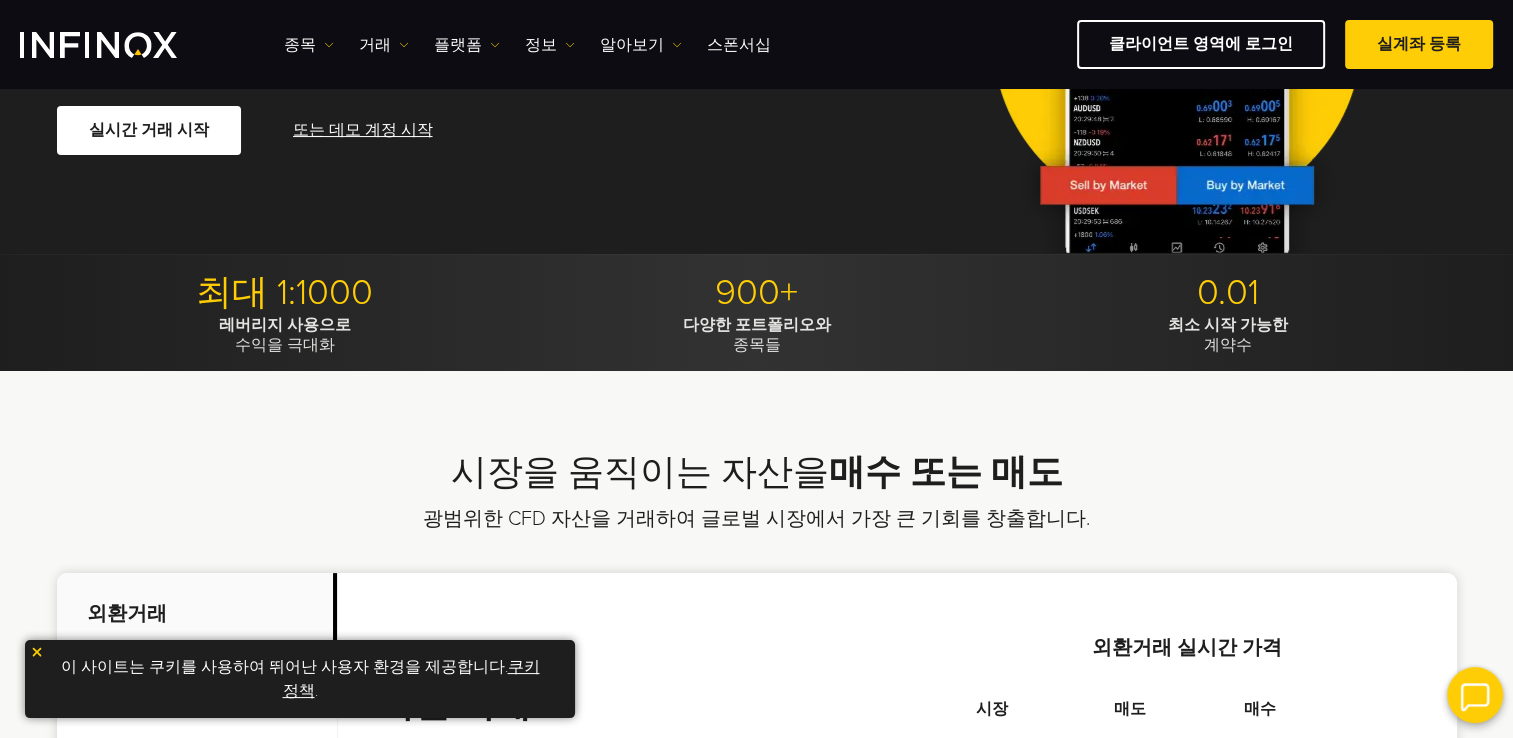 drag, startPoint x: 435, startPoint y: 372, endPoint x: 602, endPoint y: 452, distance: 185.1729 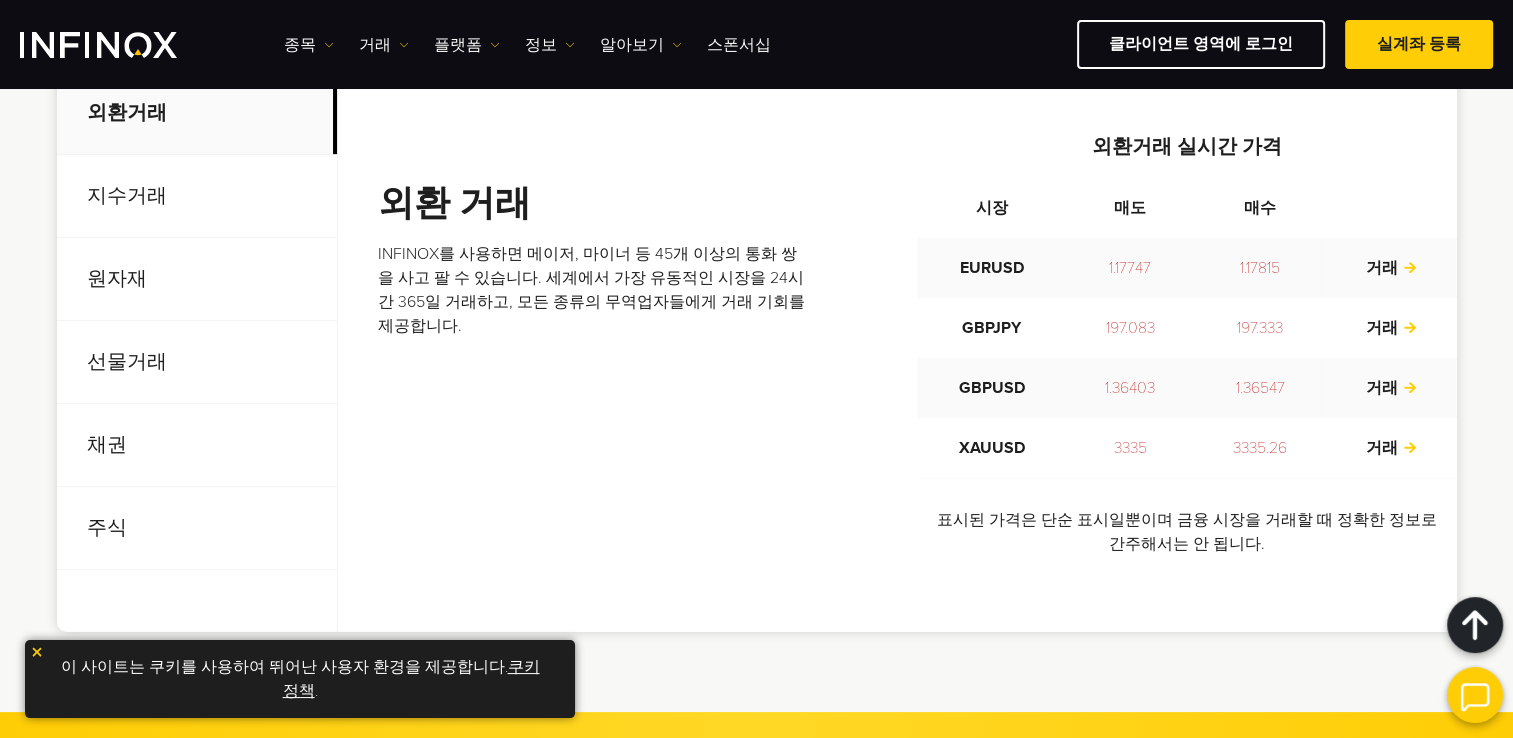 scroll, scrollTop: 700, scrollLeft: 0, axis: vertical 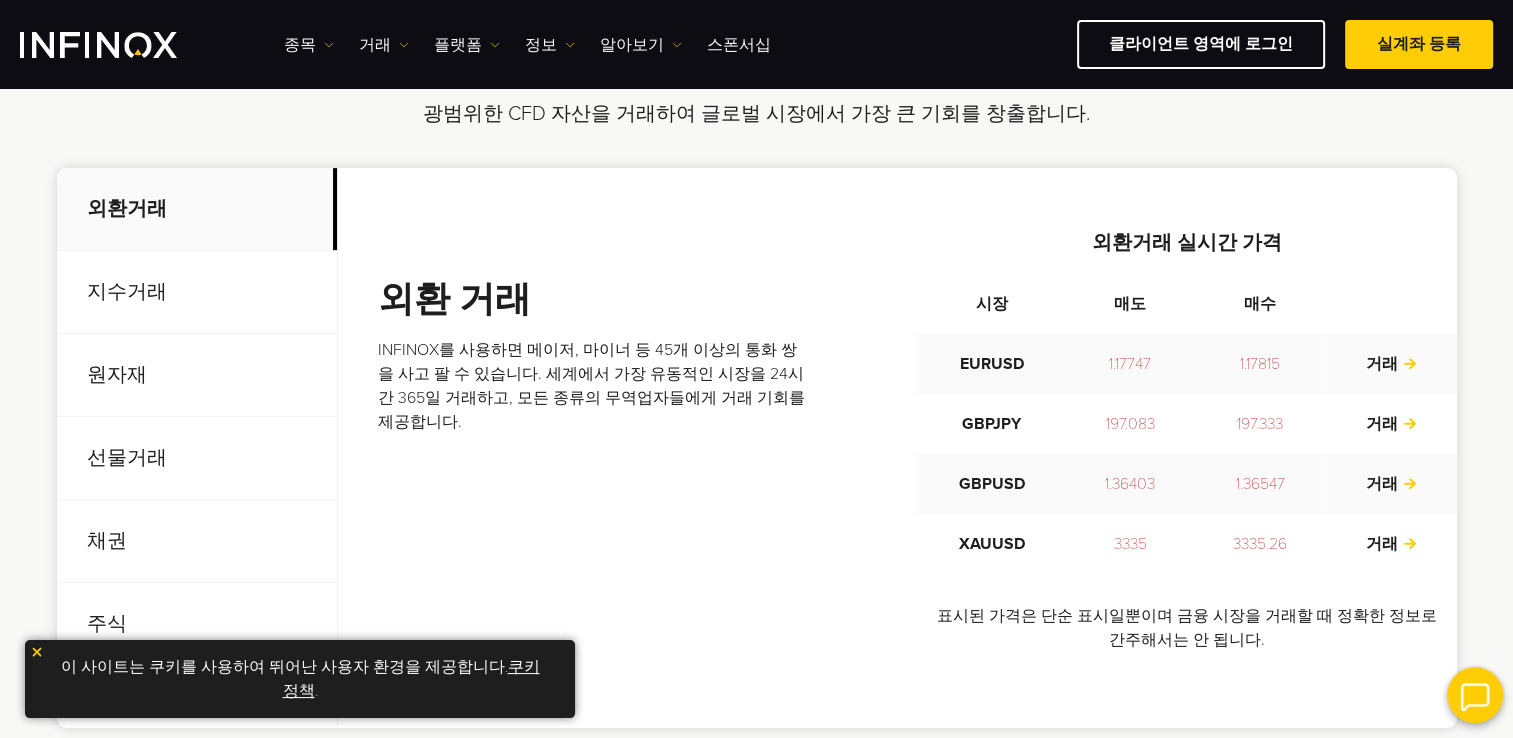 click on "지수거래" at bounding box center (197, 292) 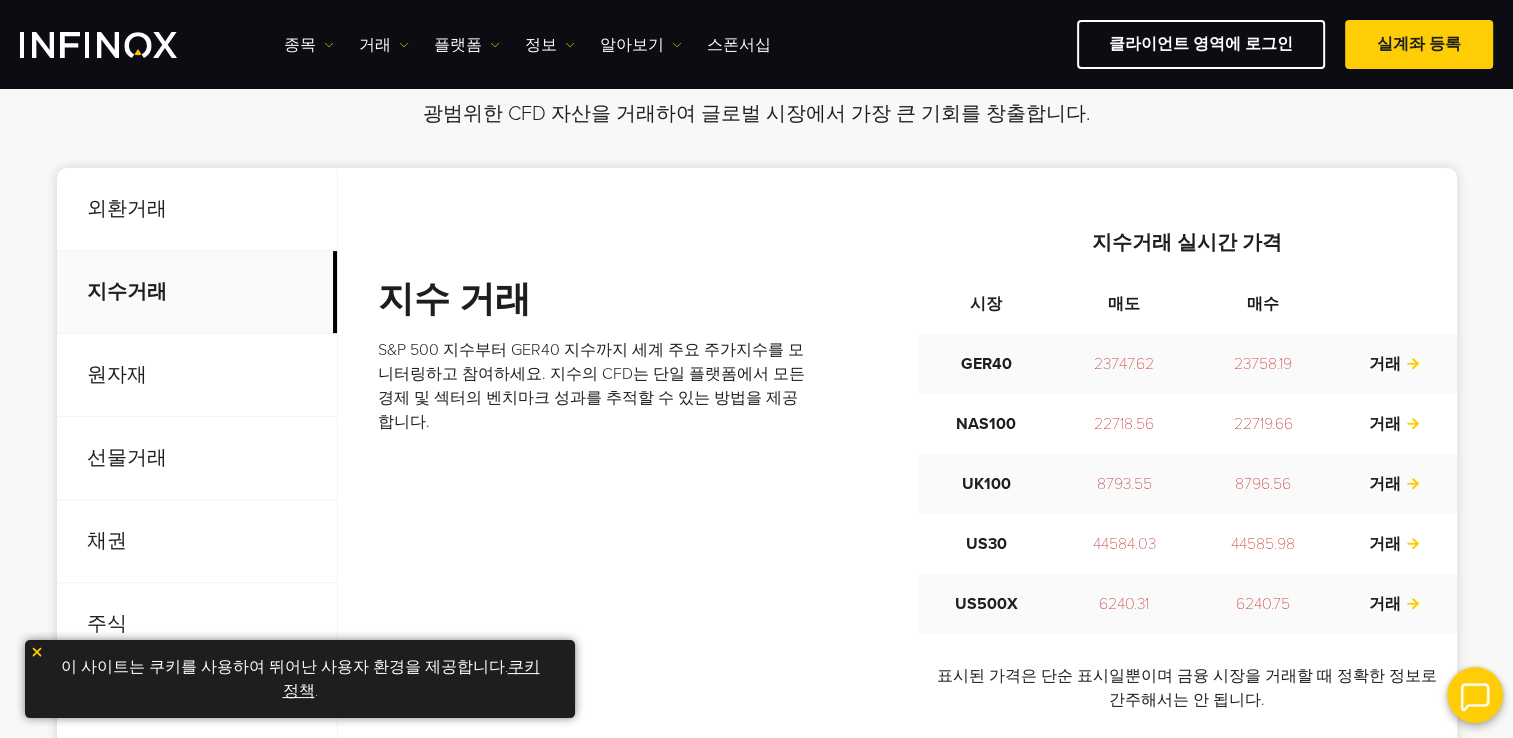 click on "채권" at bounding box center [197, 541] 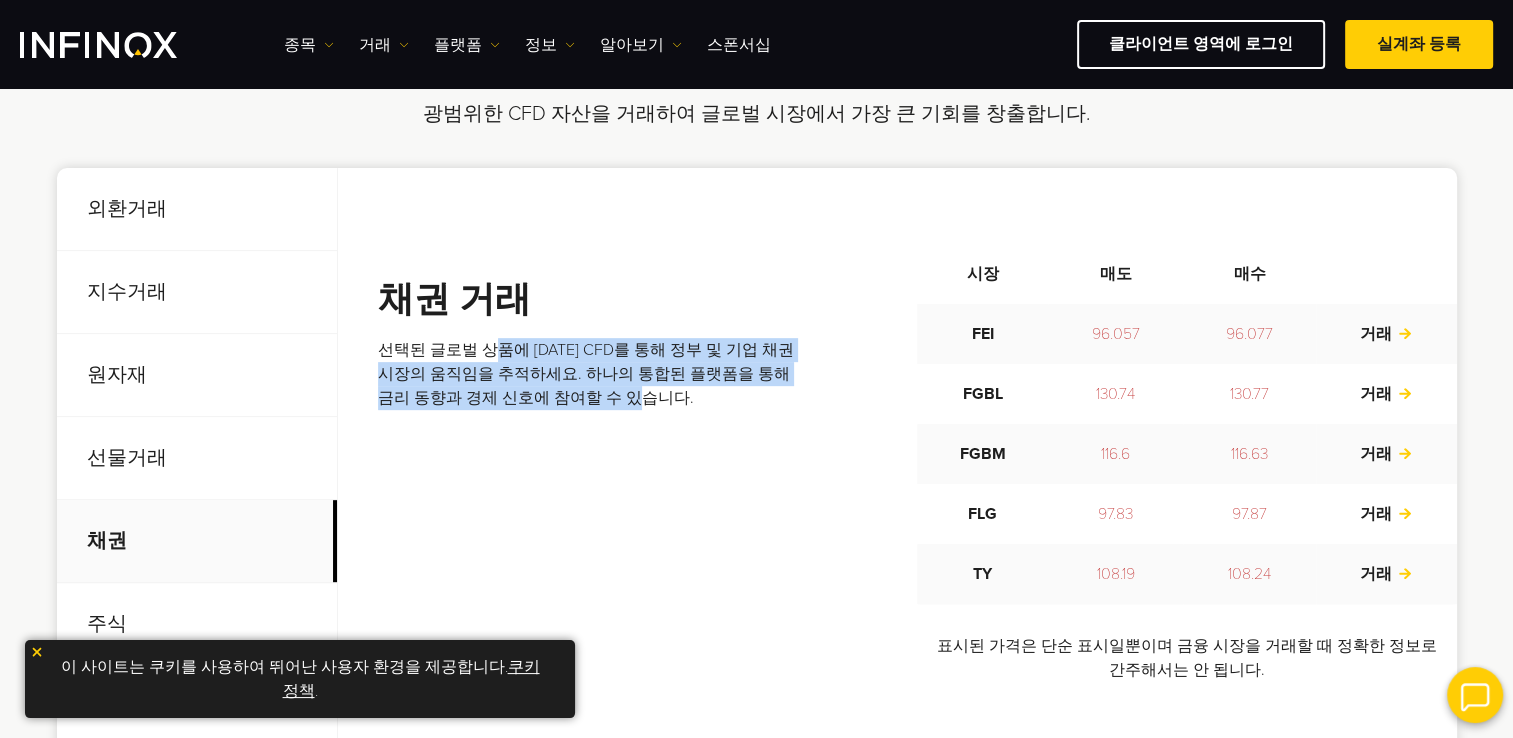 drag, startPoint x: 490, startPoint y: 333, endPoint x: 630, endPoint y: 408, distance: 158.8238 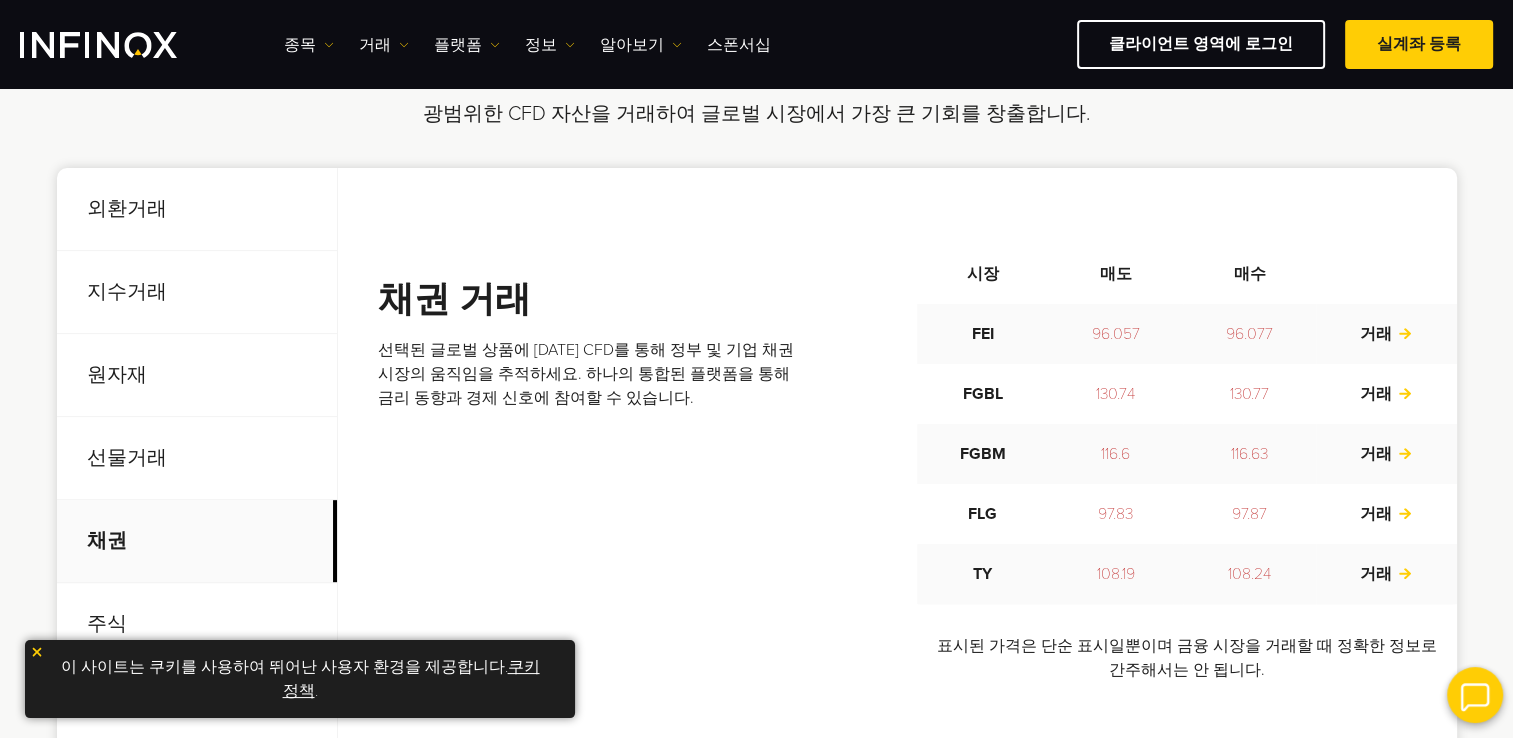 scroll, scrollTop: 0, scrollLeft: 0, axis: both 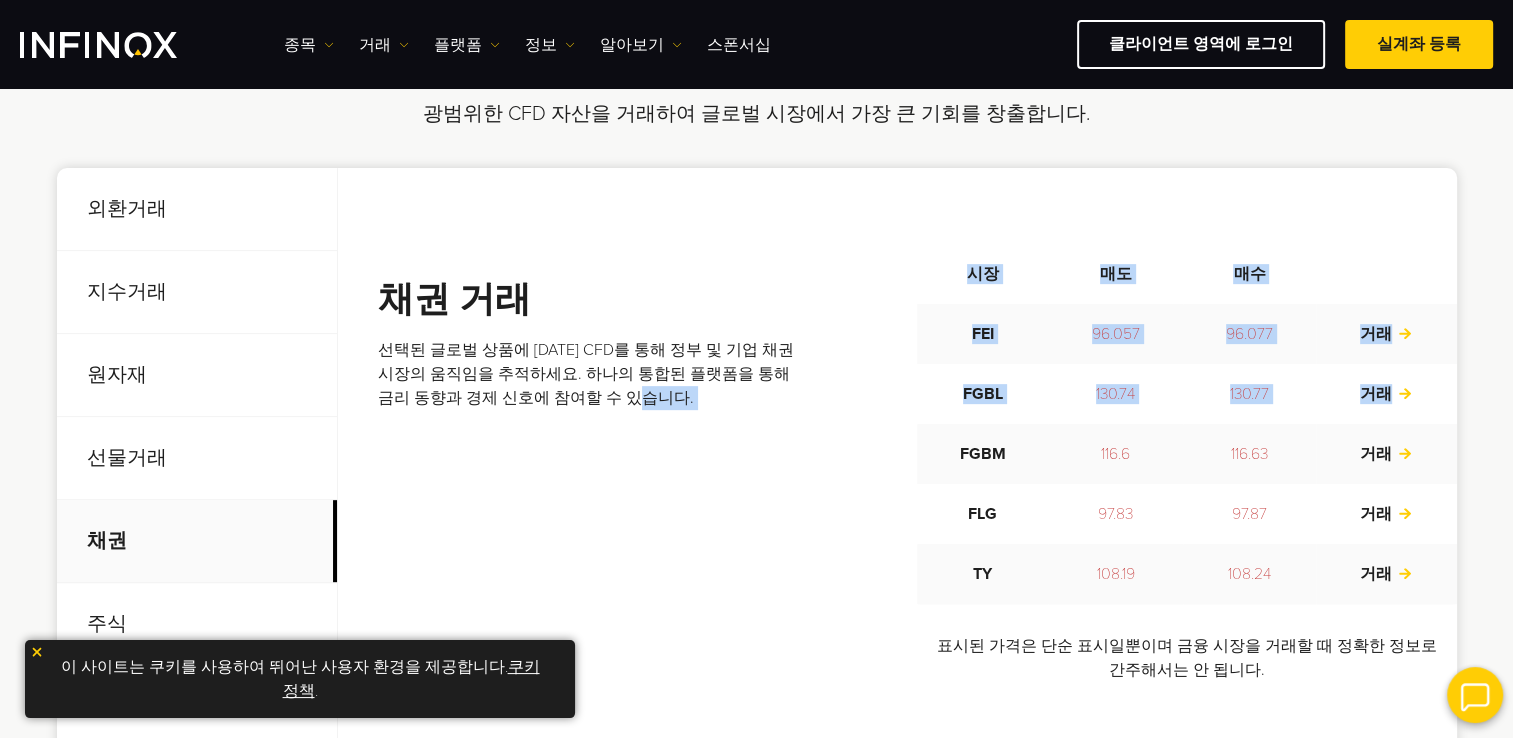 drag, startPoint x: 892, startPoint y: 455, endPoint x: 933, endPoint y: 478, distance: 47.010635 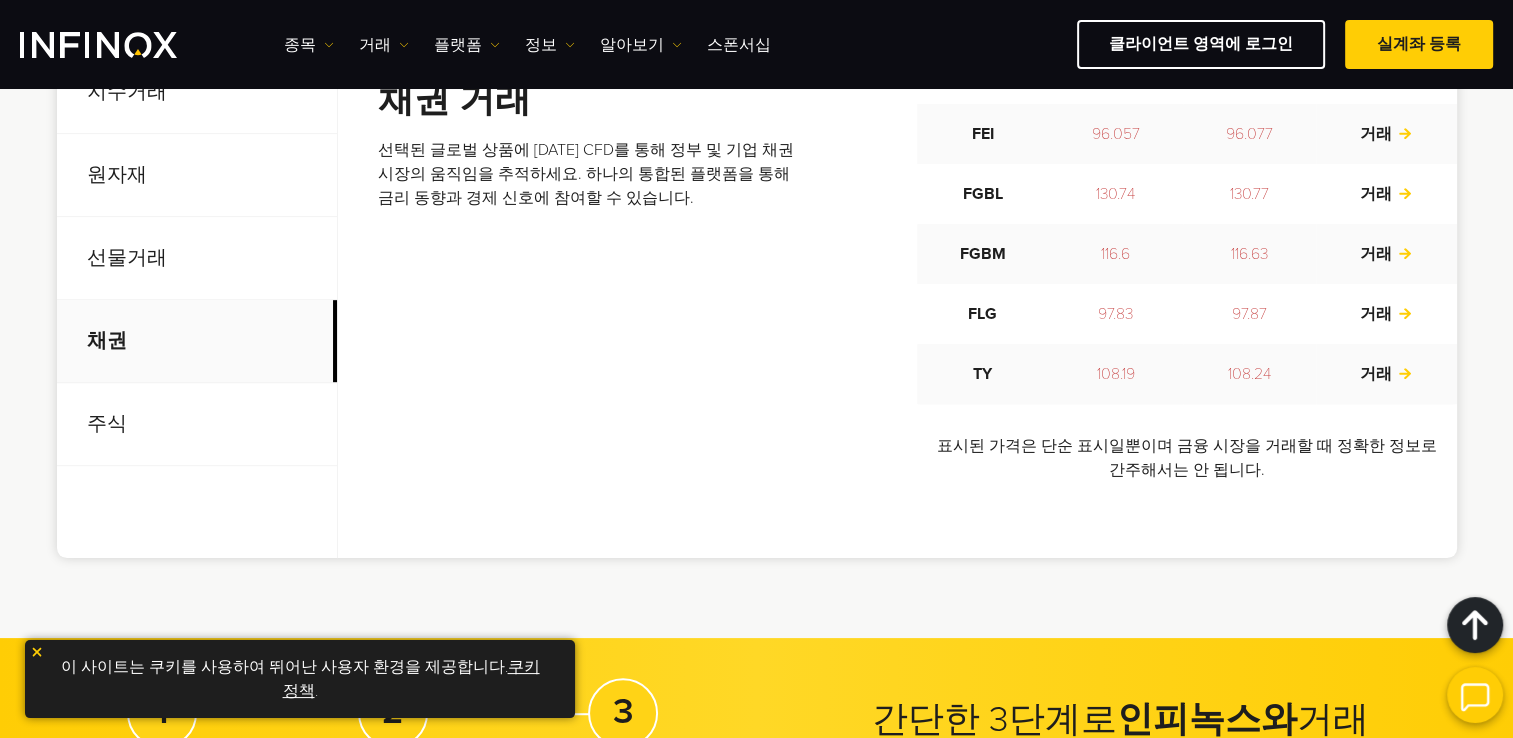 click on "주식" at bounding box center [197, 424] 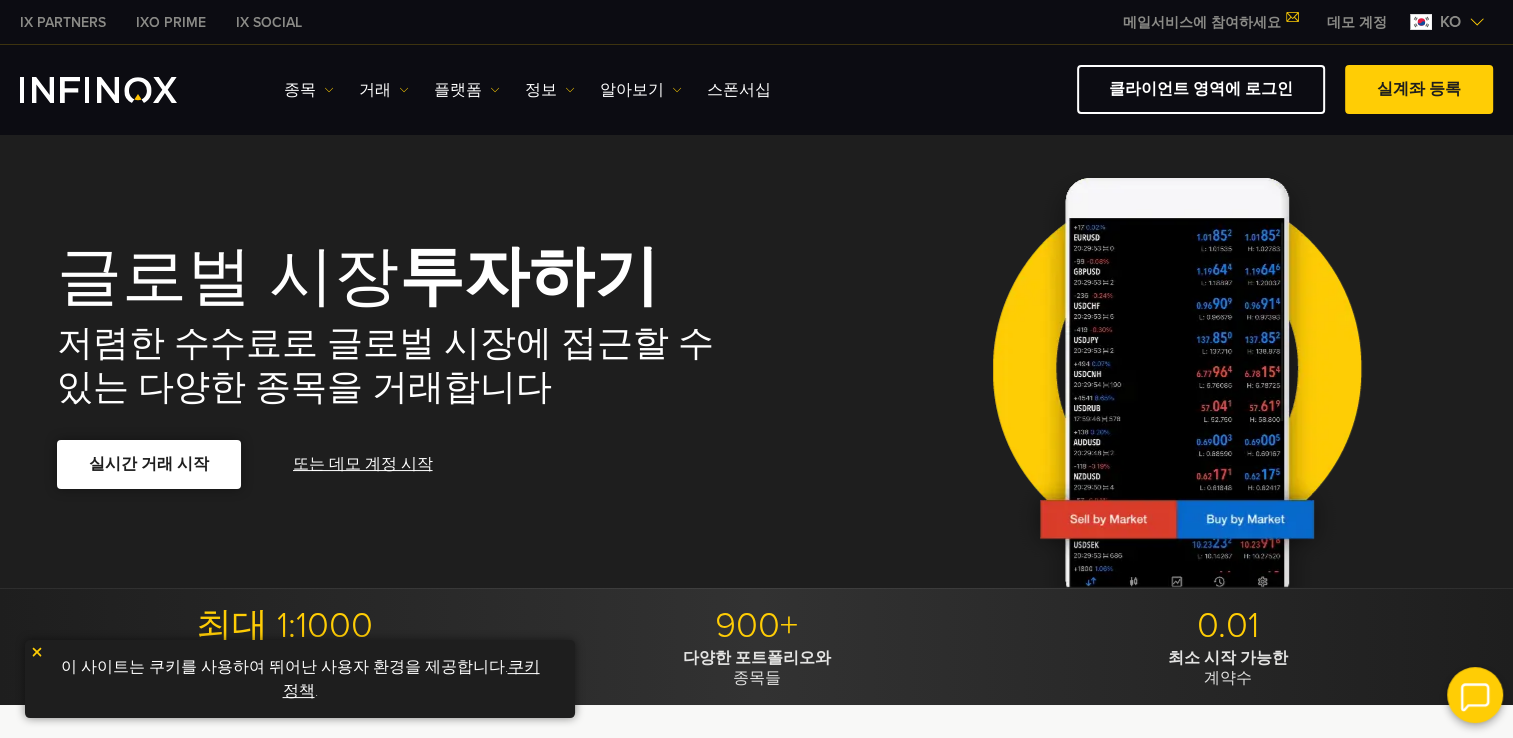 scroll, scrollTop: 200, scrollLeft: 0, axis: vertical 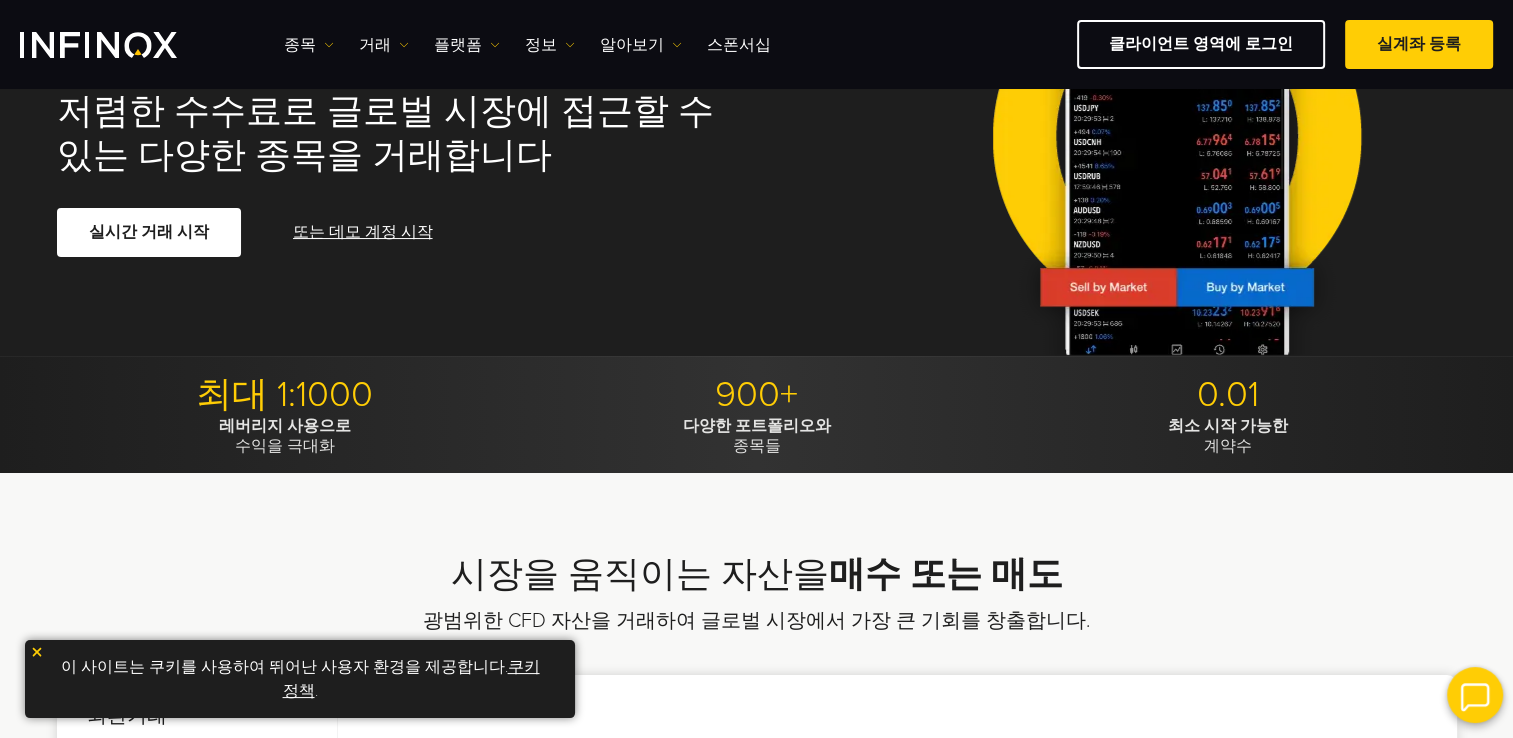 click on "레버리지 사용으로" at bounding box center (285, 426) 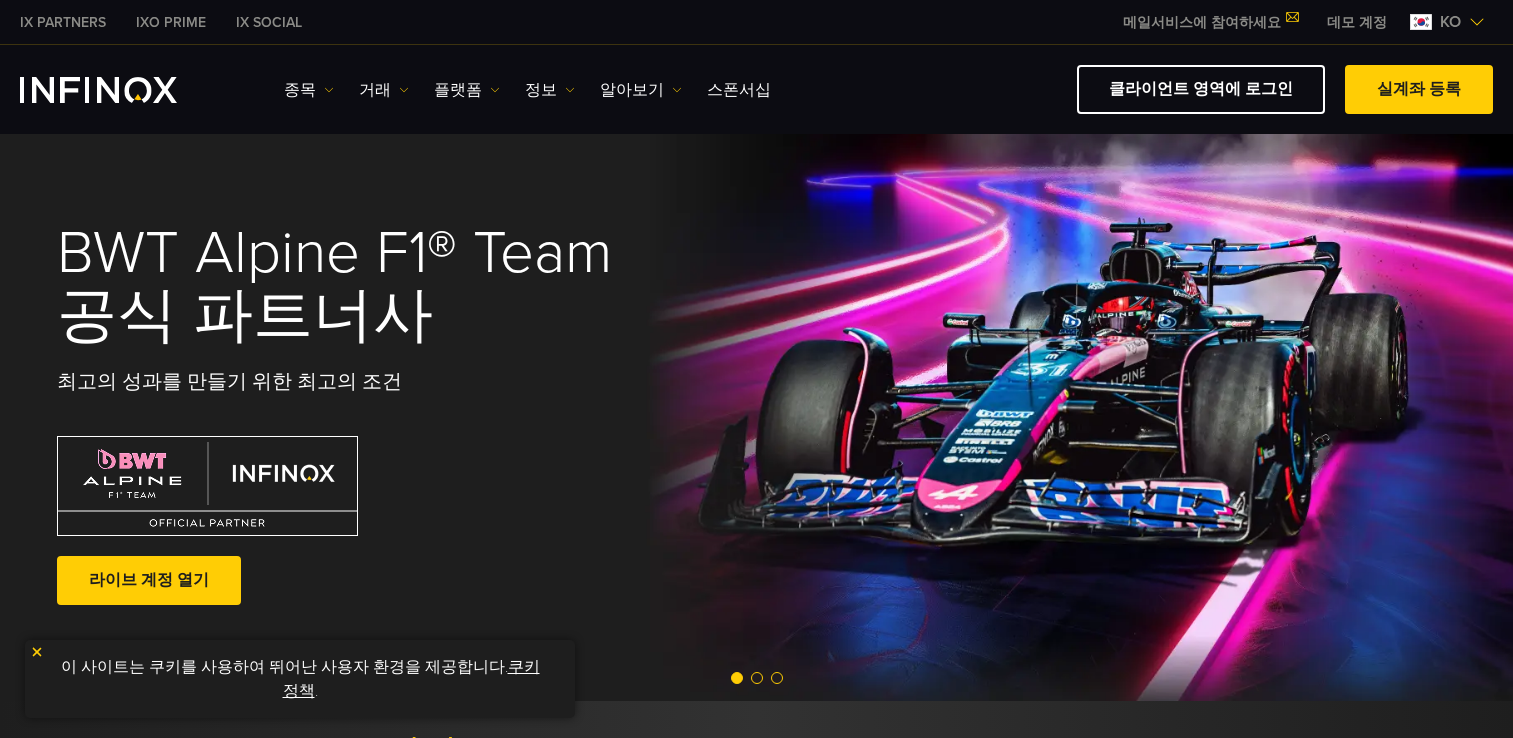scroll, scrollTop: 0, scrollLeft: 0, axis: both 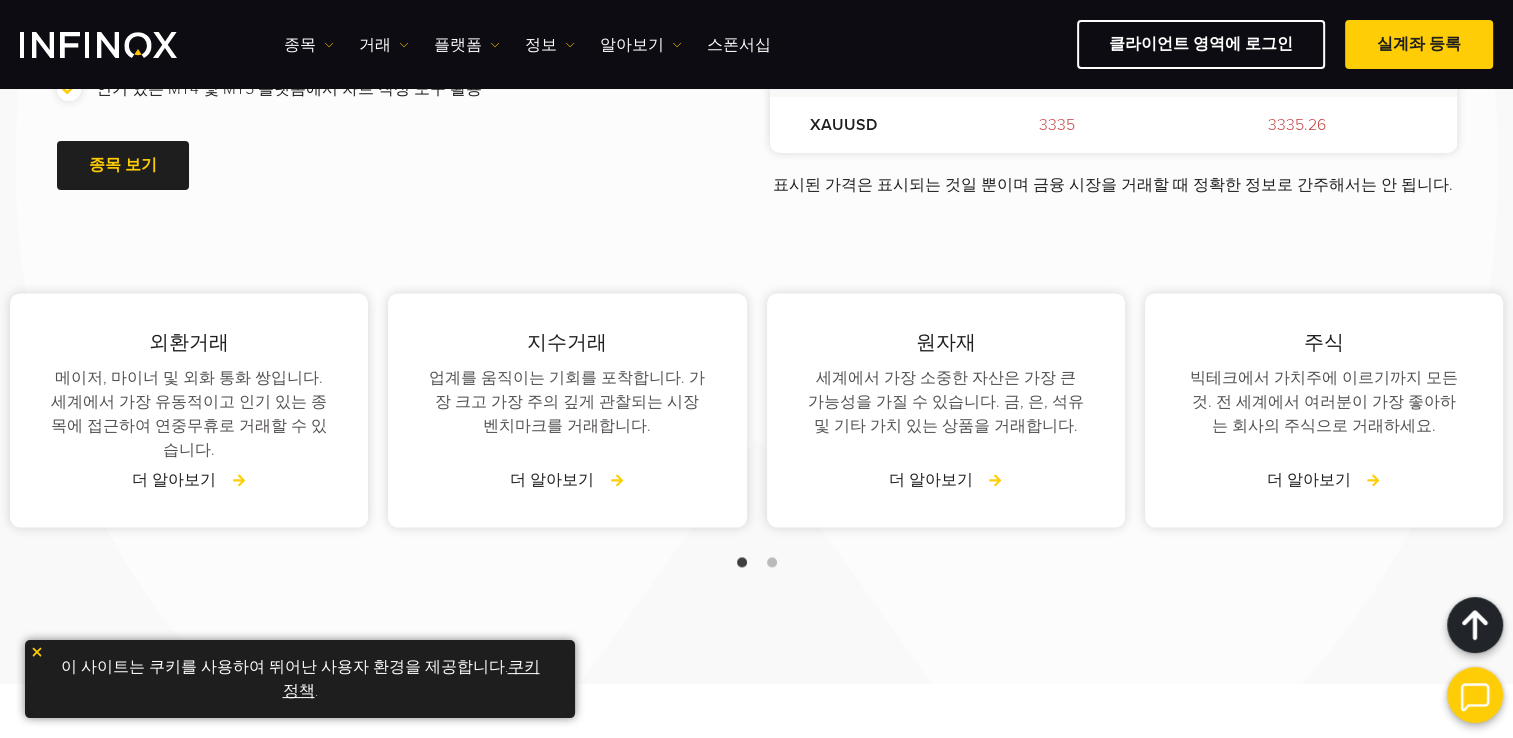 click on "지수거래
업계를 움직이는 기회를 포착합니다. 가장 크고 가장 주의 깊게 관찰되는 시장 벤치마크를 거래합니다.
더 알아보기" at bounding box center (567, 410) 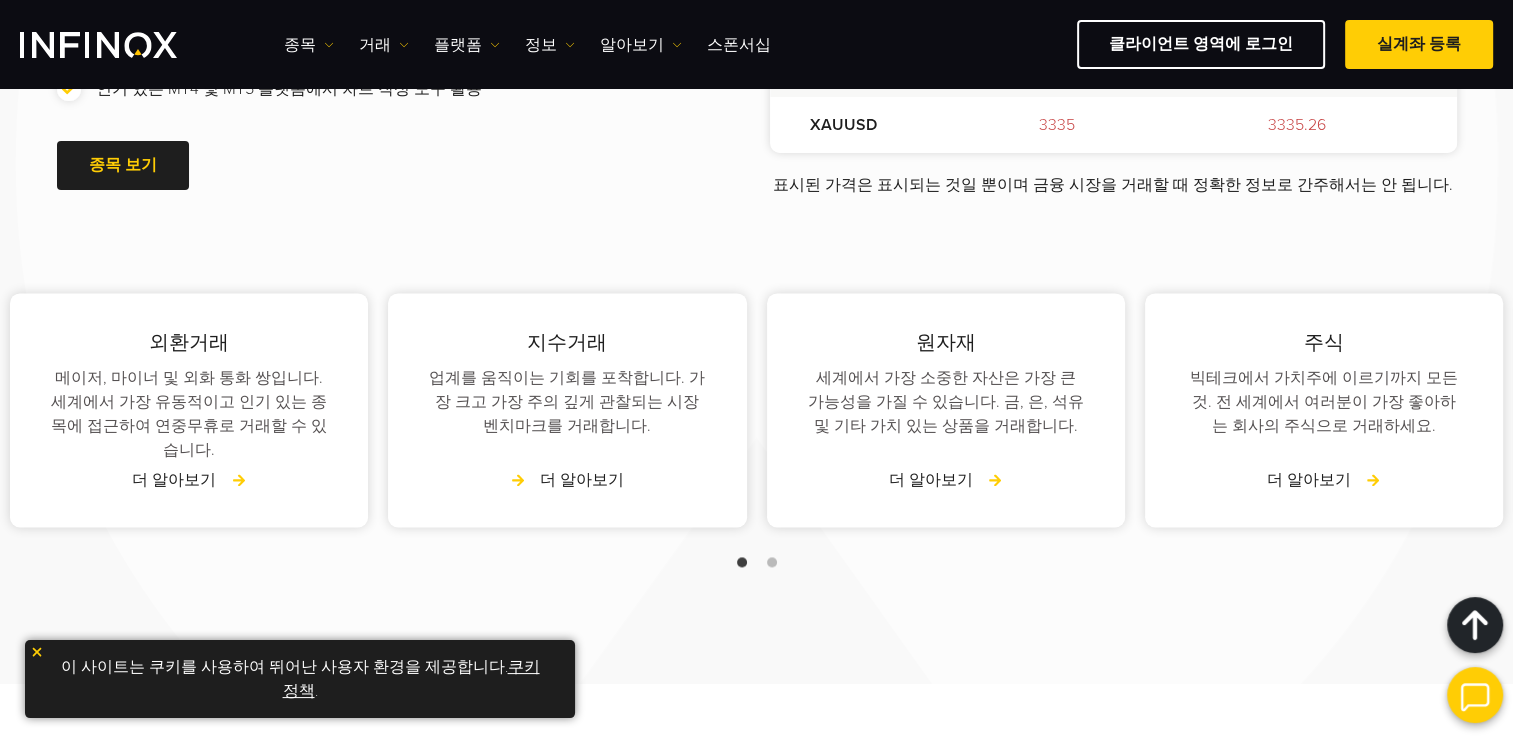 click on "더 알아보기" at bounding box center (567, 480) 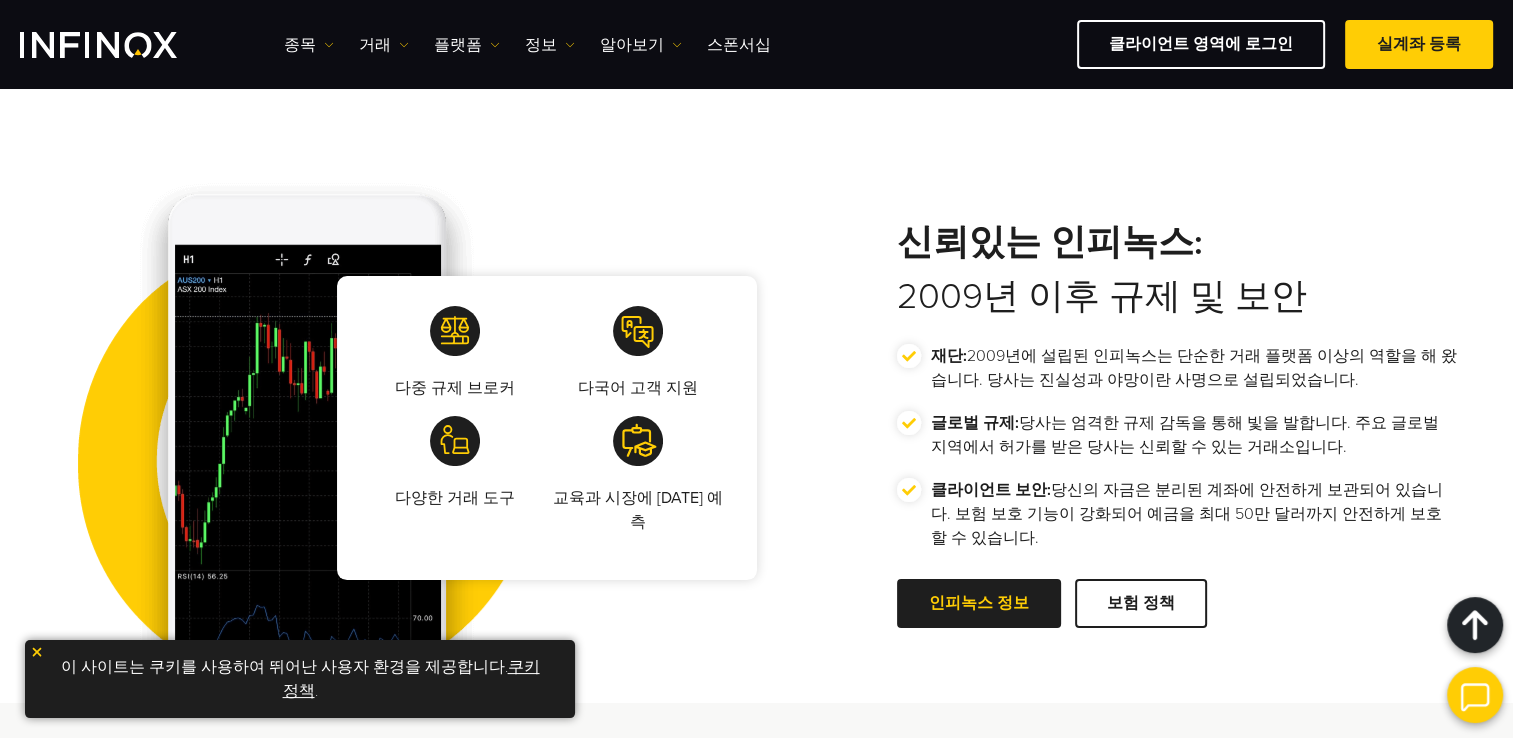scroll, scrollTop: 3300, scrollLeft: 0, axis: vertical 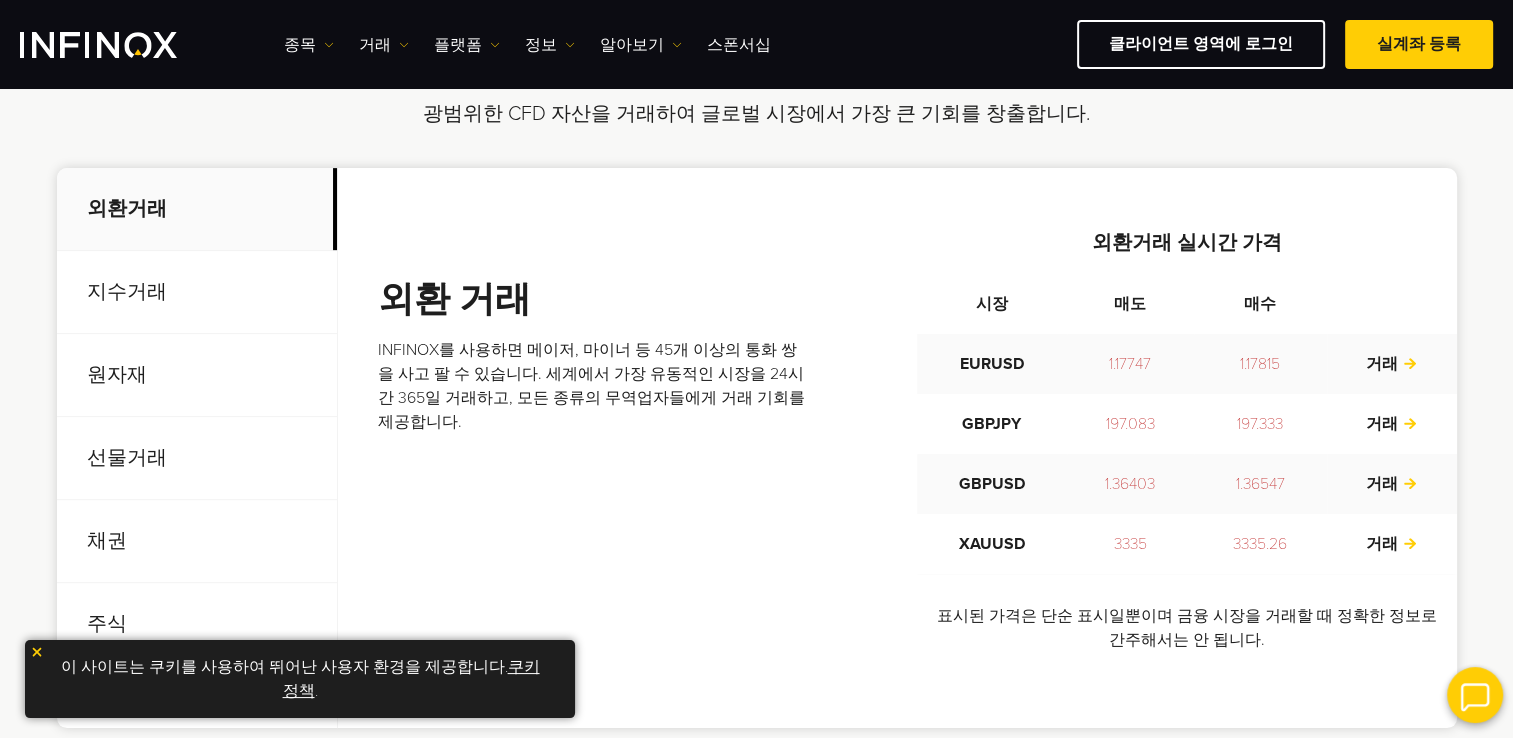 click on "GBPJPY" at bounding box center (992, 424) 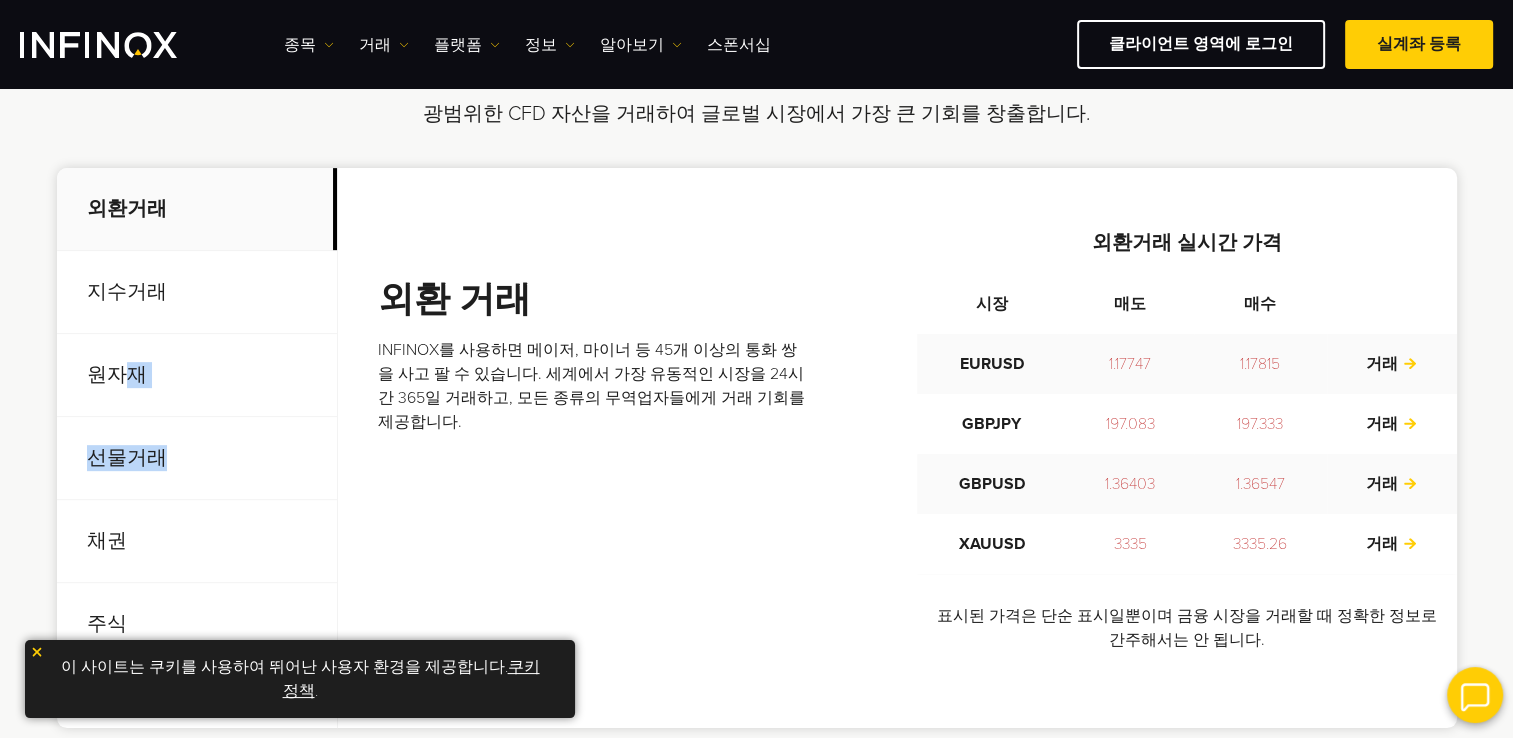 drag, startPoint x: 120, startPoint y: 374, endPoint x: 155, endPoint y: 476, distance: 107.837845 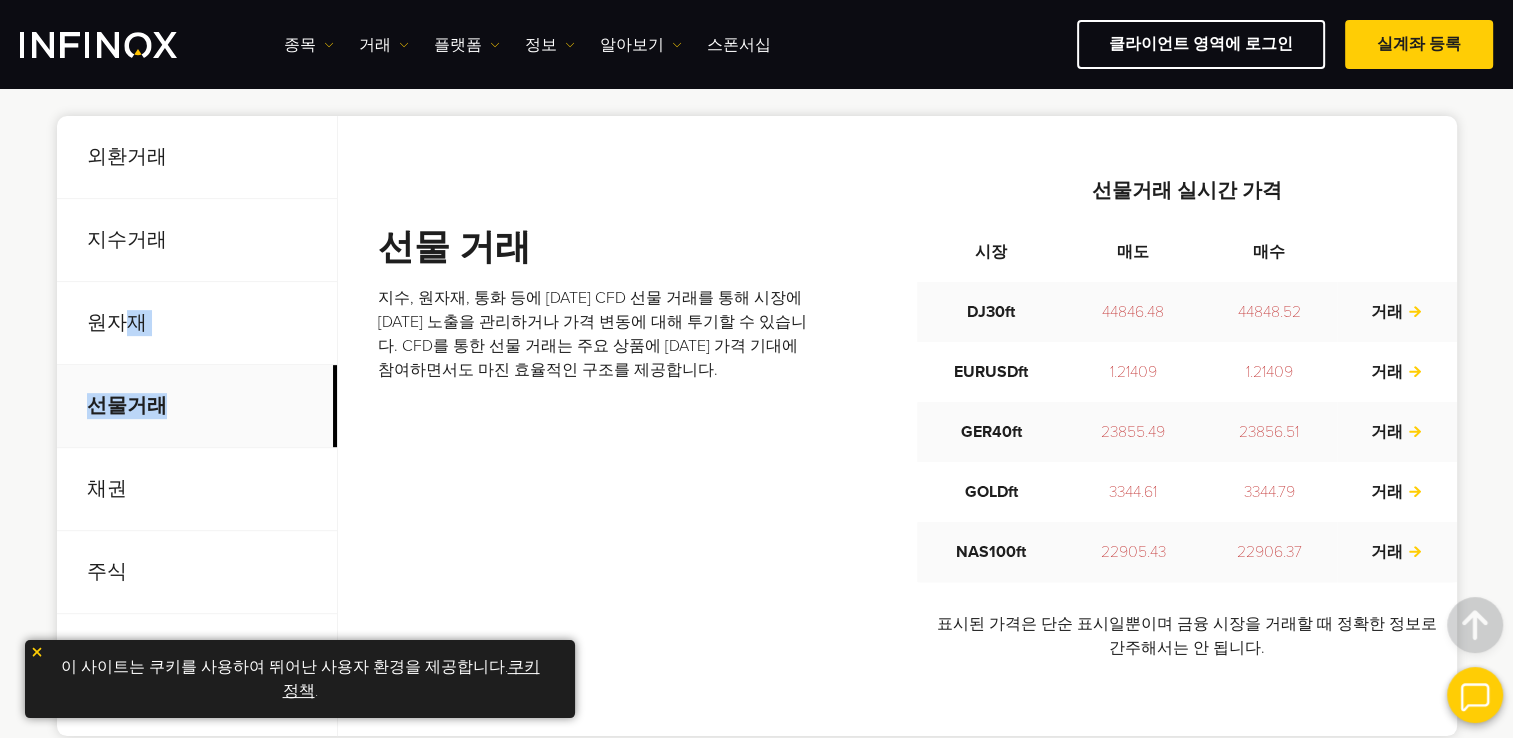 scroll, scrollTop: 800, scrollLeft: 0, axis: vertical 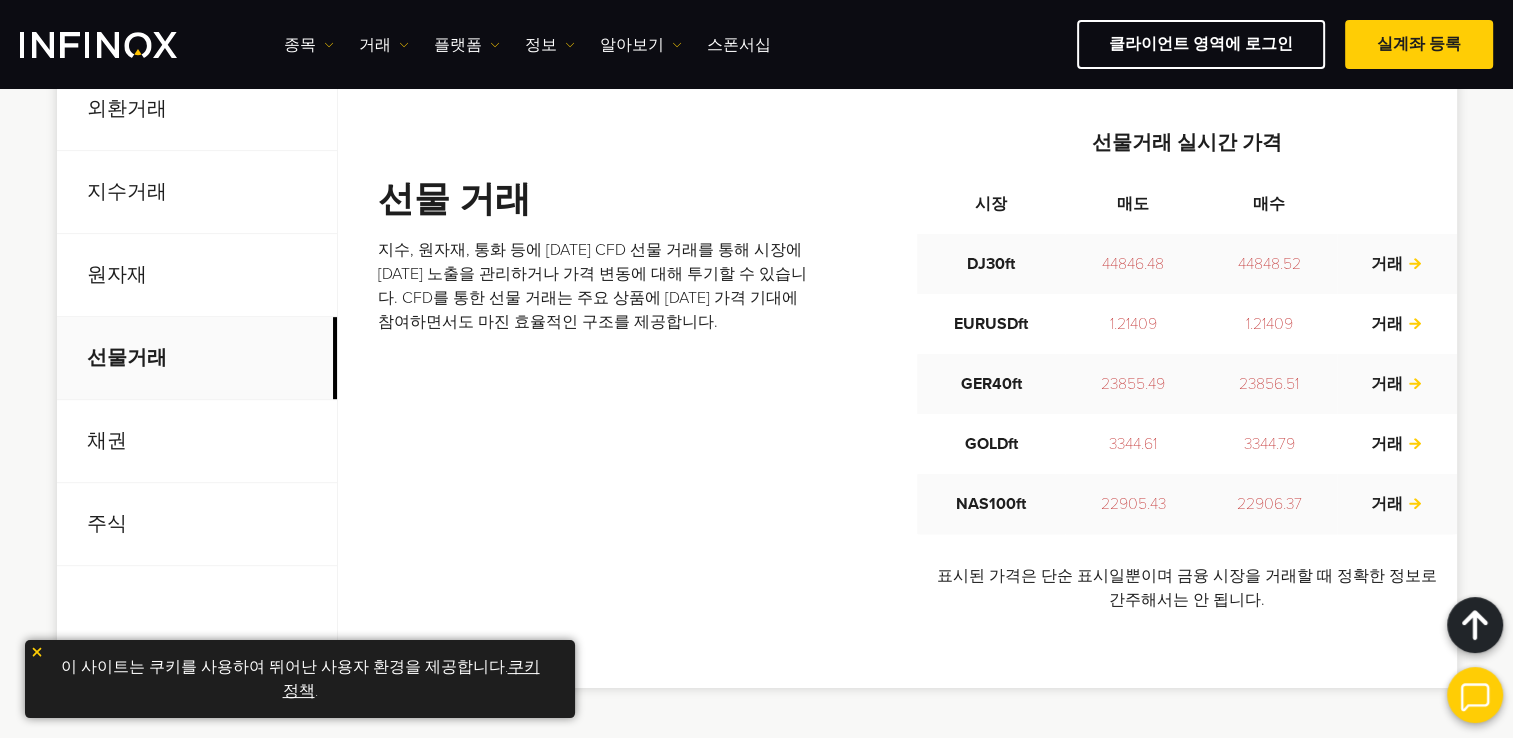 click on "채권" at bounding box center (197, 441) 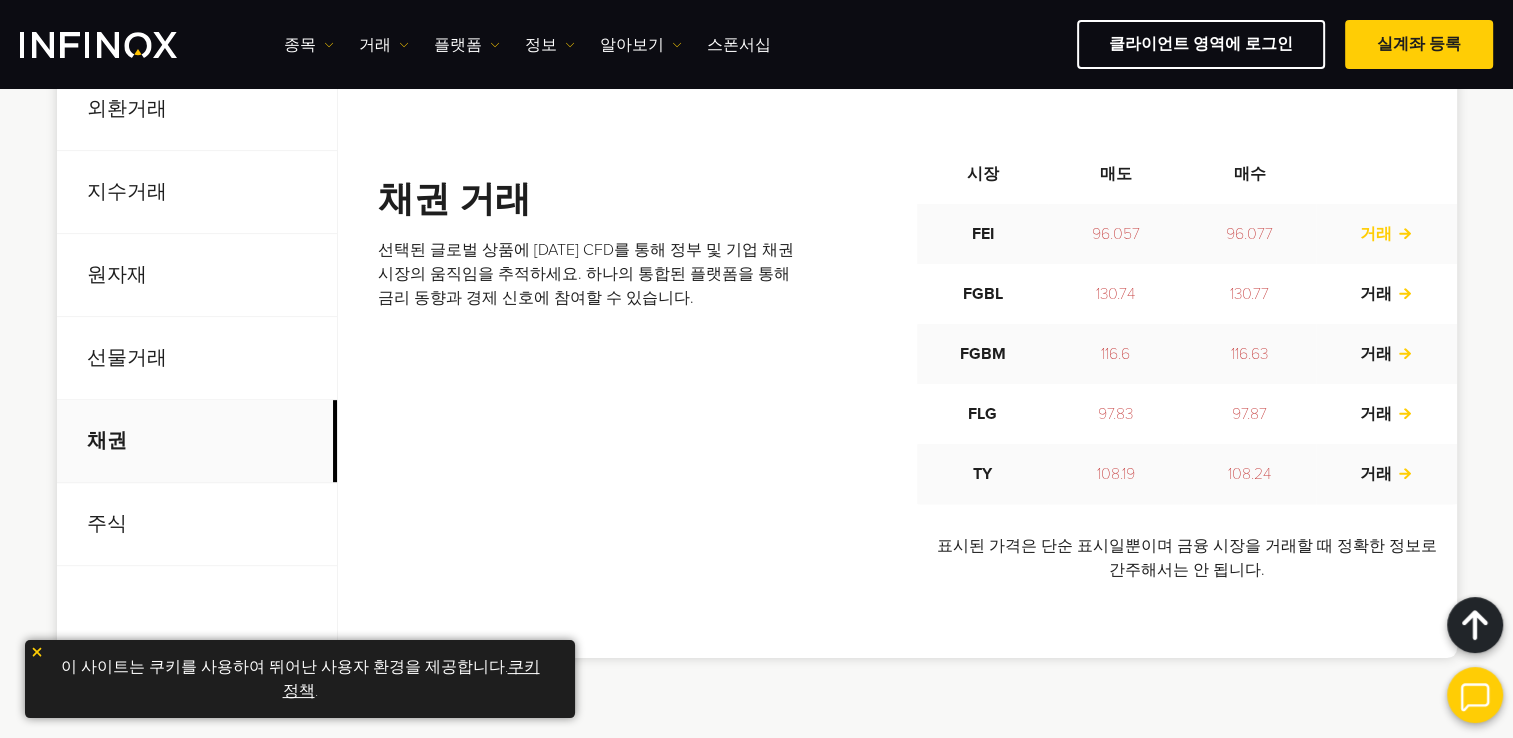 click on "거래" at bounding box center [1386, 234] 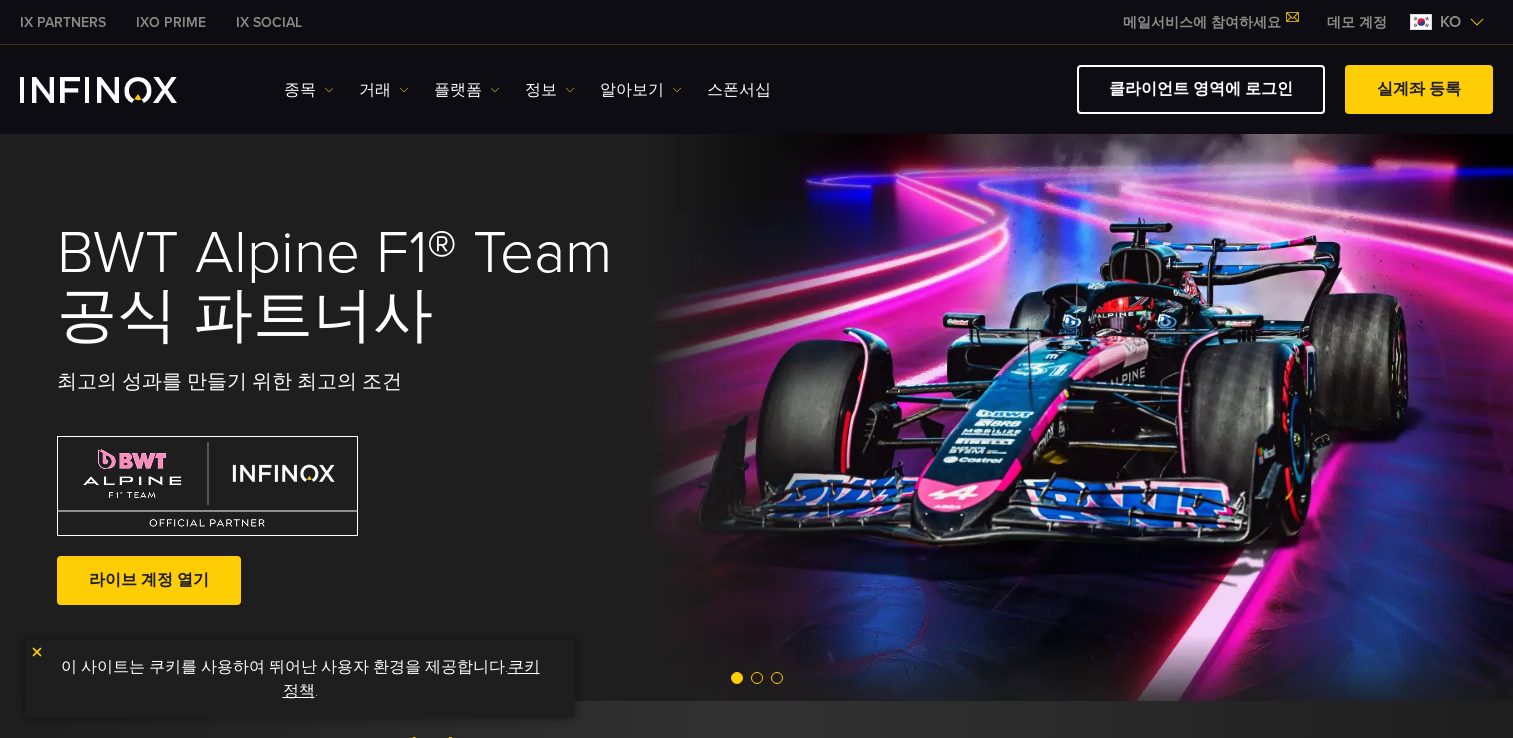 scroll, scrollTop: 0, scrollLeft: 0, axis: both 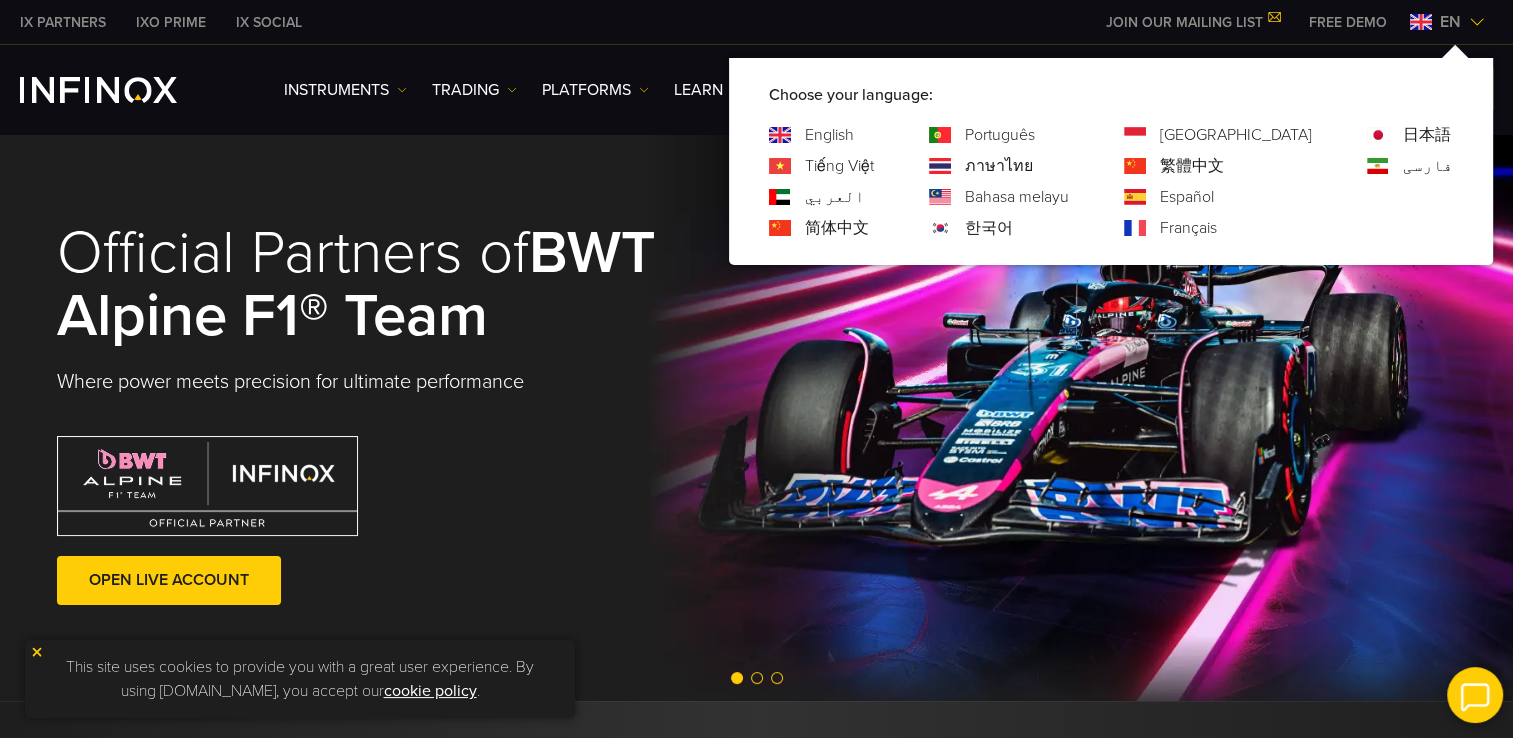 click on "en" at bounding box center [1447, 22] 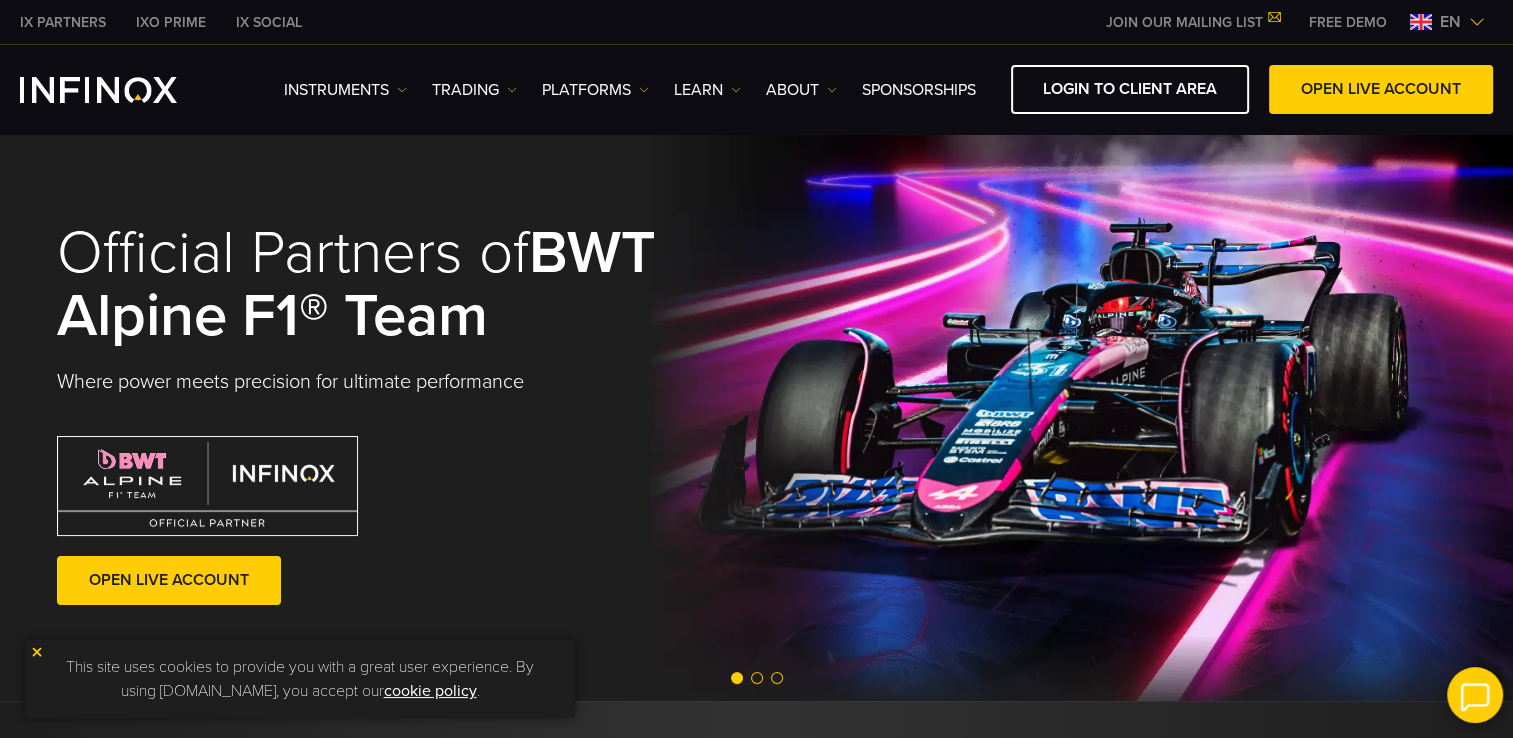 click at bounding box center (1477, 22) 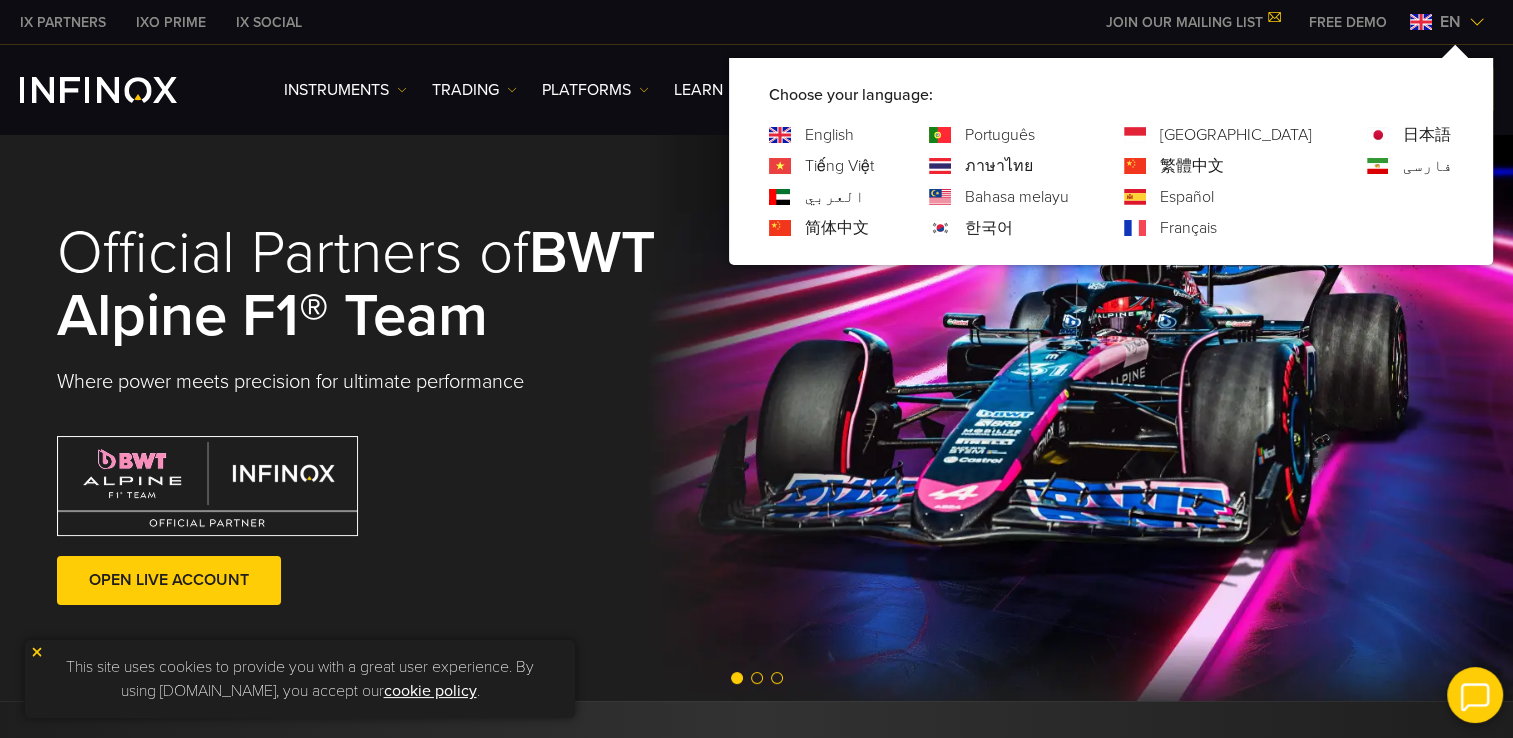 click on "Choose your language:
English
Tiếng Việt
العربي
简体中文
Português
ภาษาไทย" at bounding box center [1111, 161] 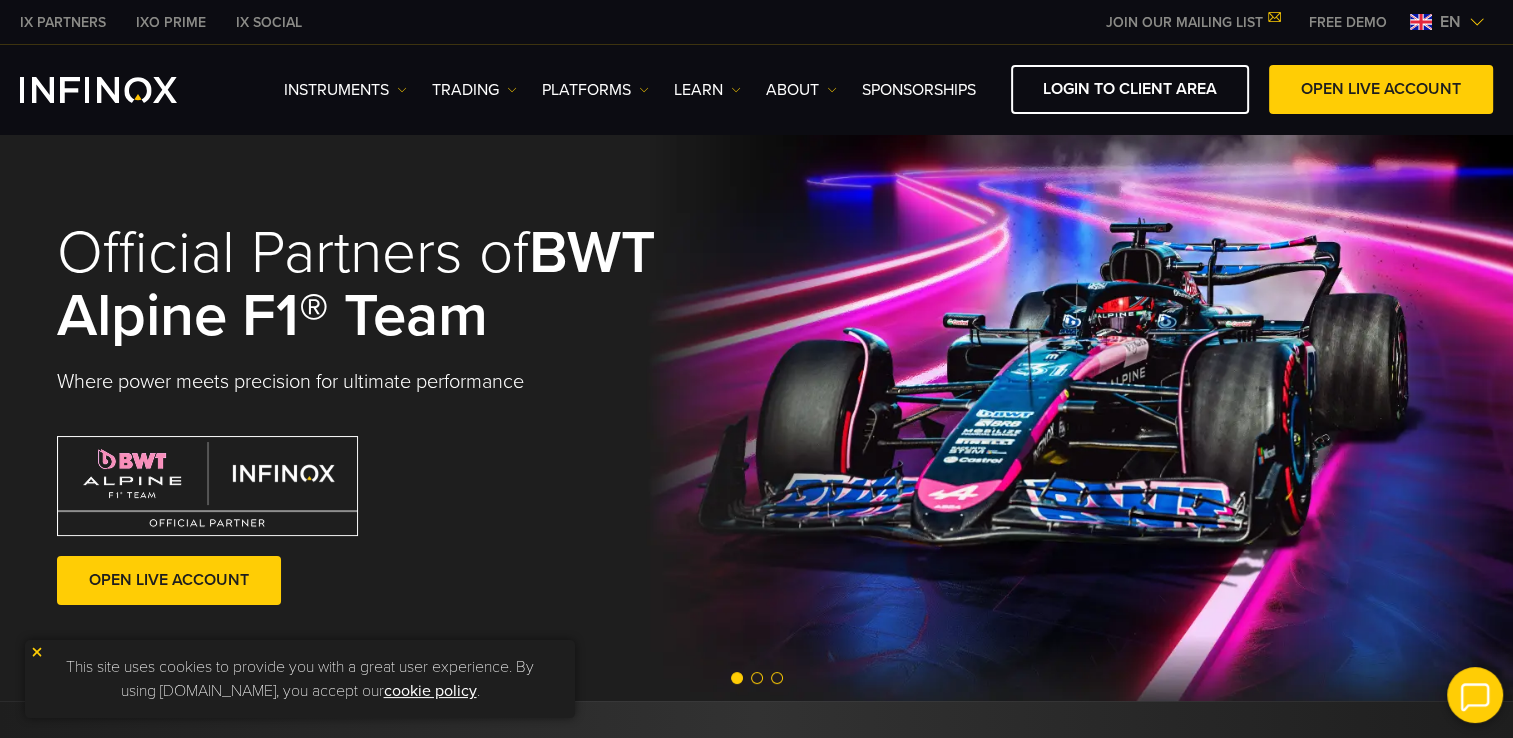 click on "en" at bounding box center (1450, 22) 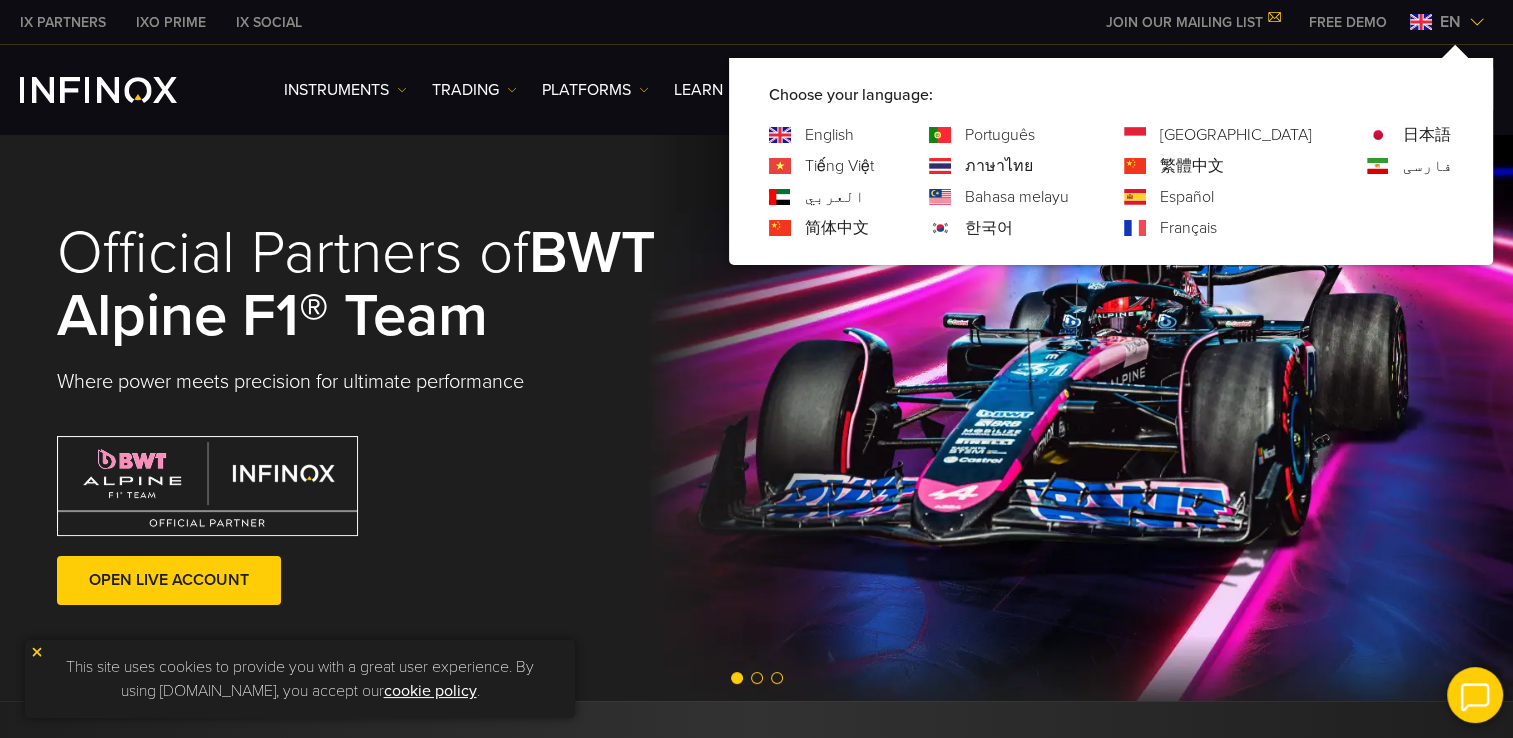 click on "한국어" at bounding box center [989, 228] 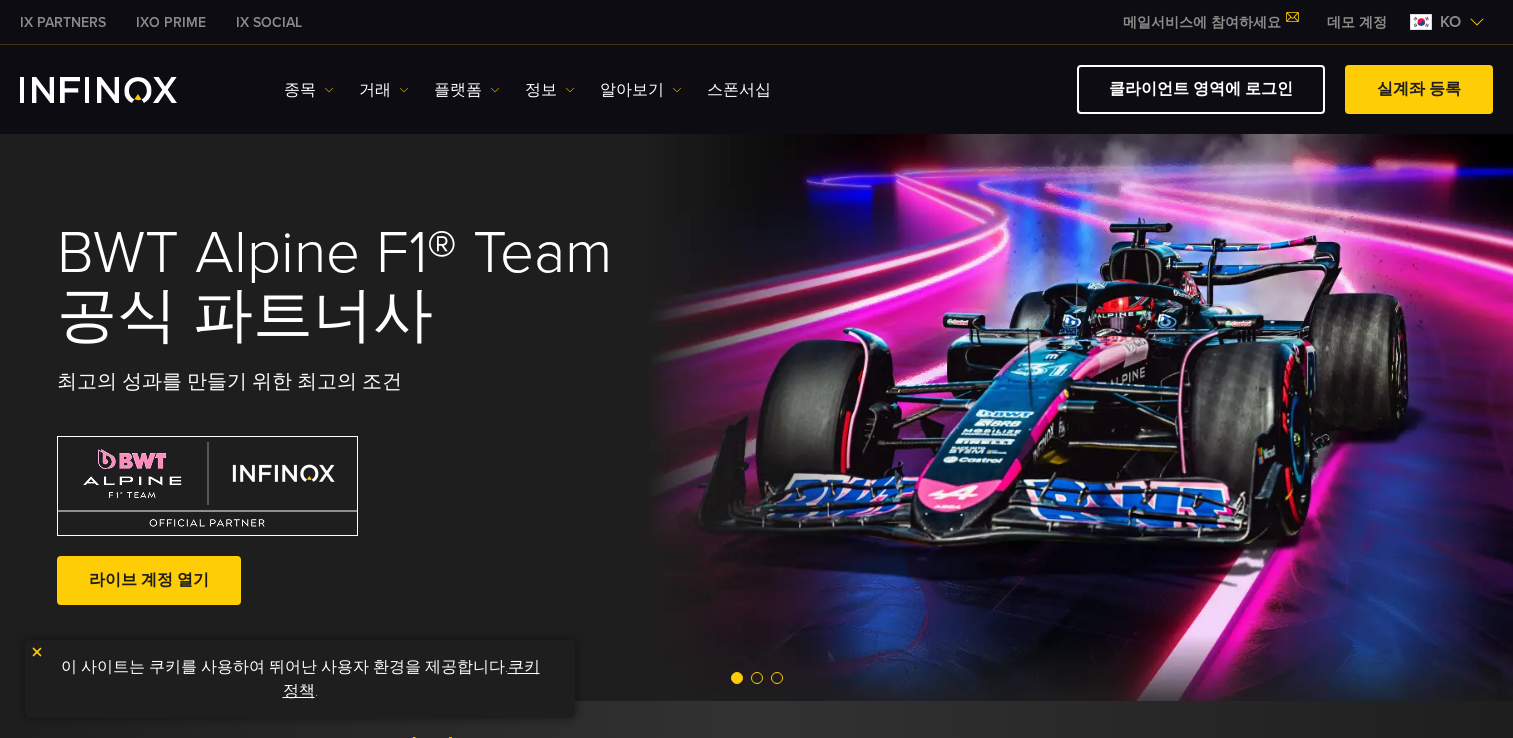scroll, scrollTop: 0, scrollLeft: 0, axis: both 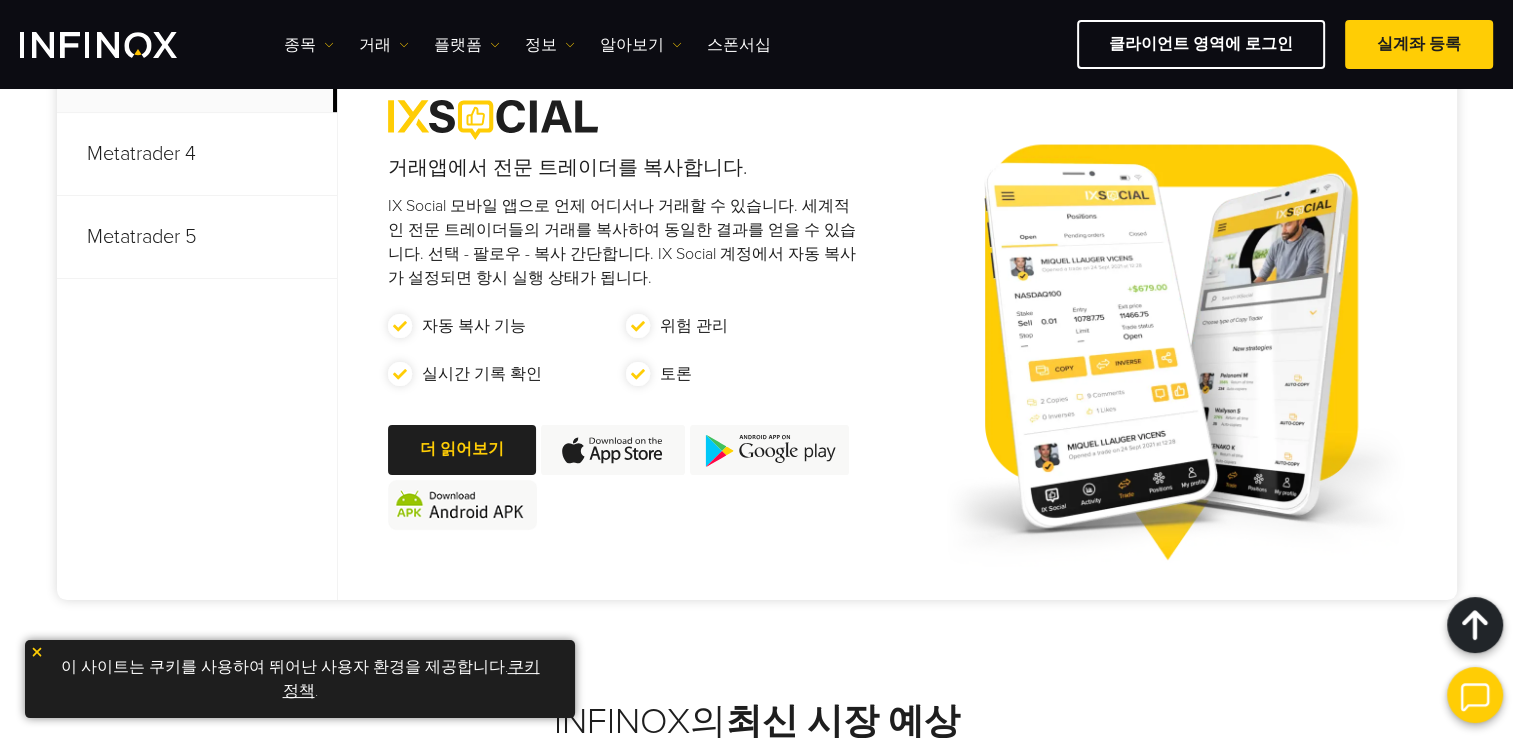 click on "Metatrader 5" at bounding box center (197, 237) 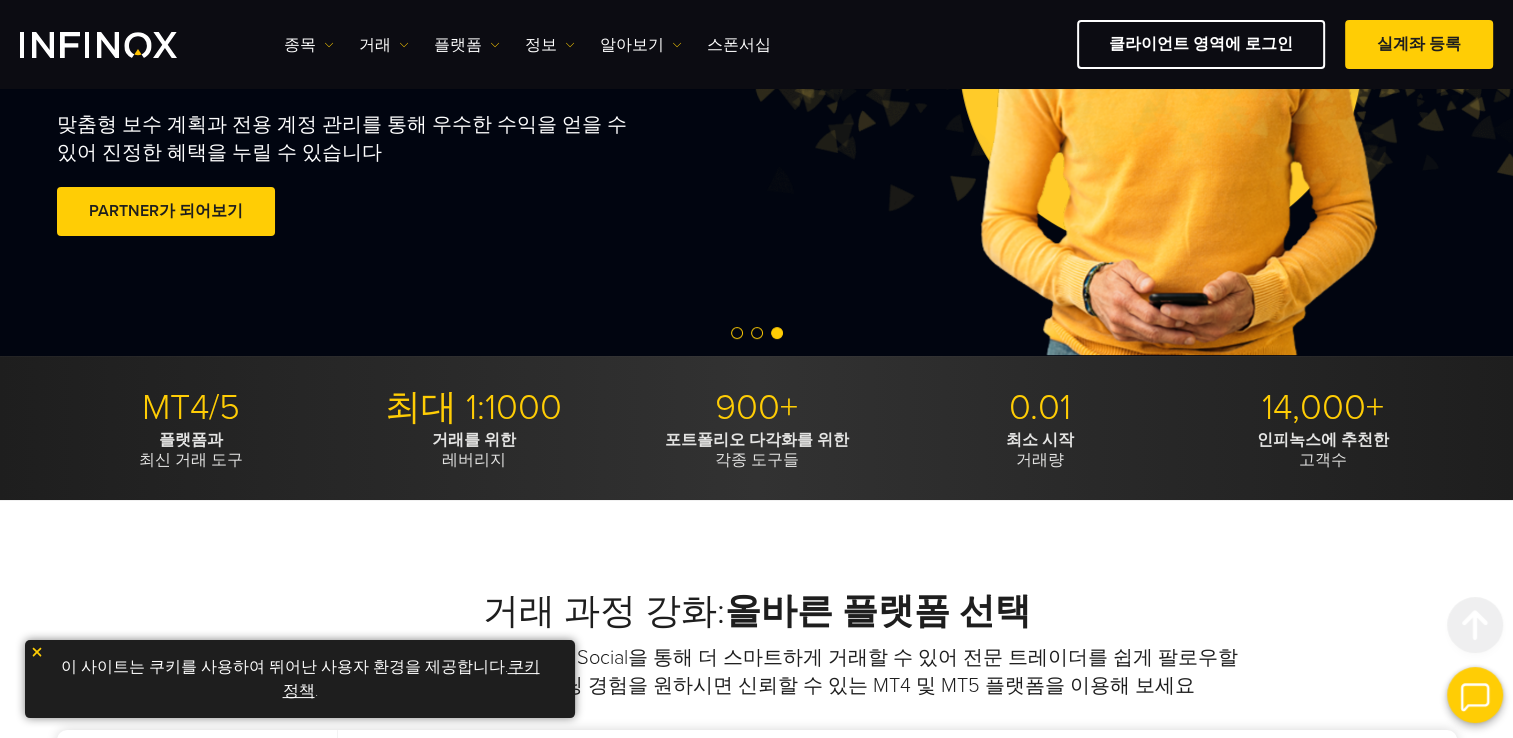 scroll, scrollTop: 0, scrollLeft: 0, axis: both 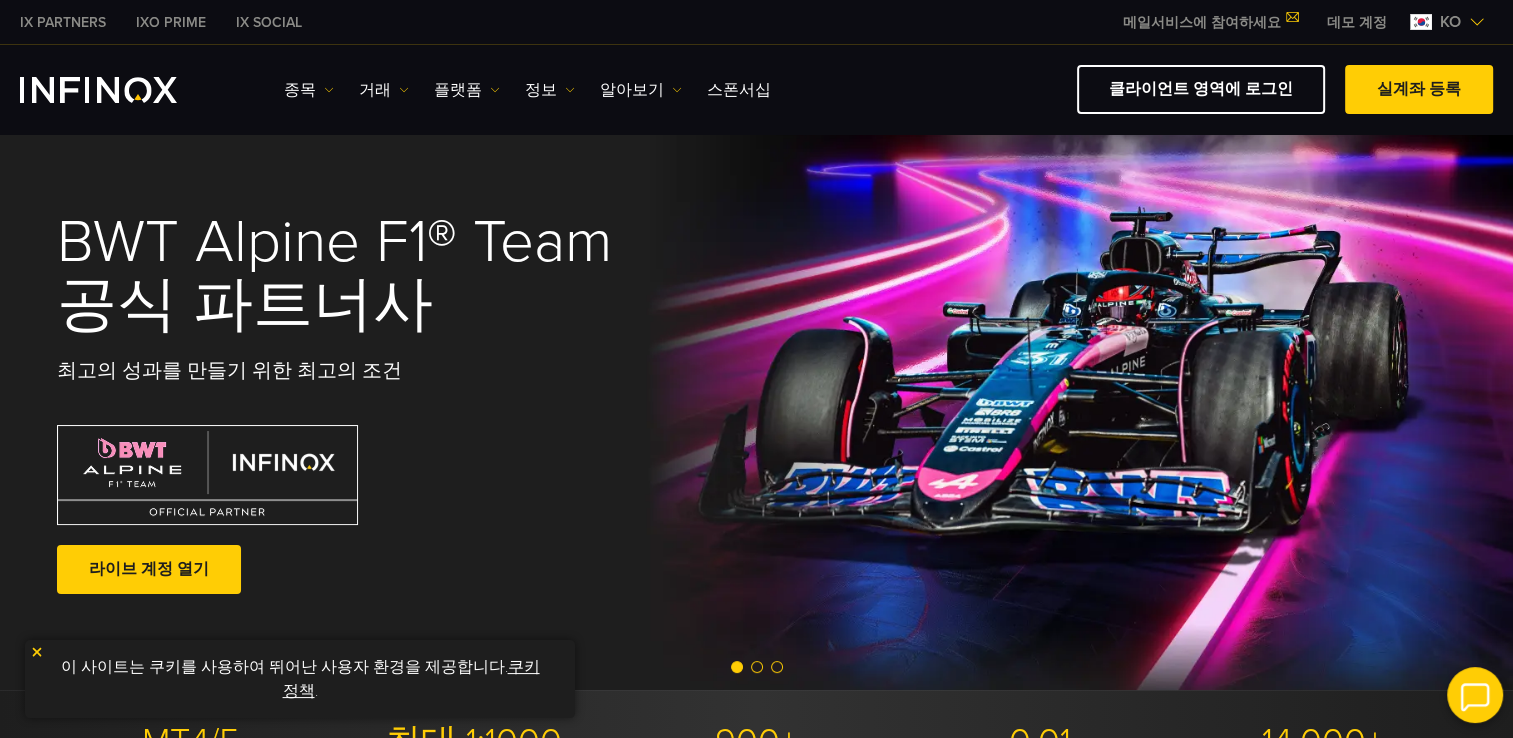 click at bounding box center [98, 90] 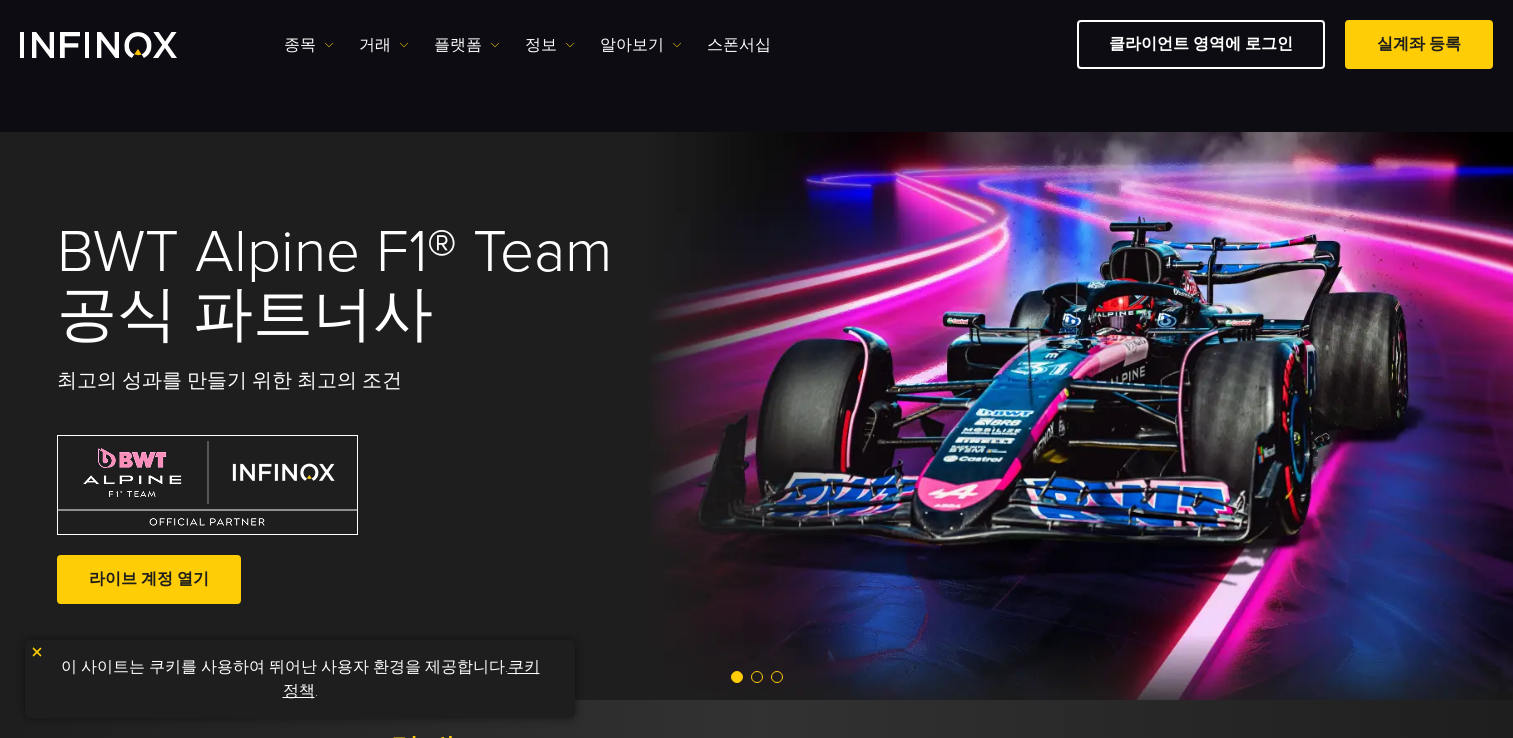 scroll, scrollTop: 500, scrollLeft: 0, axis: vertical 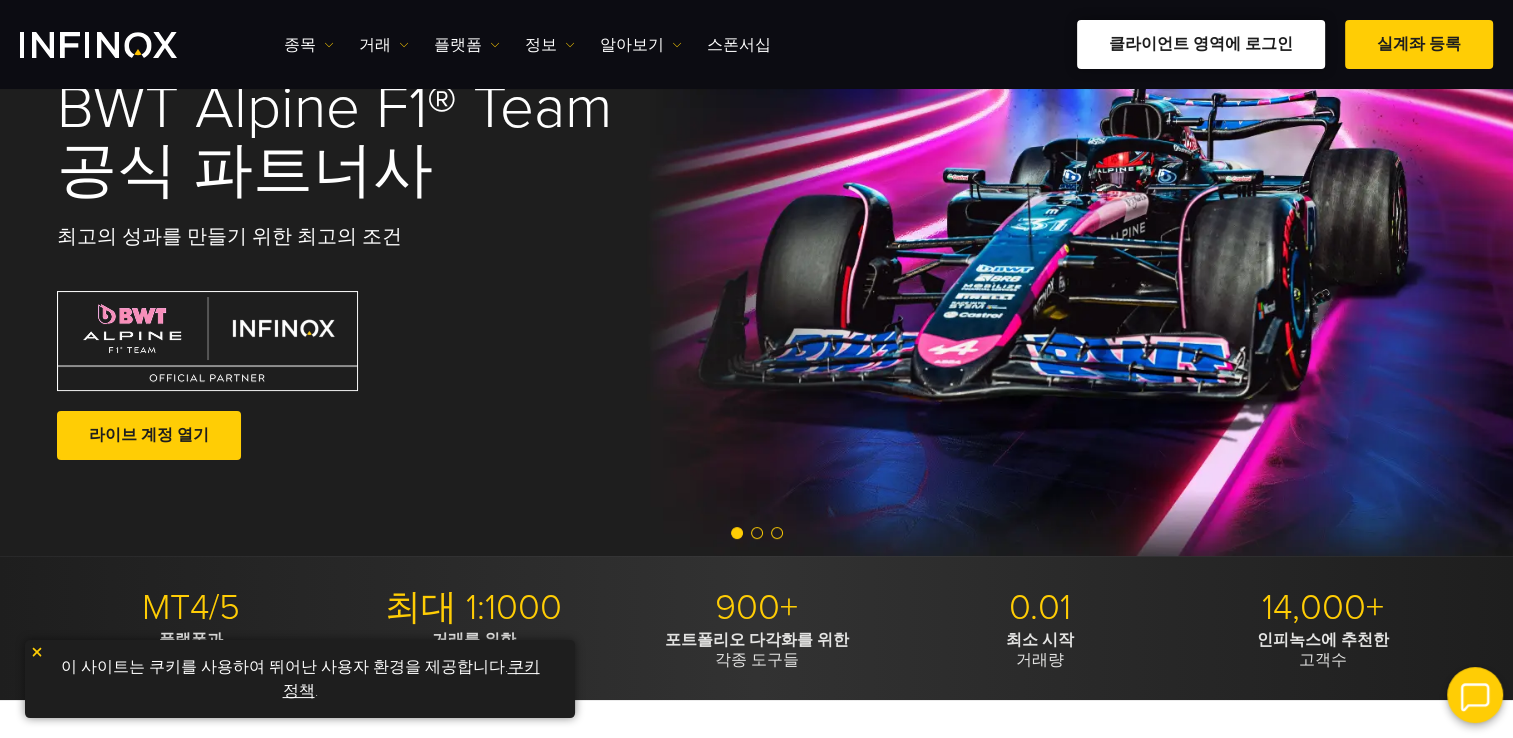 click on "클라이언트 영역에 로그인" at bounding box center [1201, 44] 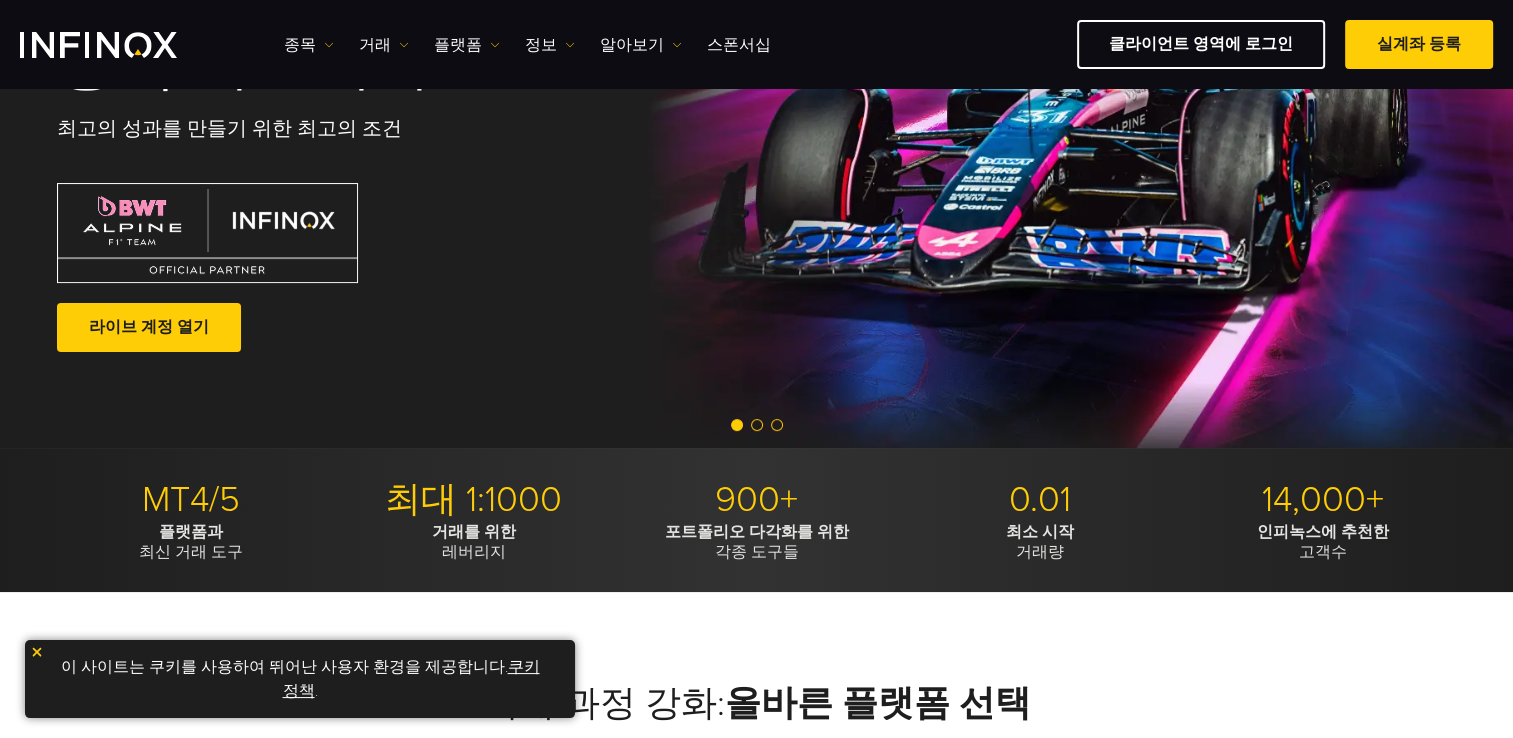 scroll, scrollTop: 252, scrollLeft: 0, axis: vertical 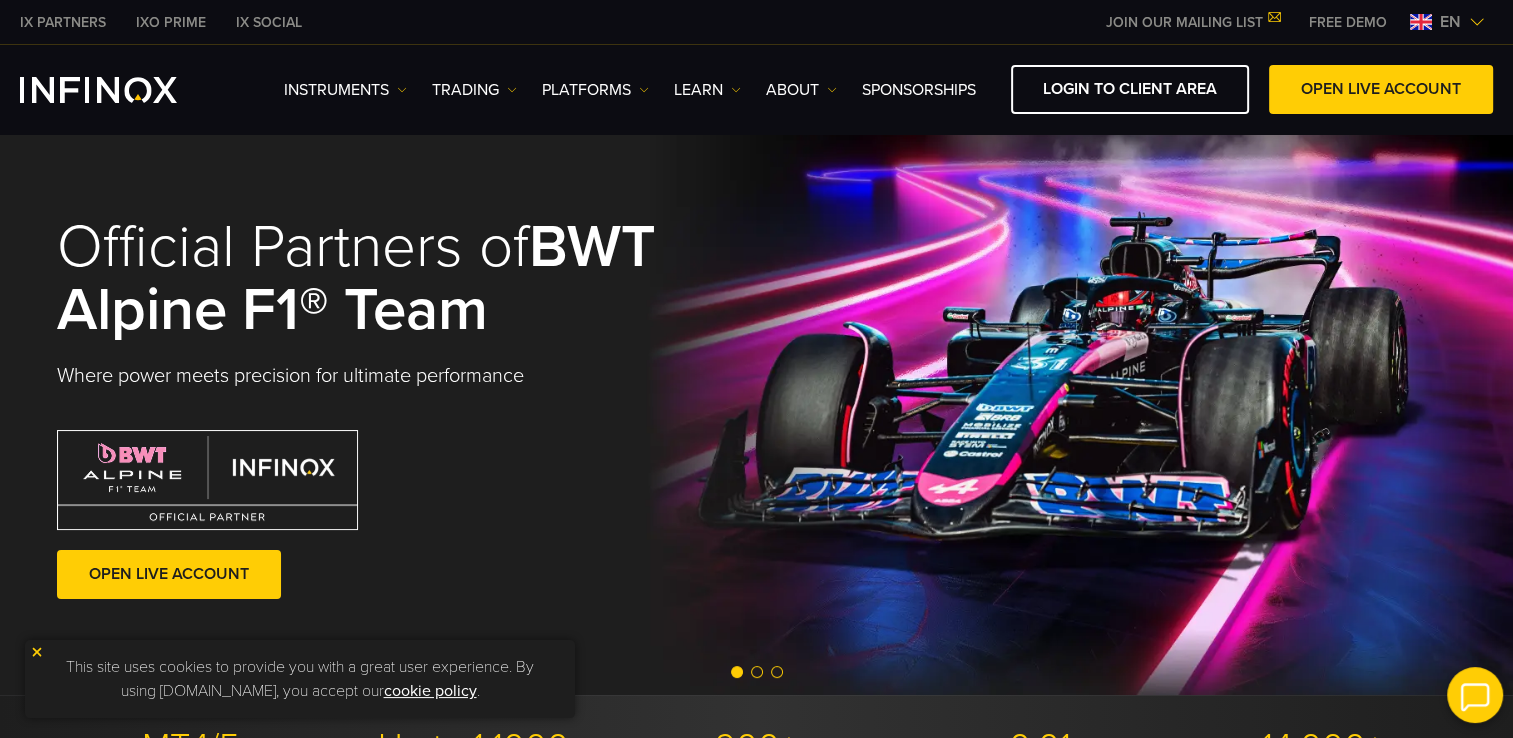 click on "en" at bounding box center (1450, 22) 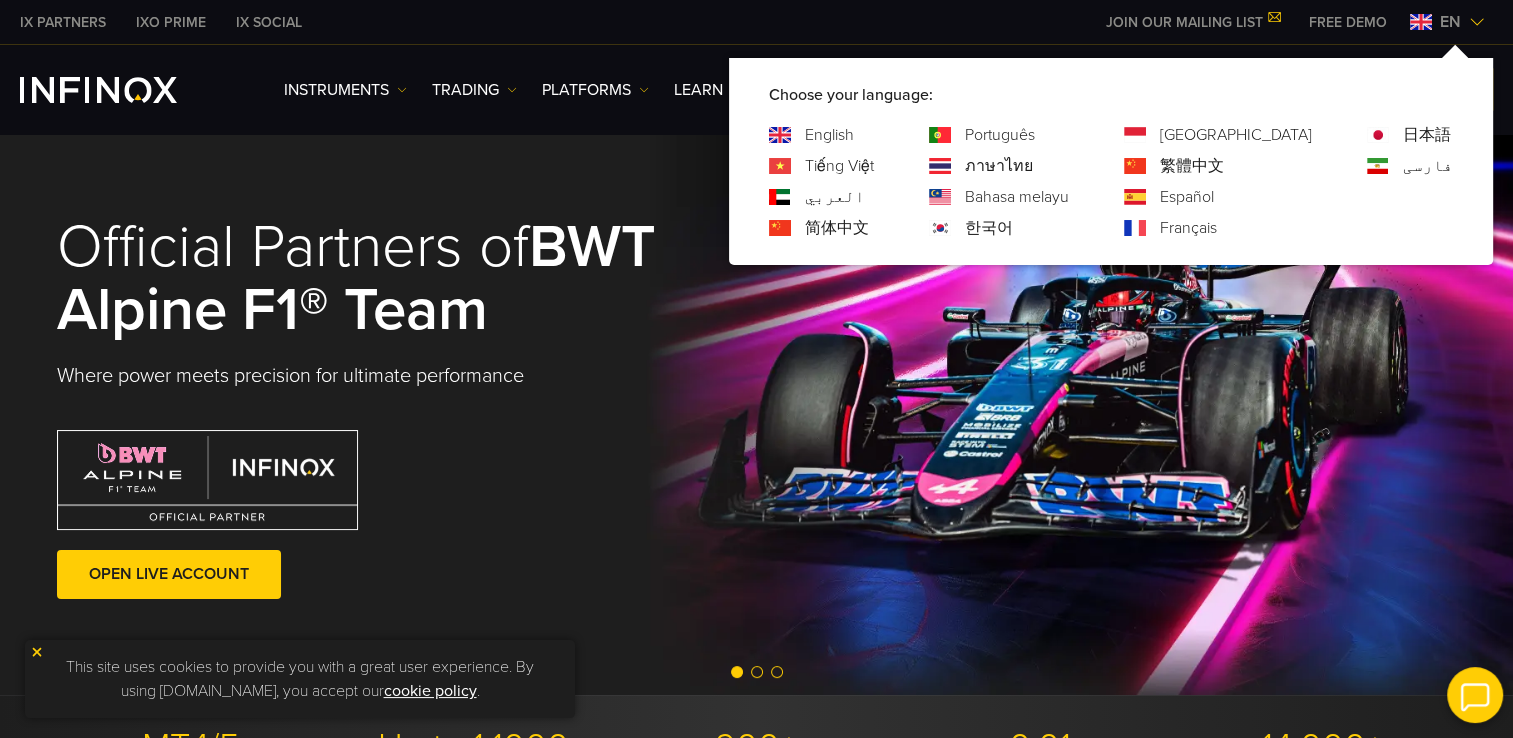 click on "한국어" 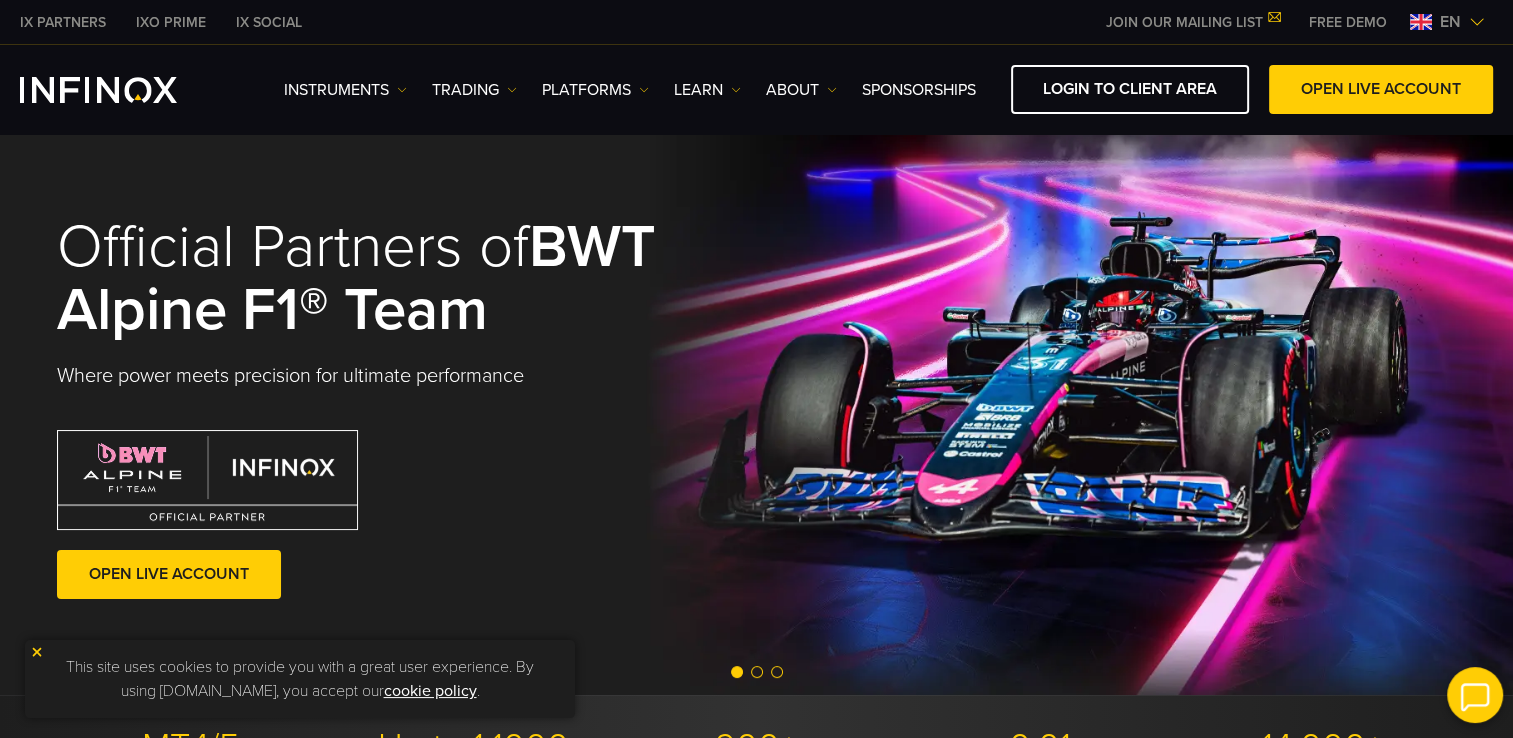 click on "en" 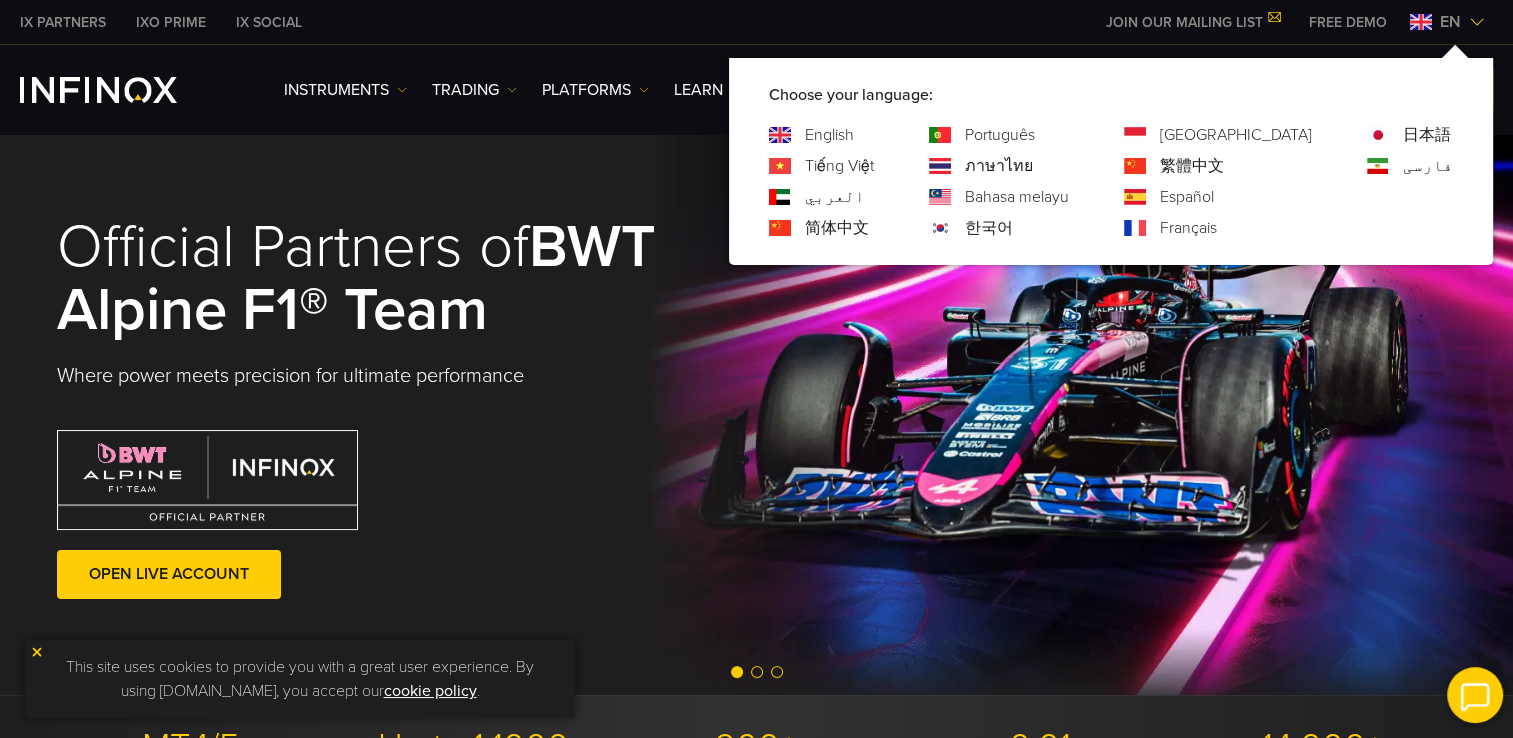 click on "한국어" 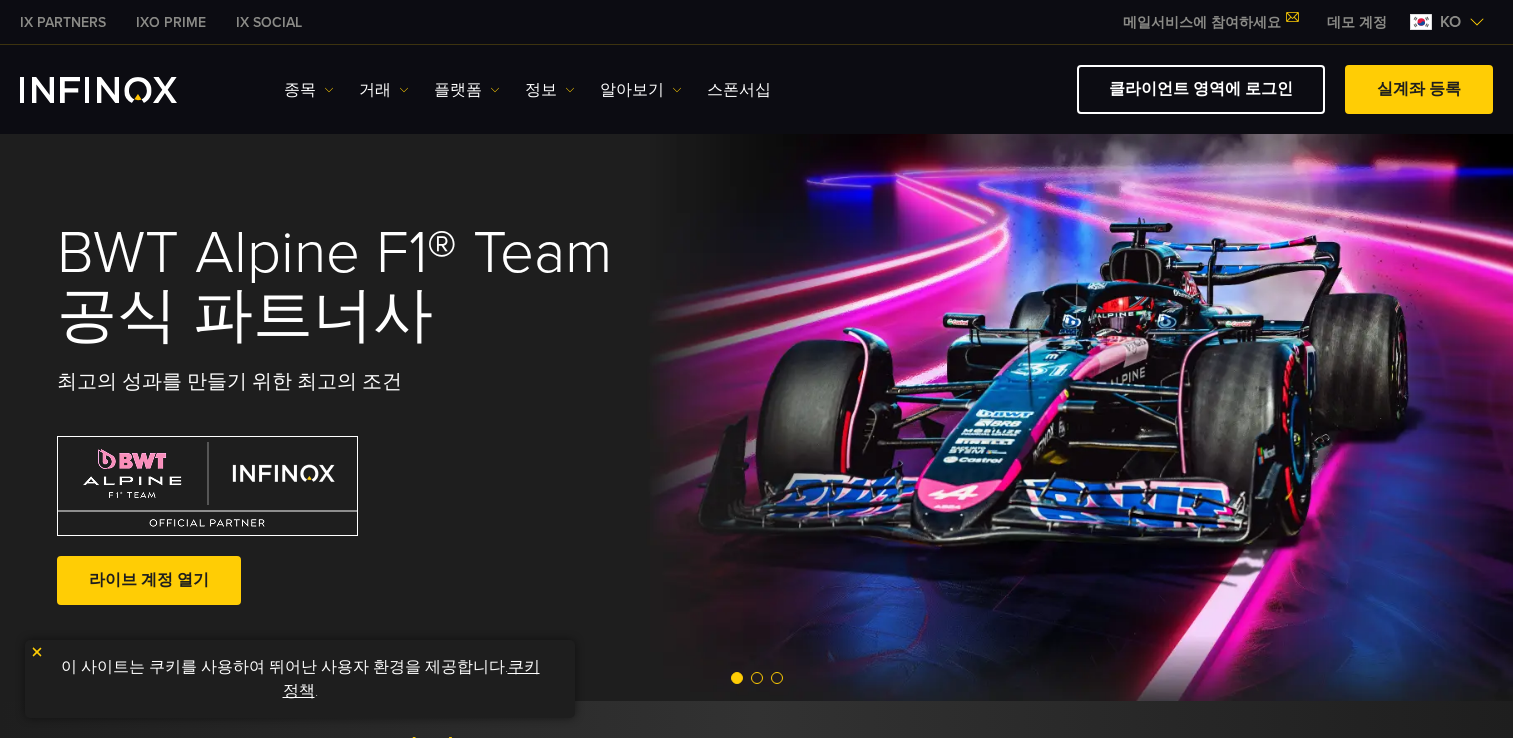 scroll, scrollTop: 0, scrollLeft: 0, axis: both 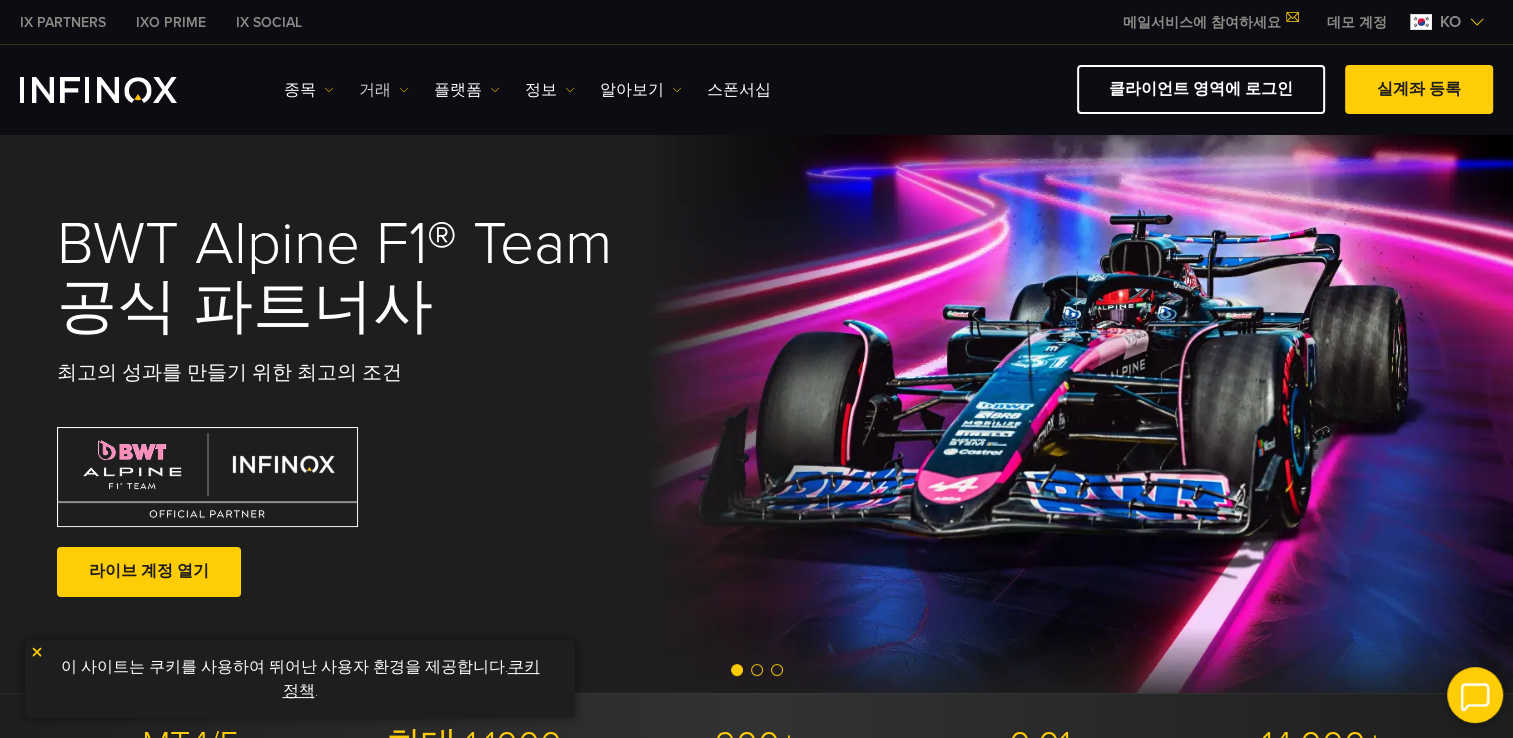 click on "거래" at bounding box center (384, 90) 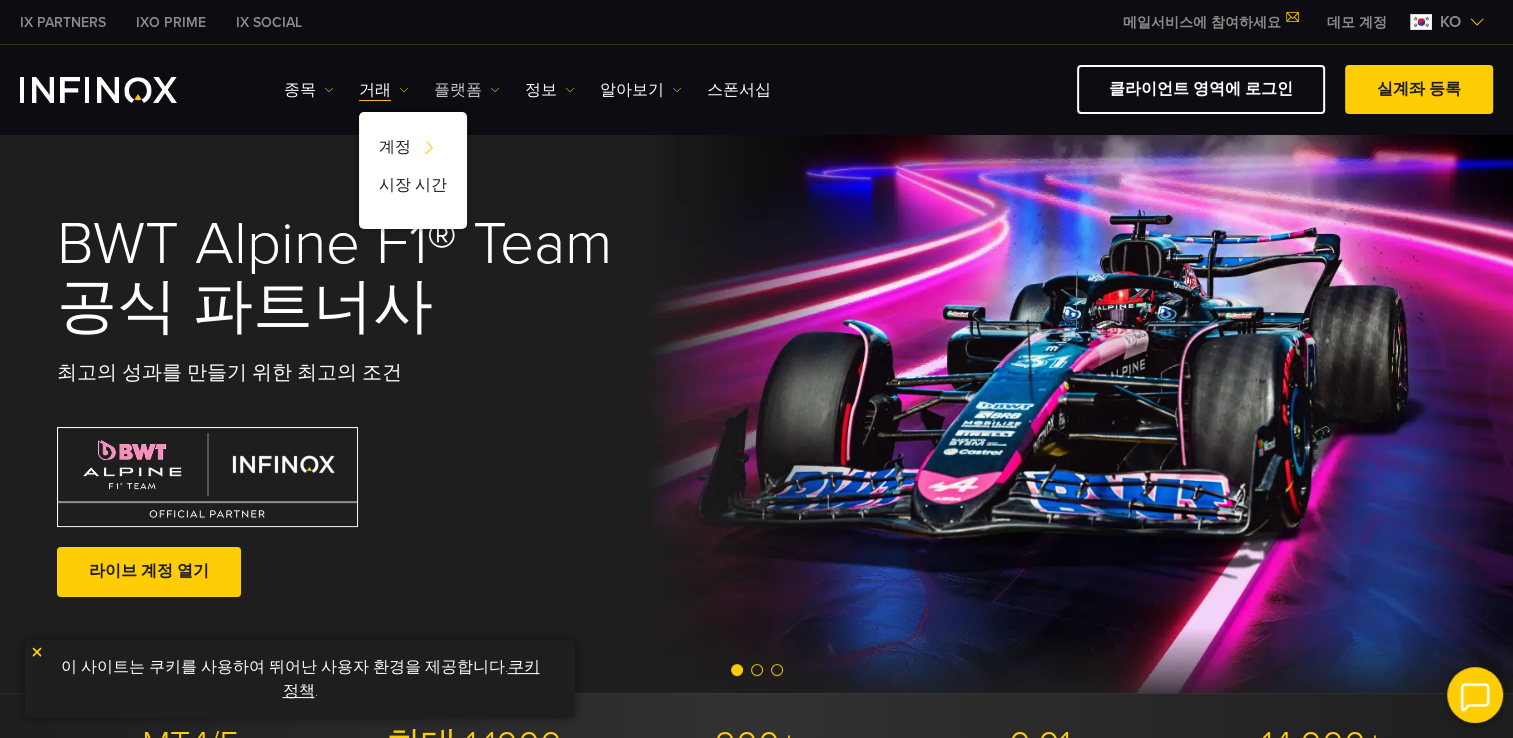 click on "플랫폼" at bounding box center (467, 90) 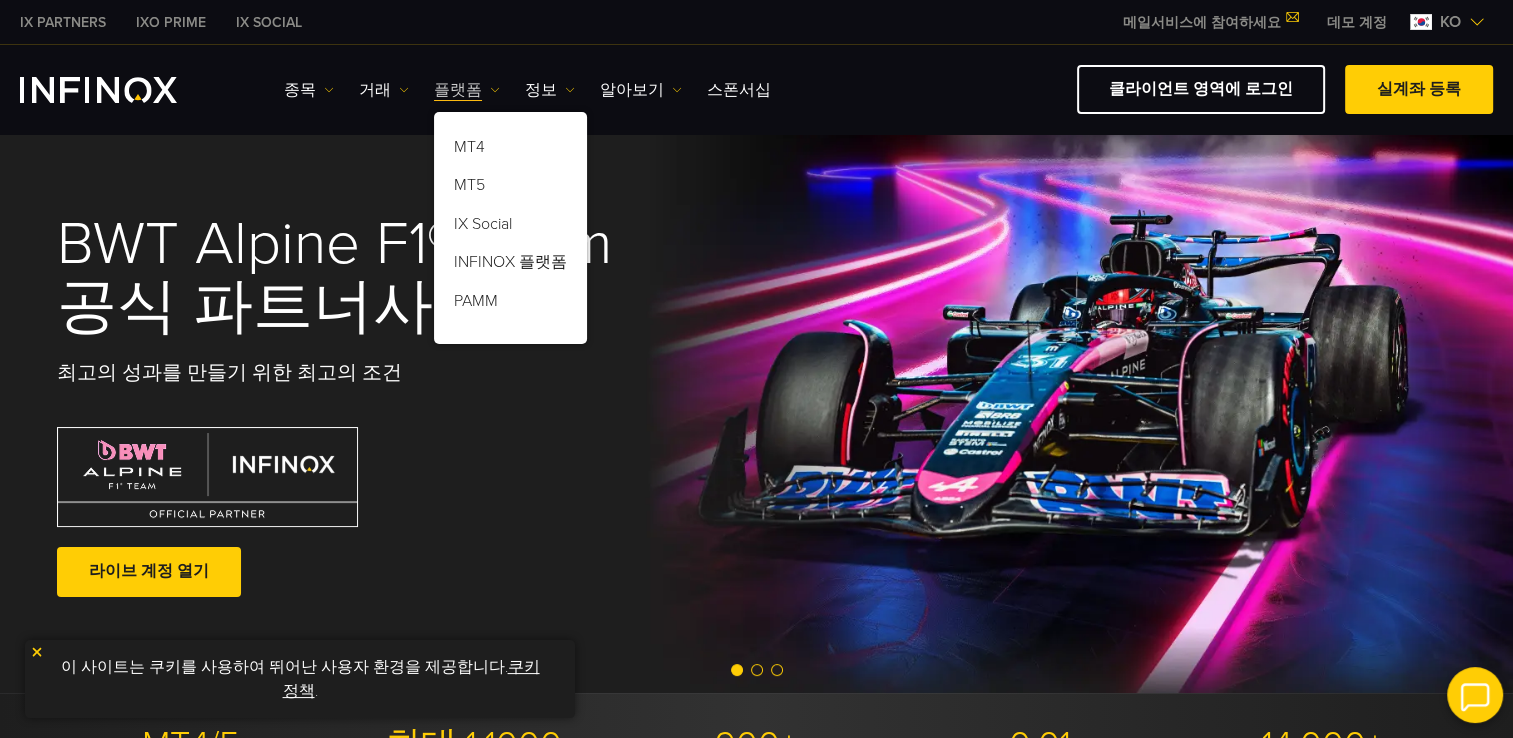 scroll, scrollTop: 0, scrollLeft: 0, axis: both 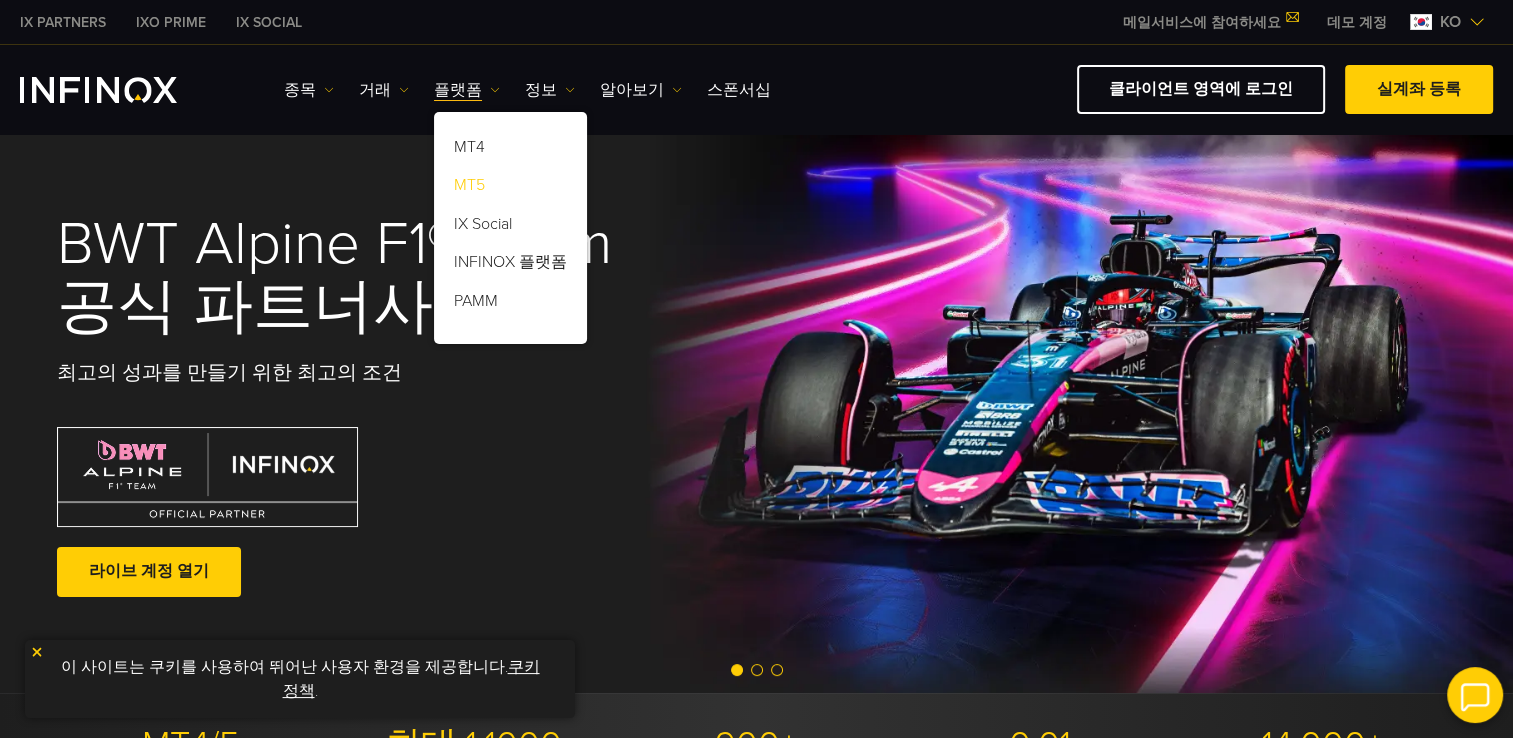 click on "MT5" at bounding box center (510, 189) 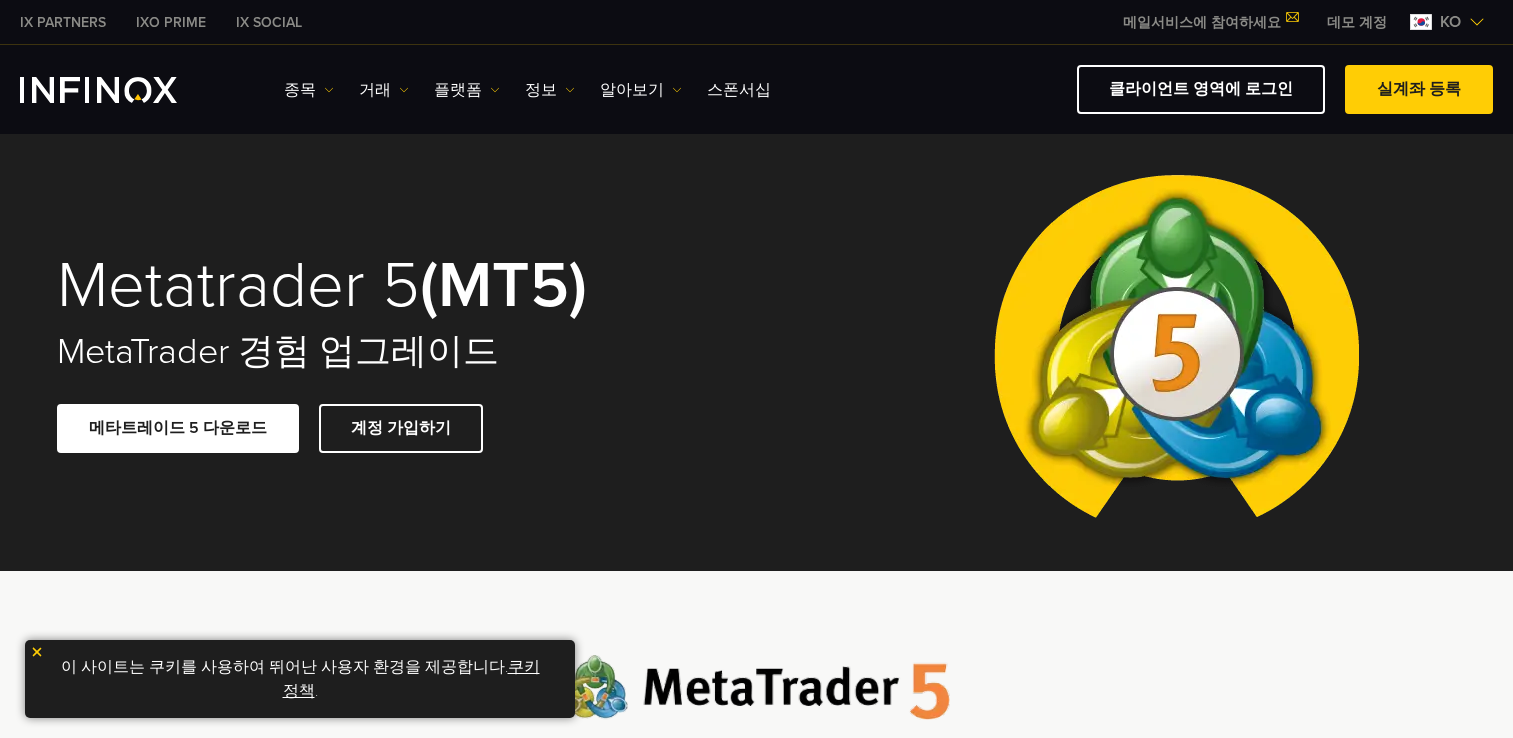 scroll, scrollTop: 0, scrollLeft: 0, axis: both 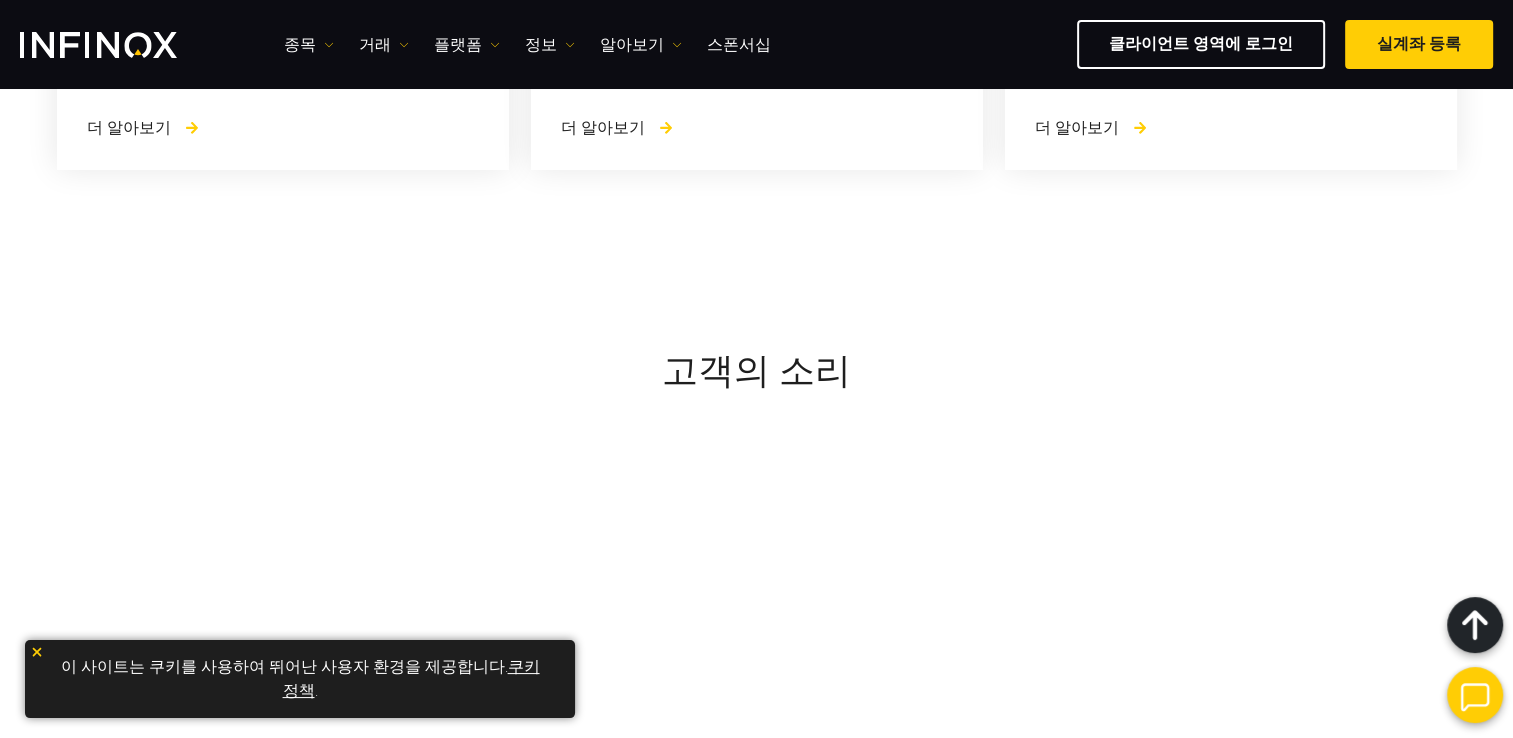 click on "주식" at bounding box center [337, -1934] 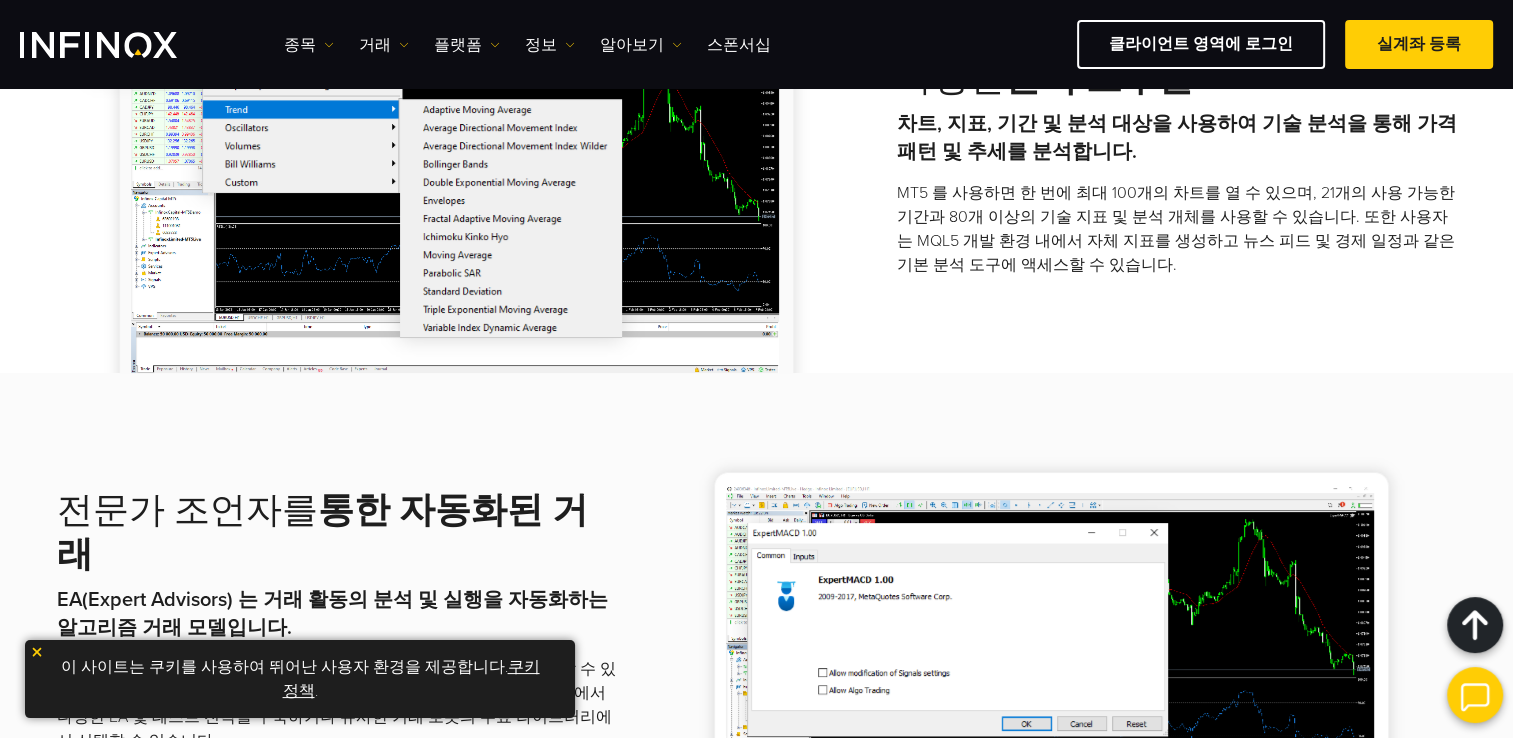 scroll, scrollTop: 1900, scrollLeft: 0, axis: vertical 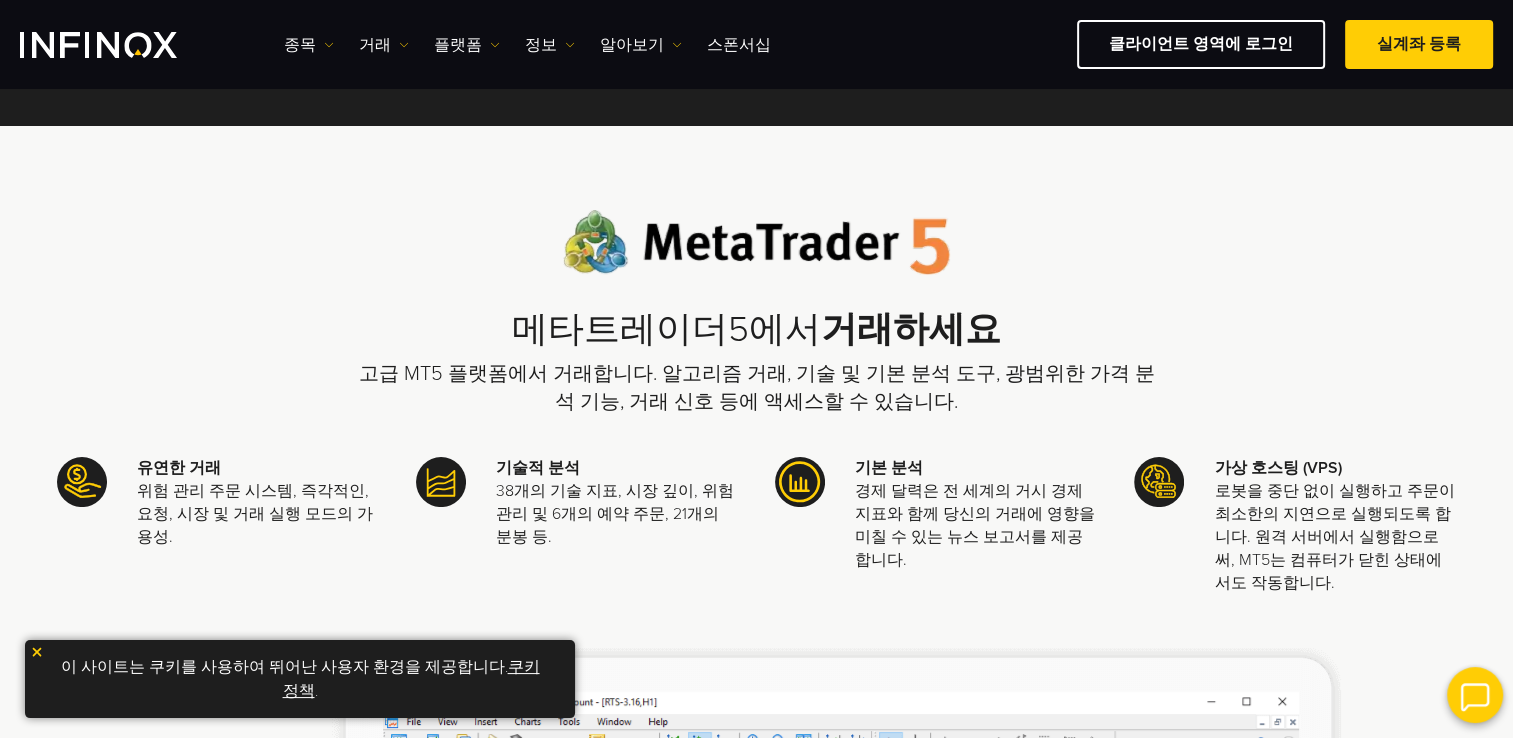 click on "메타트레이더5에서  거래하세요
고급 MT5 플랫폼에서 거래합니다. 알고리즘 거래, 기술 및 기본 분석 도구, 광범위한 가격 분석 기능, 거래 신호 등에 액세스할 수 있습니다." at bounding box center (757, 313) 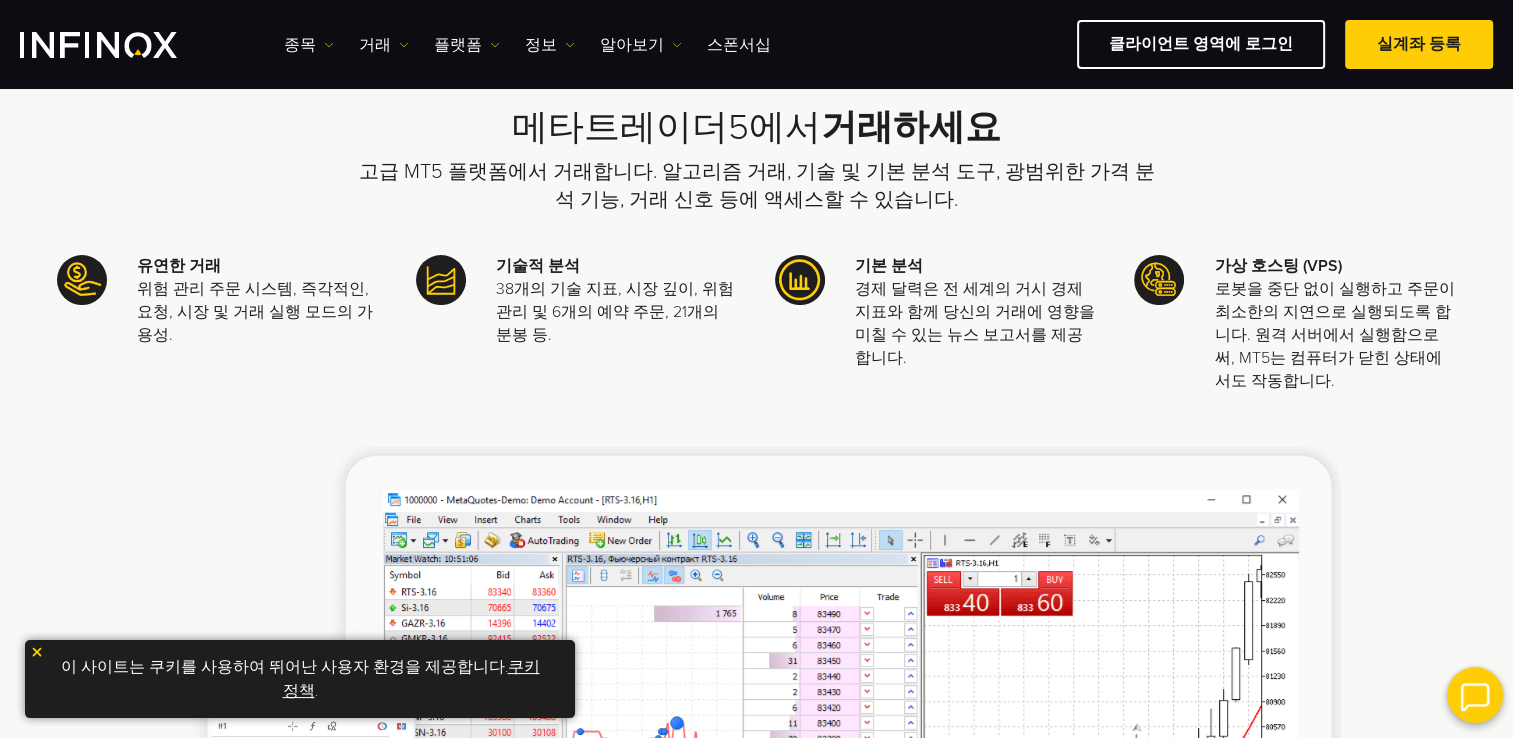 scroll, scrollTop: 500, scrollLeft: 0, axis: vertical 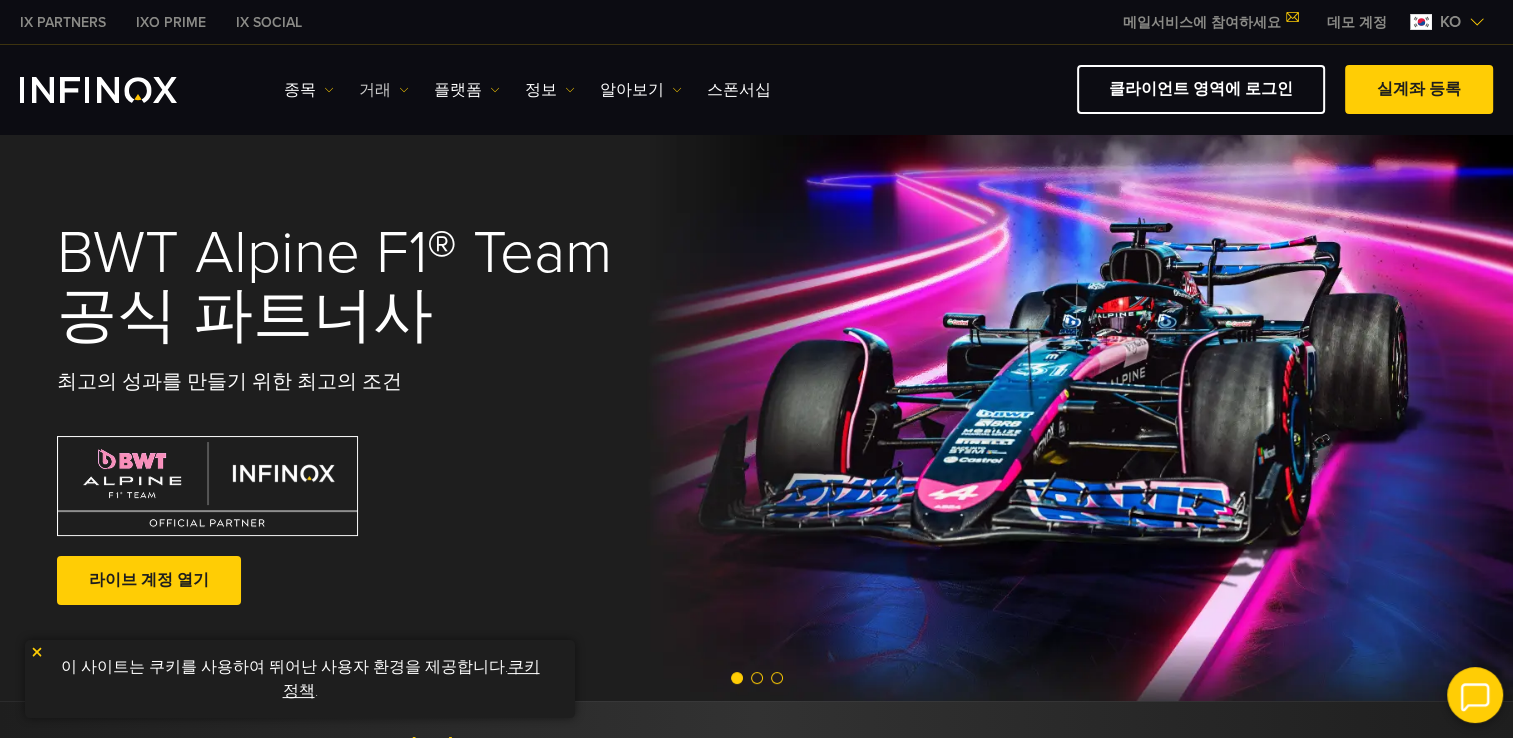 drag, startPoint x: 0, startPoint y: 0, endPoint x: 390, endPoint y: 91, distance: 400.47595 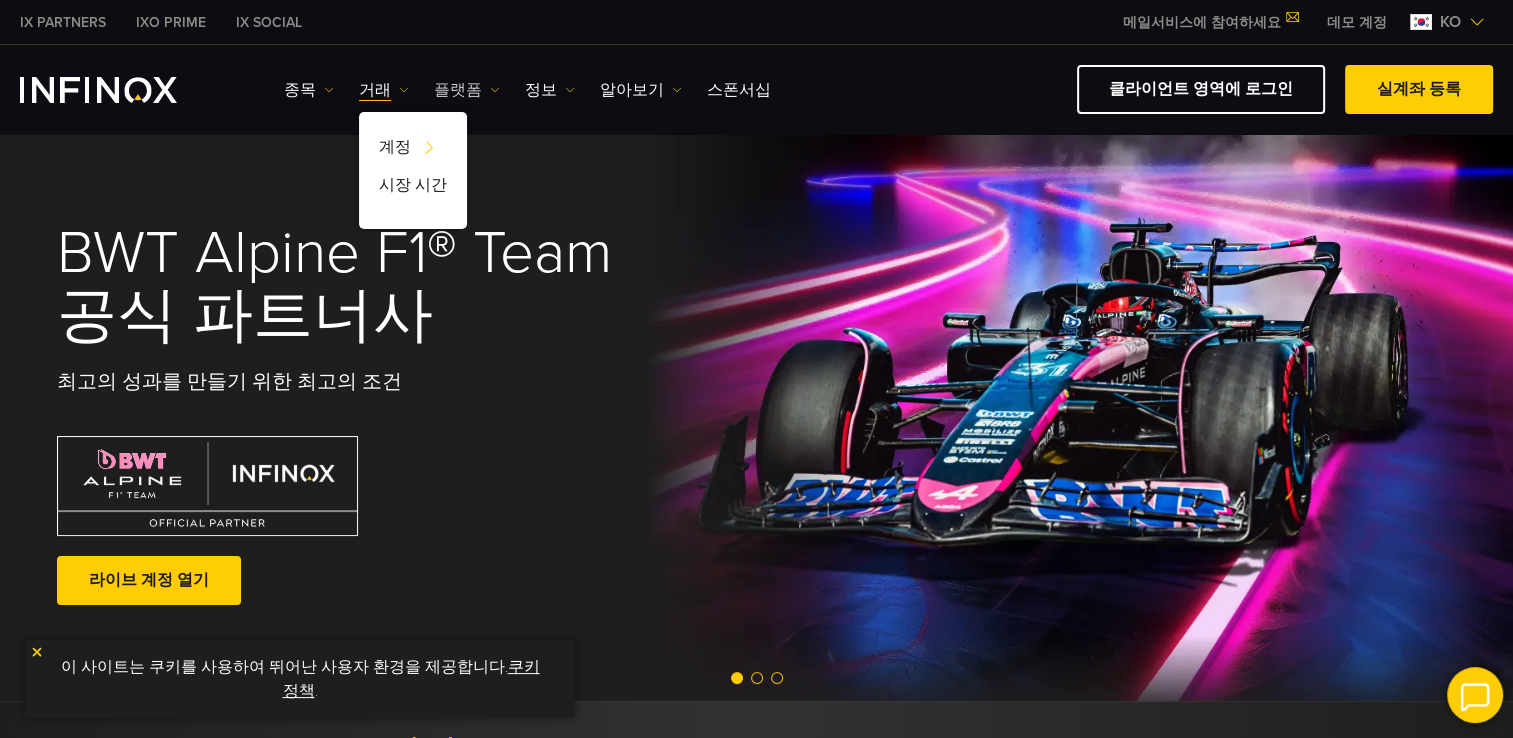 click on "플랫폼" at bounding box center (467, 90) 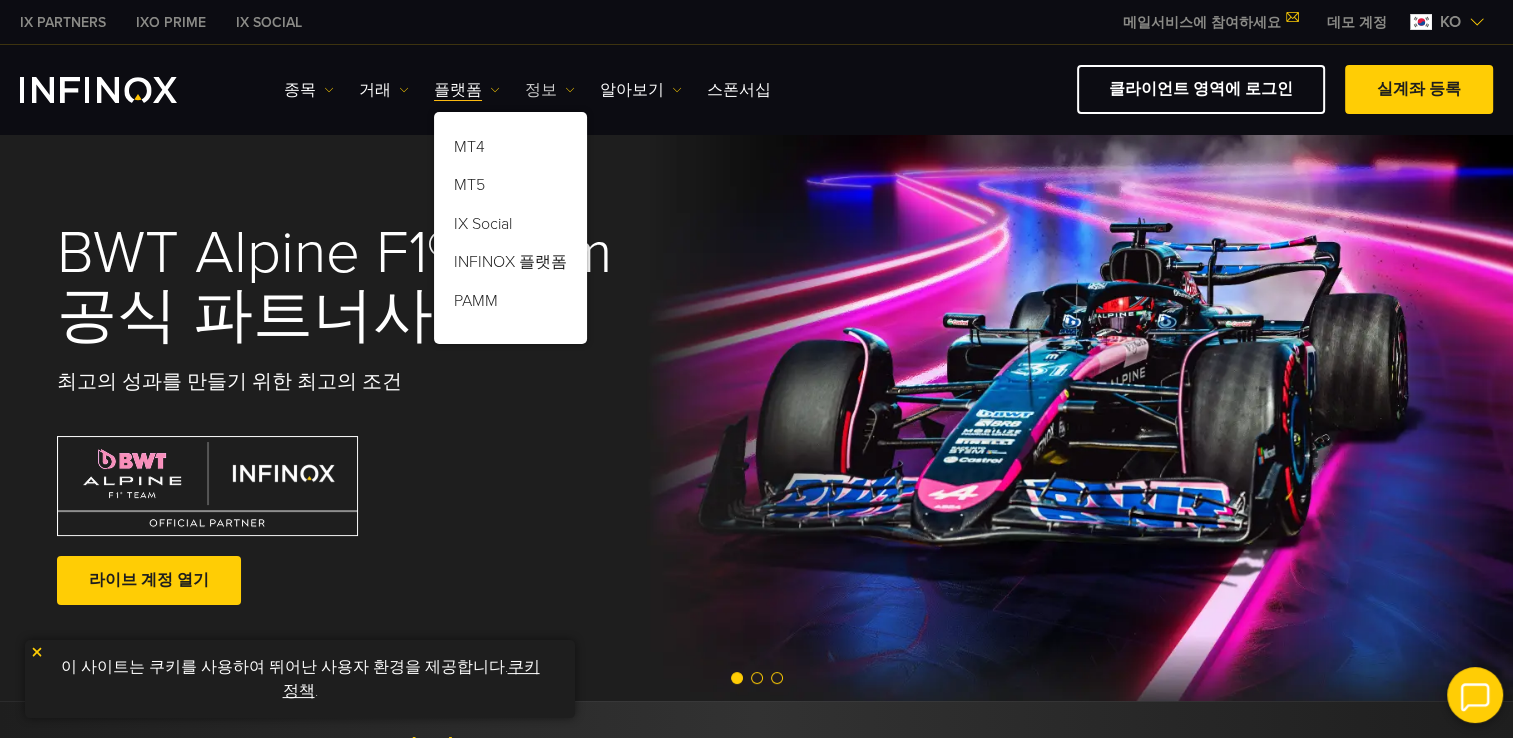 click on "정보" at bounding box center [550, 90] 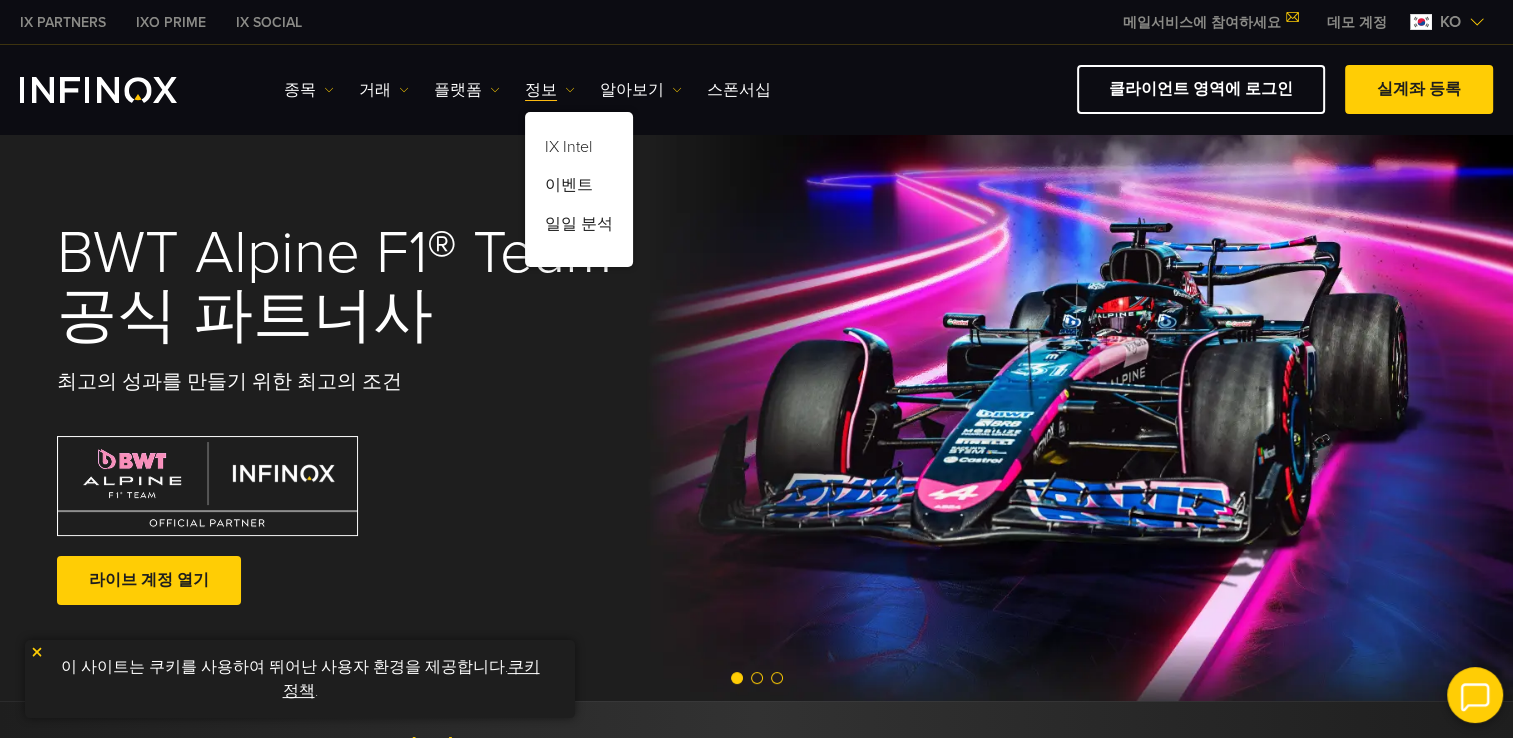click on "IX Social
종목
종목
상품 정보
거래" at bounding box center (756, 89) 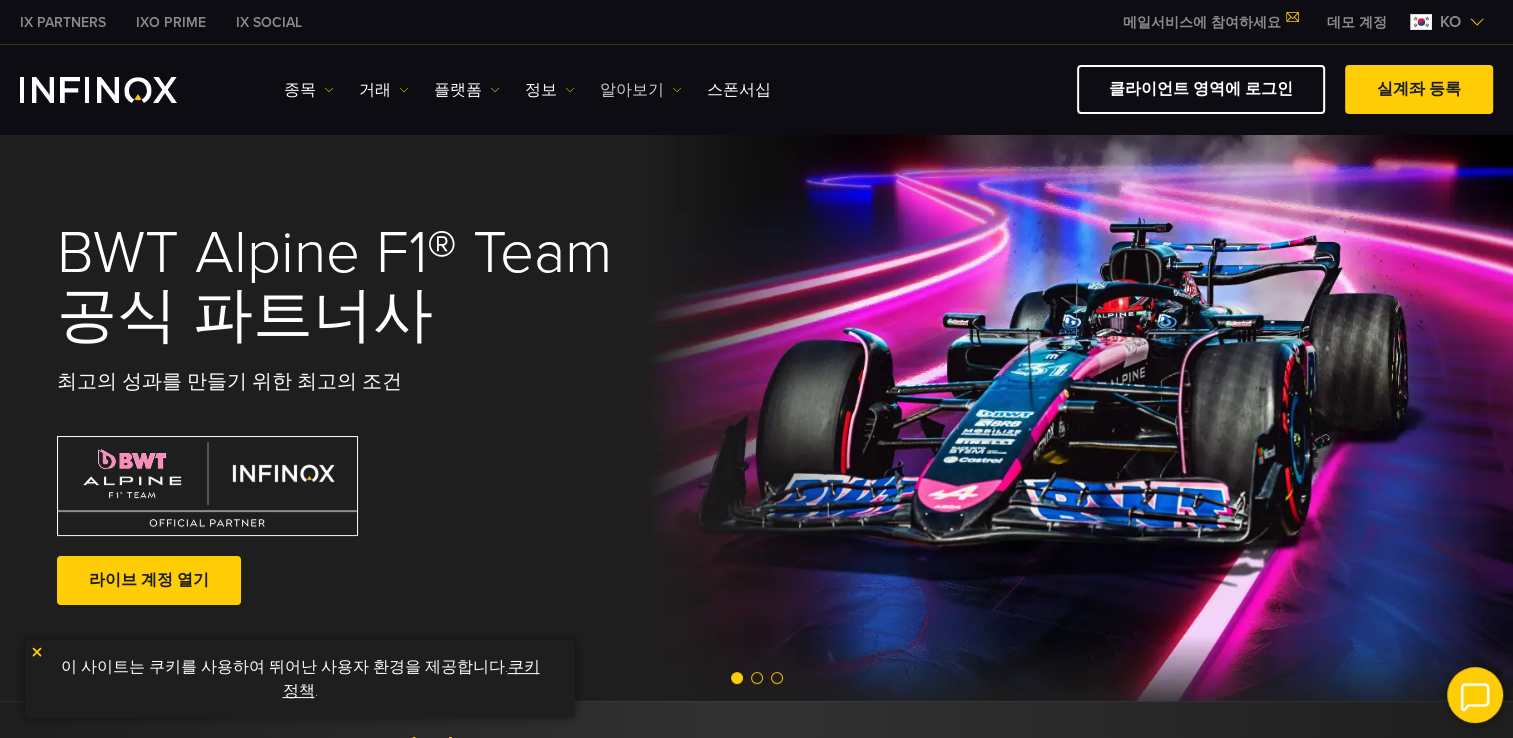 click on "알아보기" at bounding box center [641, 90] 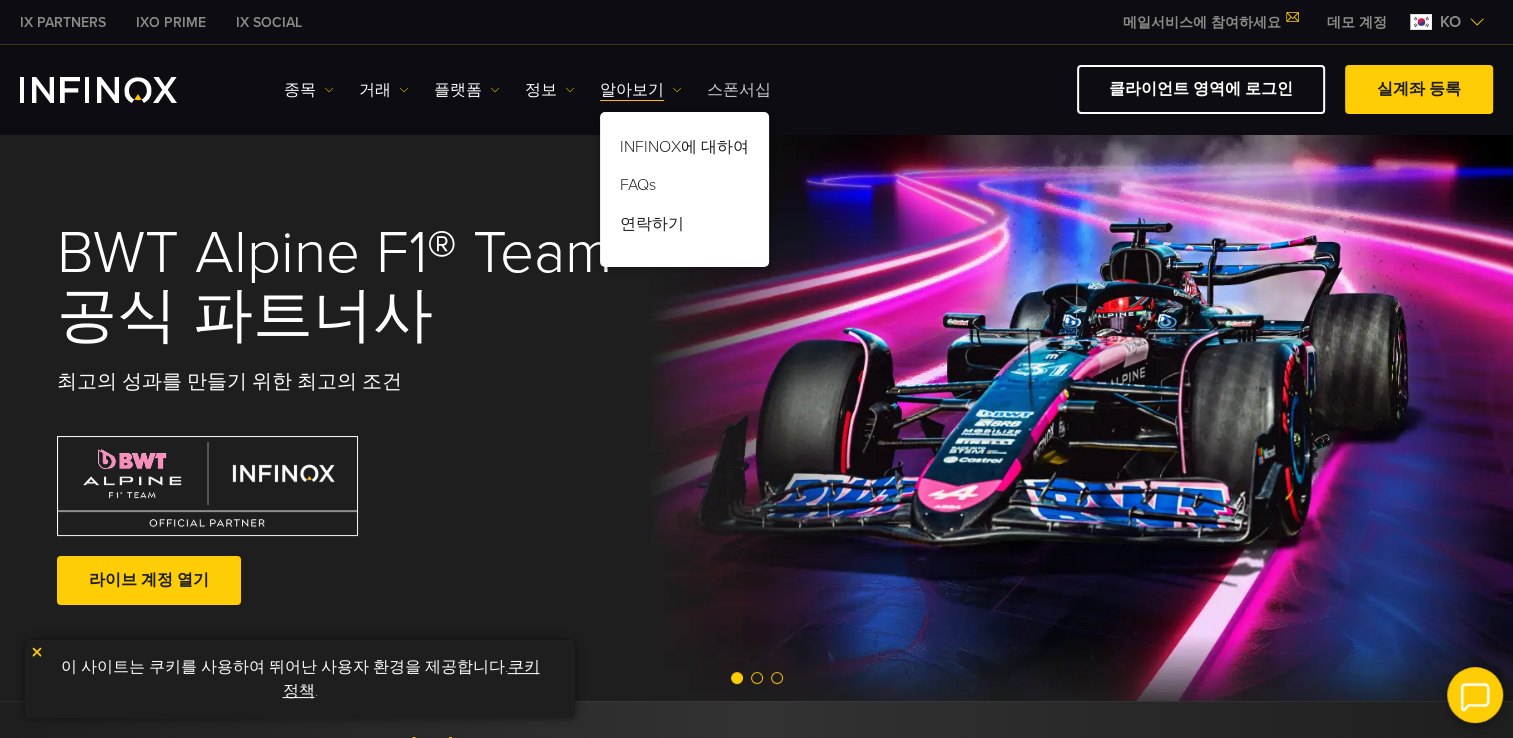 click on "스폰서십" at bounding box center (739, 90) 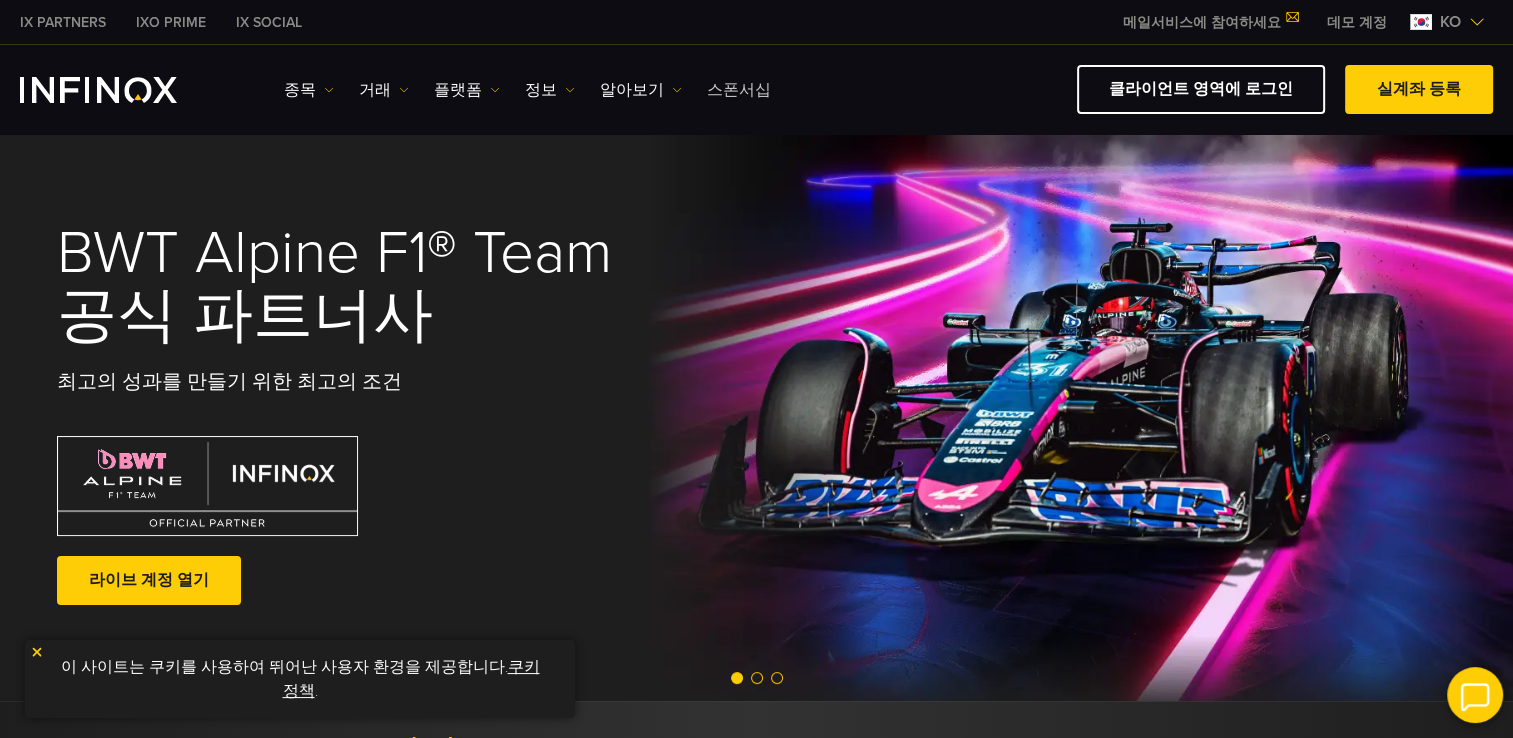 scroll, scrollTop: 0, scrollLeft: 0, axis: both 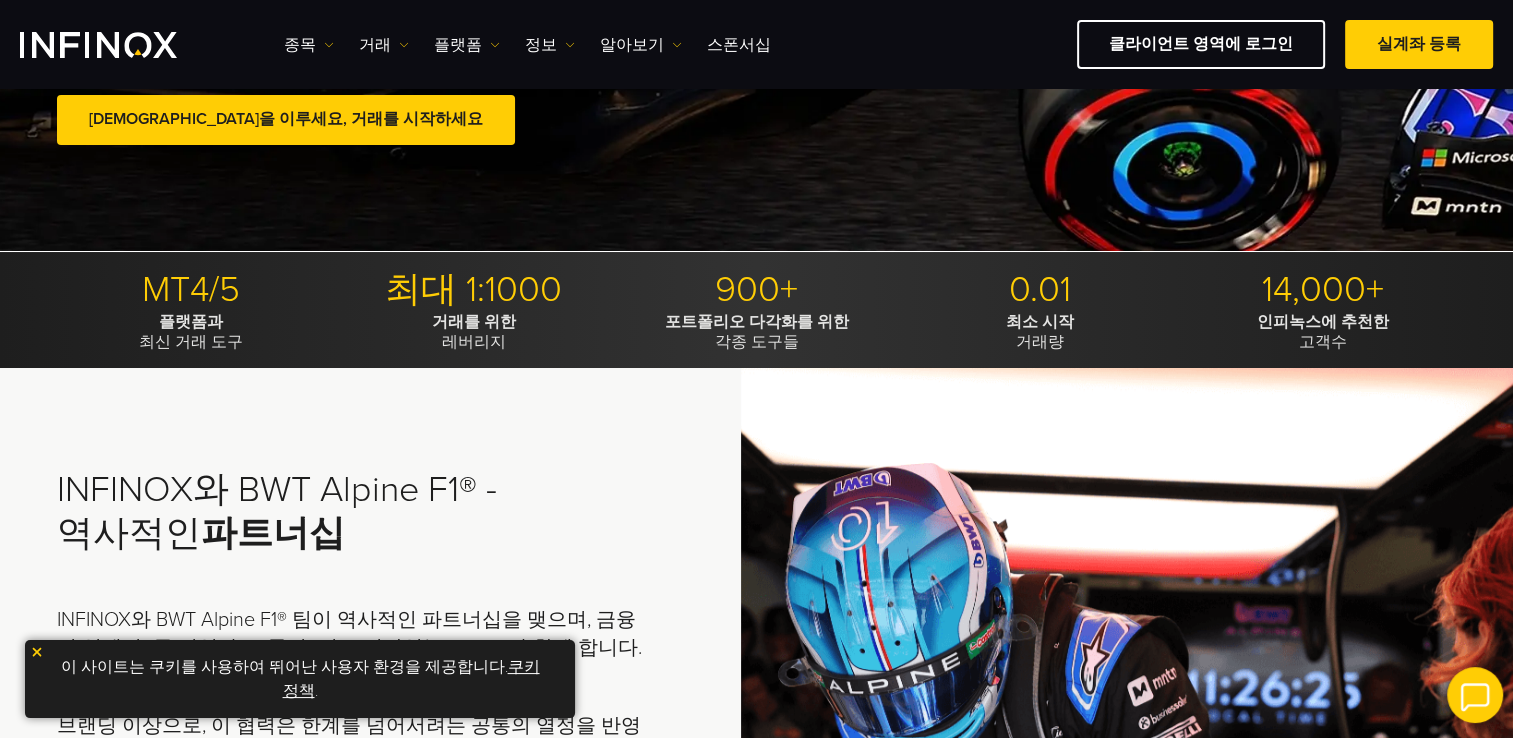 click on "거래를 위한 레버리지" at bounding box center [474, 332] 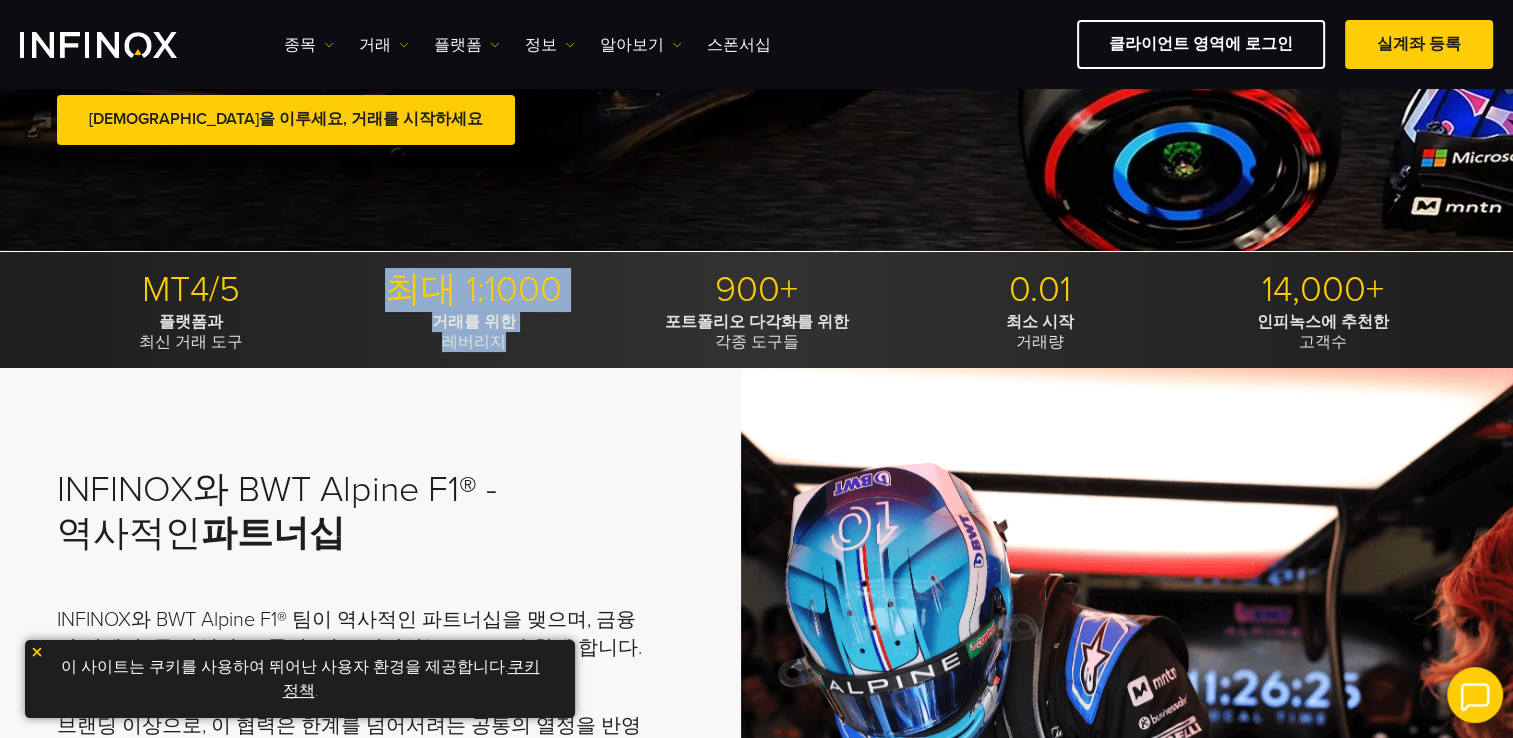 drag, startPoint x: 386, startPoint y: 289, endPoint x: 581, endPoint y: 362, distance: 208.21623 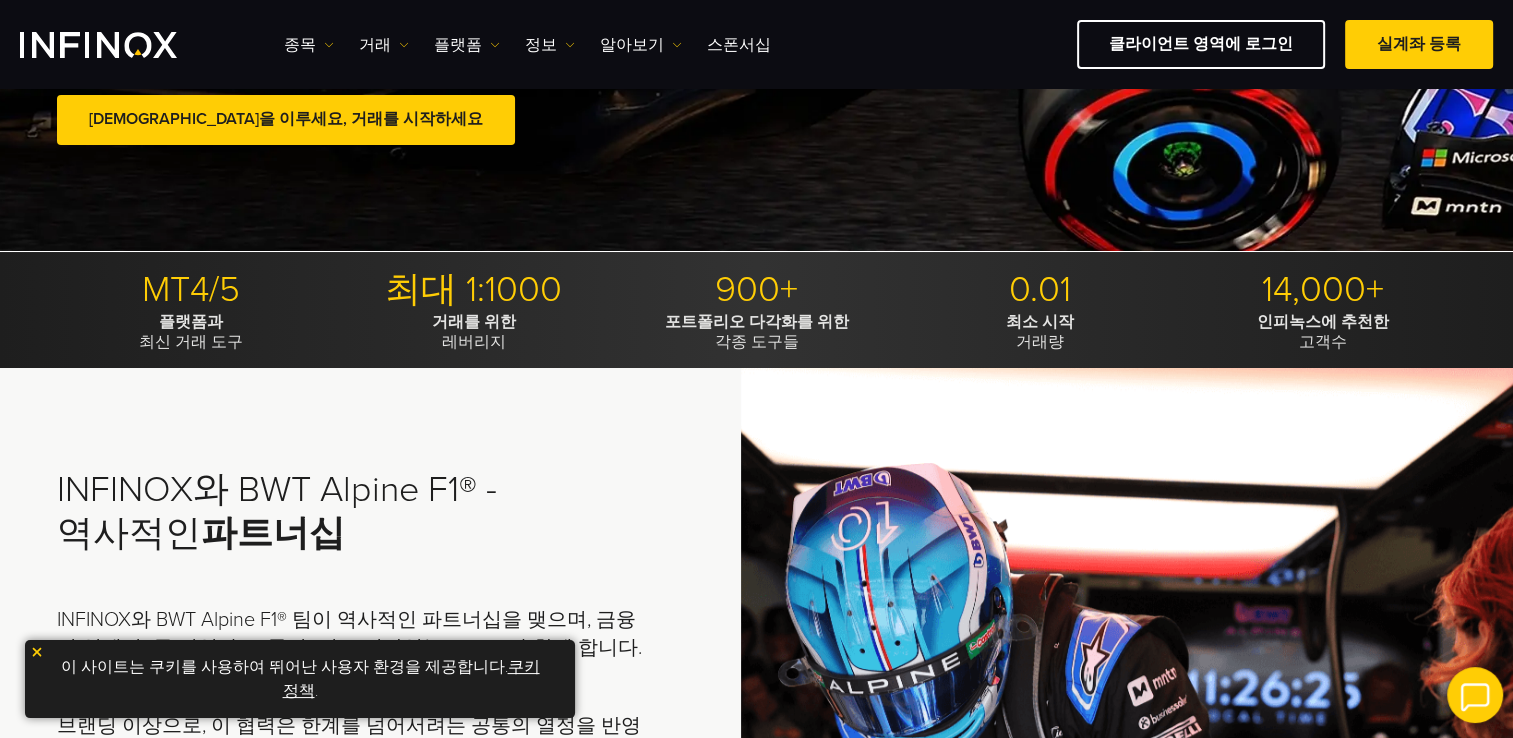 click on "INFINOX와 BWT Alpine F1® - 역사적인  파트너십
INFINOX와 BWT Alpine F1® 팀이 역사적인 파트너십을 맺으며, 금융의 업계의 1등 기업과, 포뮬러 1의 스릴감있는 스포츠가 함께 합니다.
브랜딩 이상으로, 이 협력은 한계를 넘어서려는 공통의 열정을 반영합니다. INFINOX와 Alpine 팀 모두 매우 경쟁적인 환경에서 운영되며, 세심한 계획, 민첩한 전략, 그리고 지속적인 우수성을 향한 동기가 요구됩니다. 이러한 시너지는 거래가 고속 레이싱을 만나는 전율적인 여정을 위한 길을 엽니다." at bounding box center (756, 811) 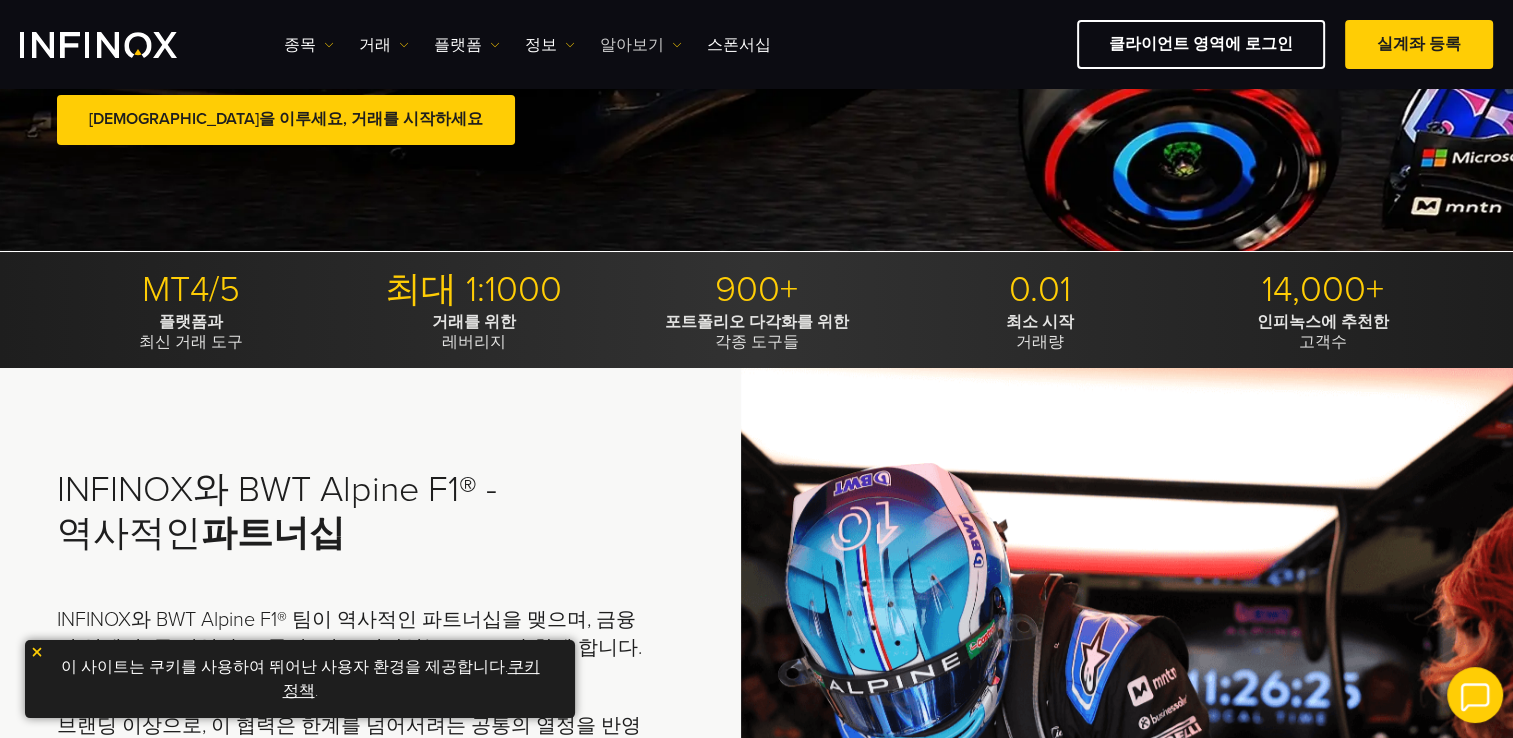 click on "알아보기" at bounding box center [641, 45] 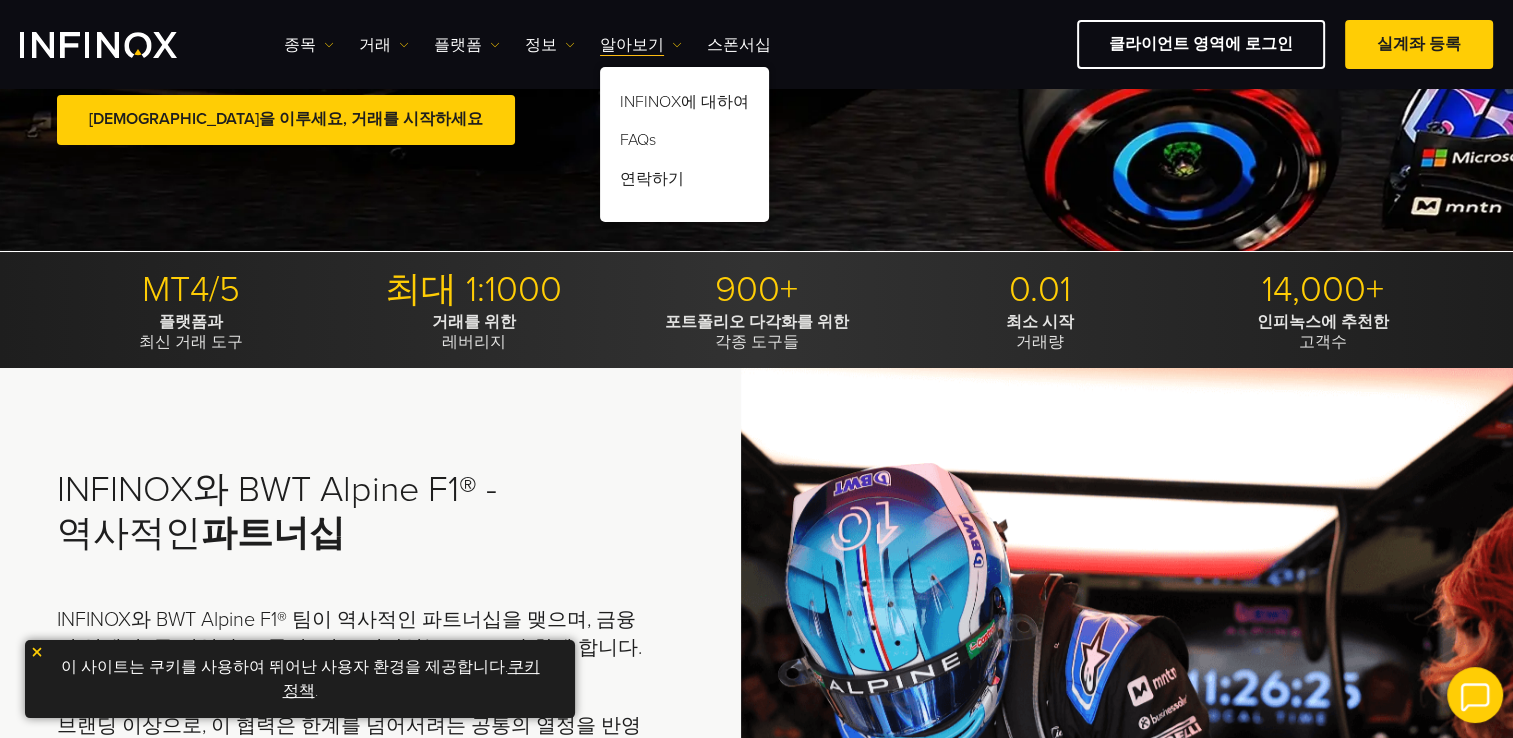 click on "종목
종목
상품 정보
거래
계정" at bounding box center [888, 44] 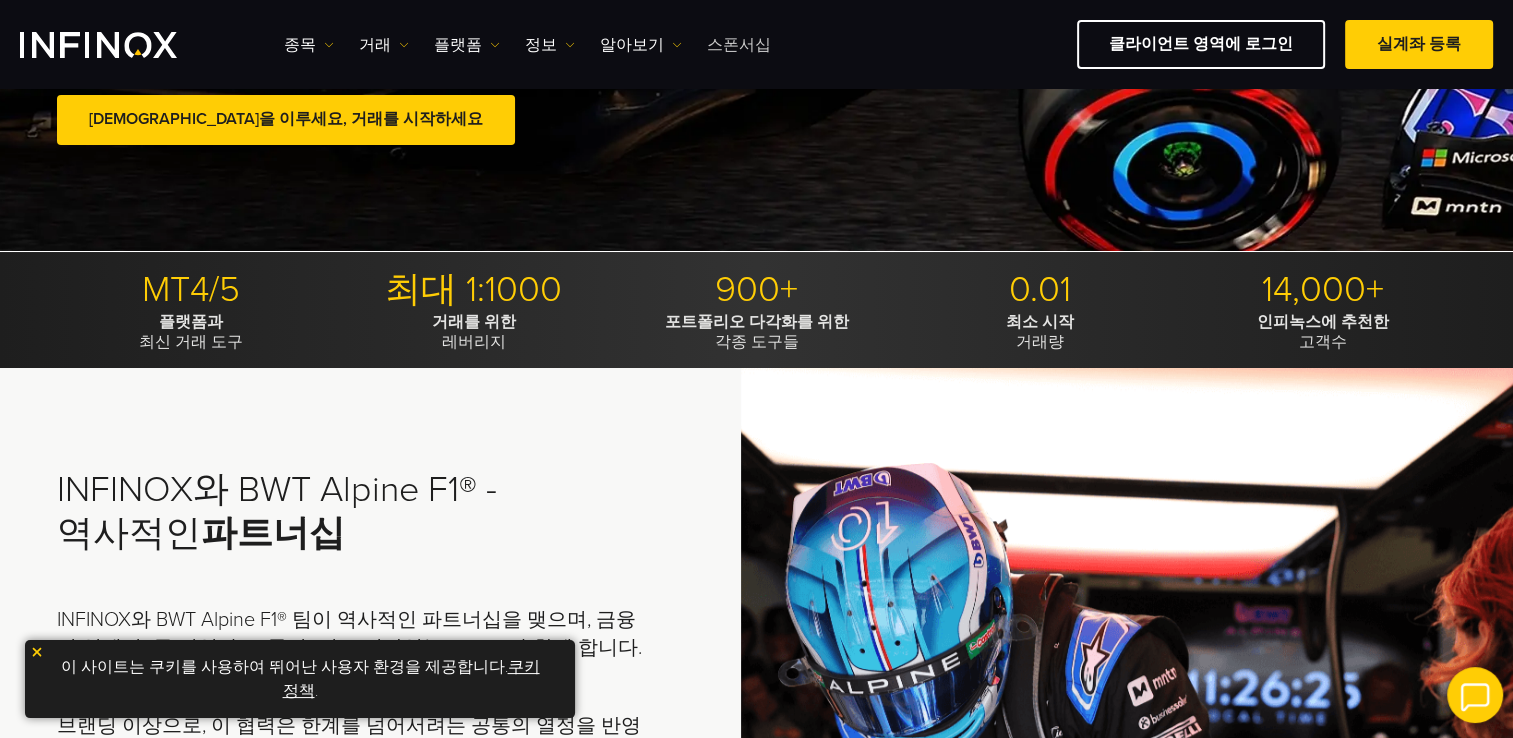 click on "스폰서십" at bounding box center (739, 45) 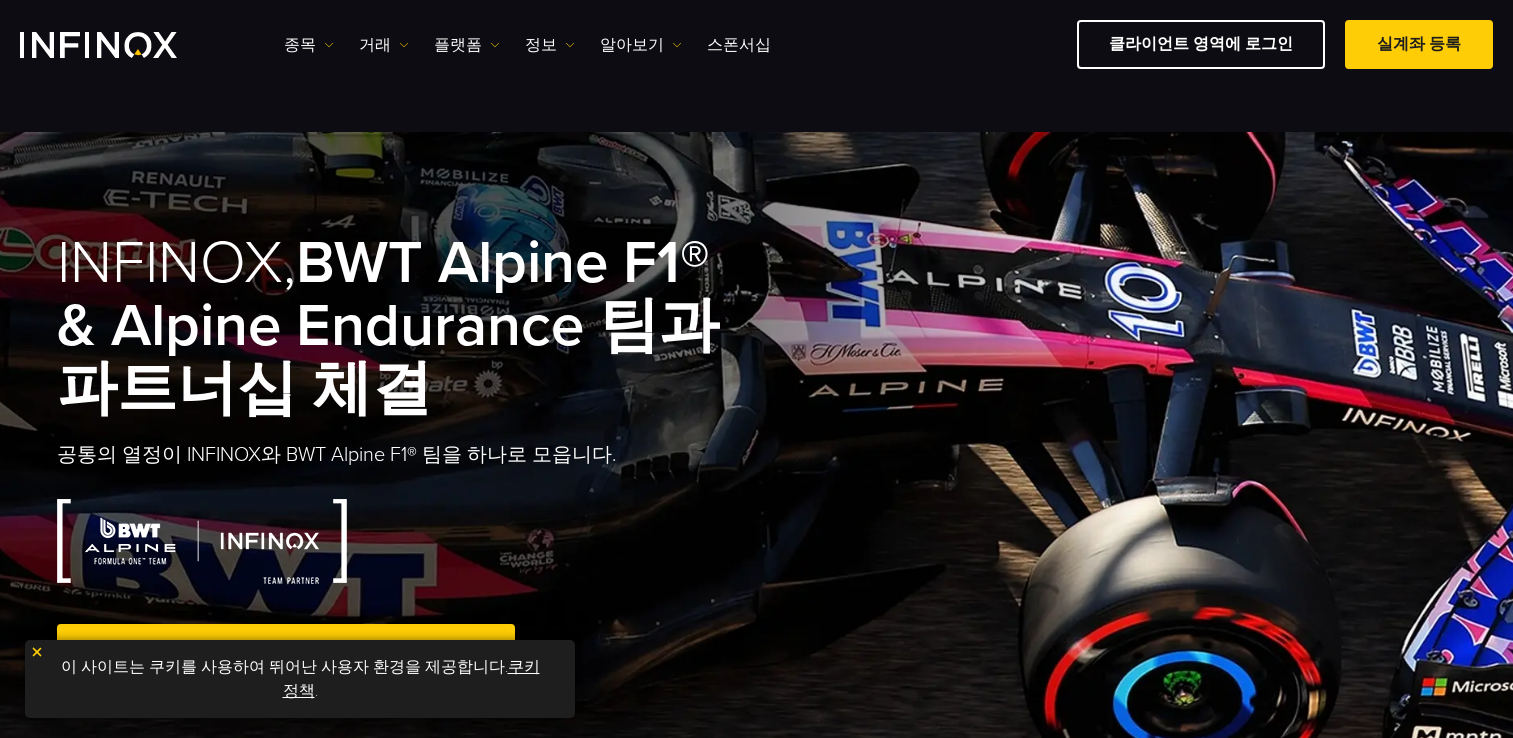 scroll, scrollTop: 400, scrollLeft: 0, axis: vertical 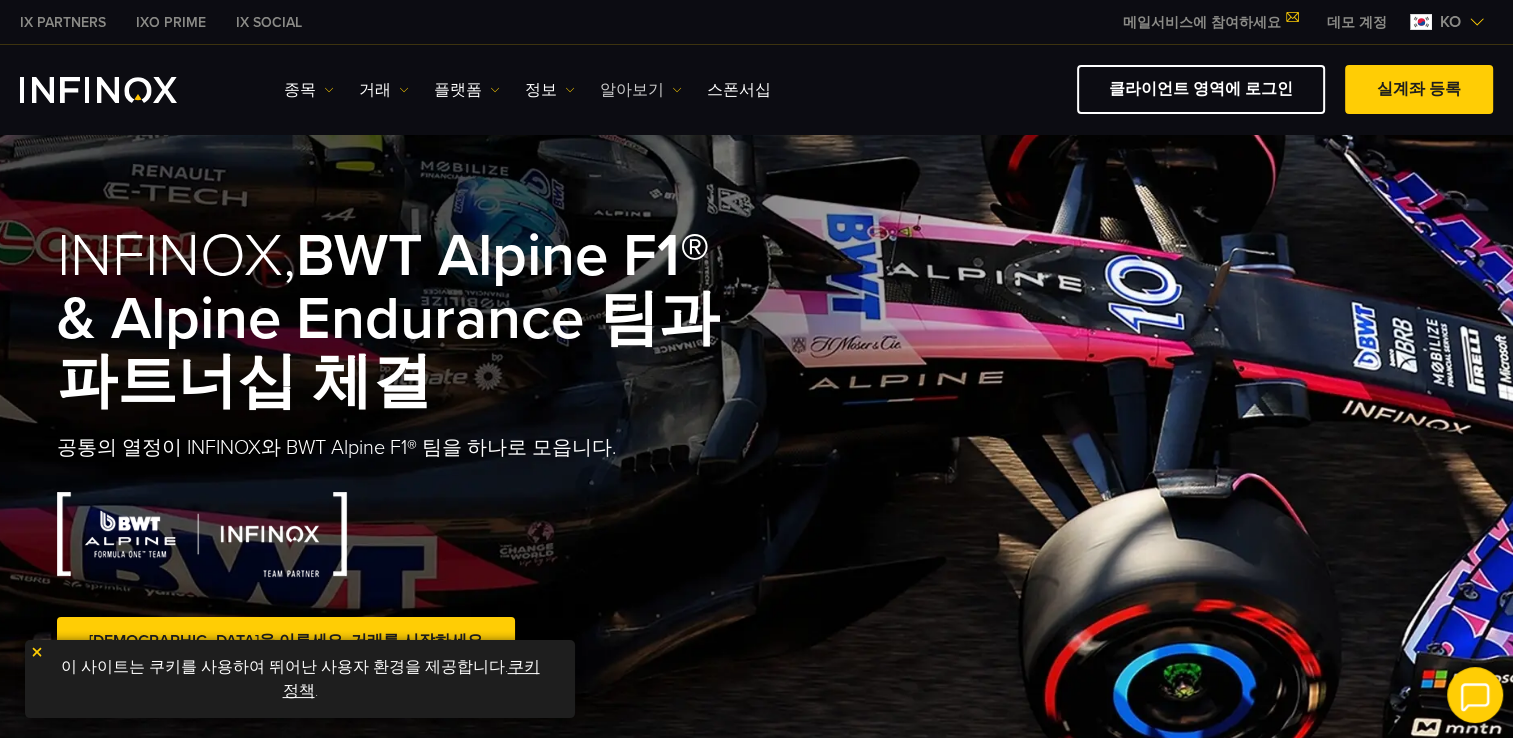 click on "알아보기" at bounding box center (641, 90) 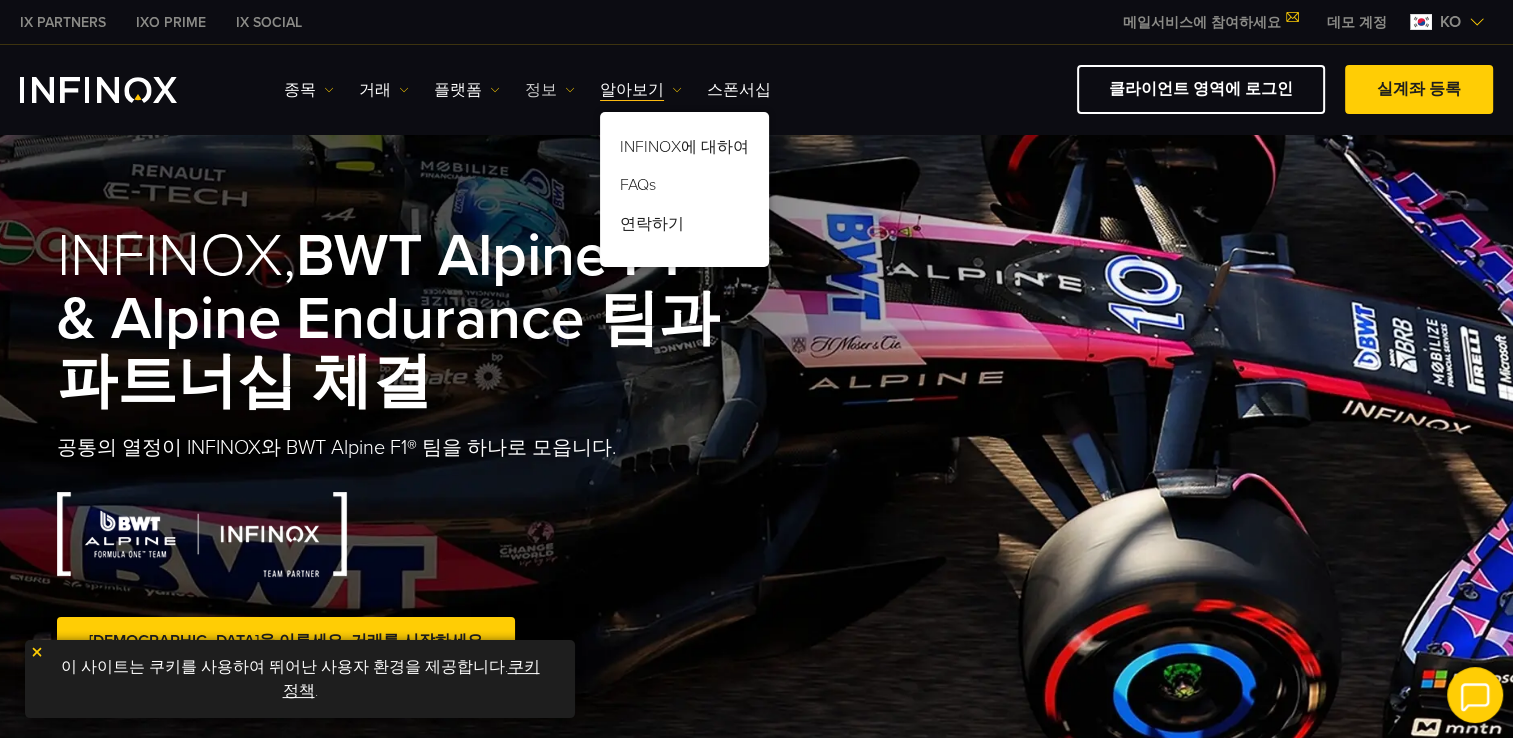 click on "정보" at bounding box center [550, 90] 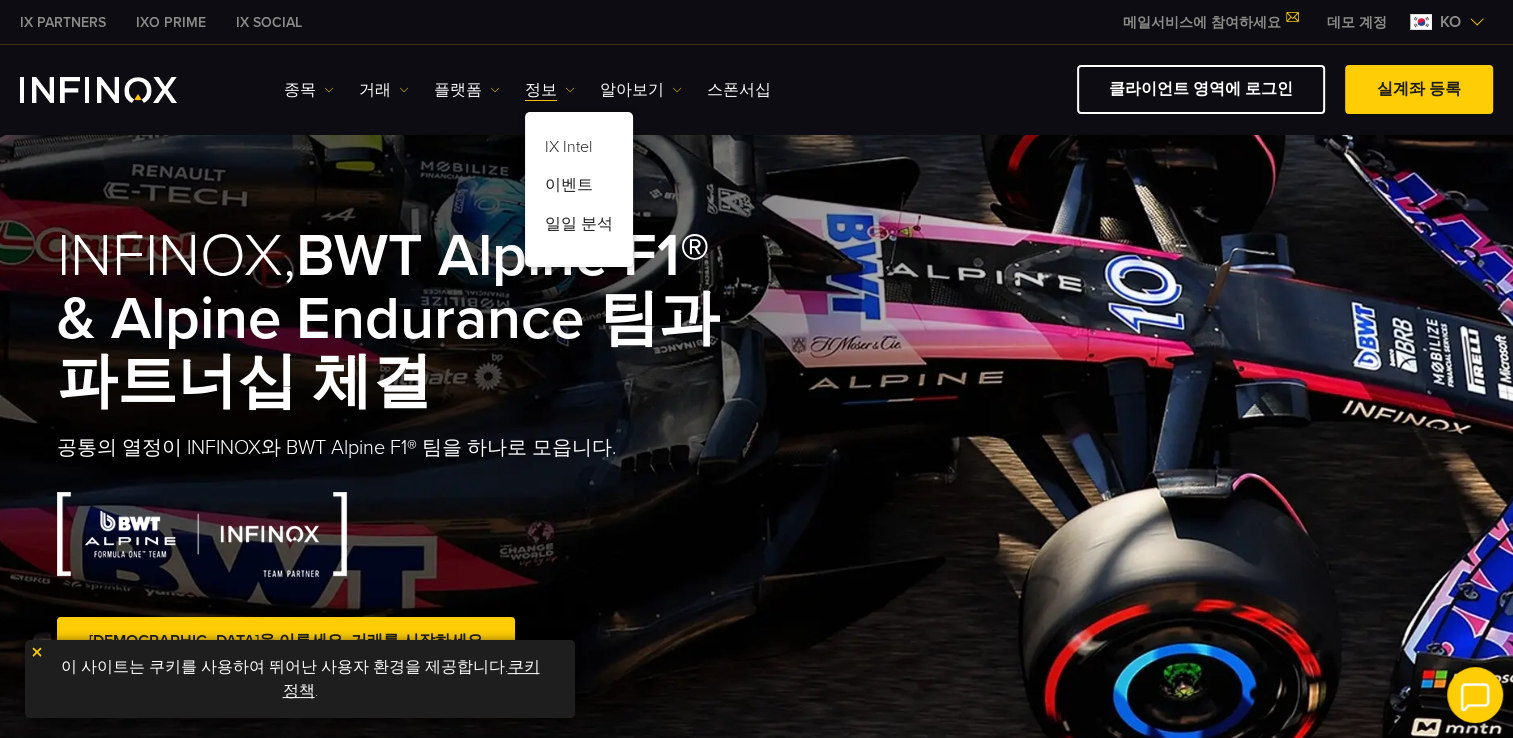 click on "종목
종목
상품 정보
거래
계정" at bounding box center (888, 89) 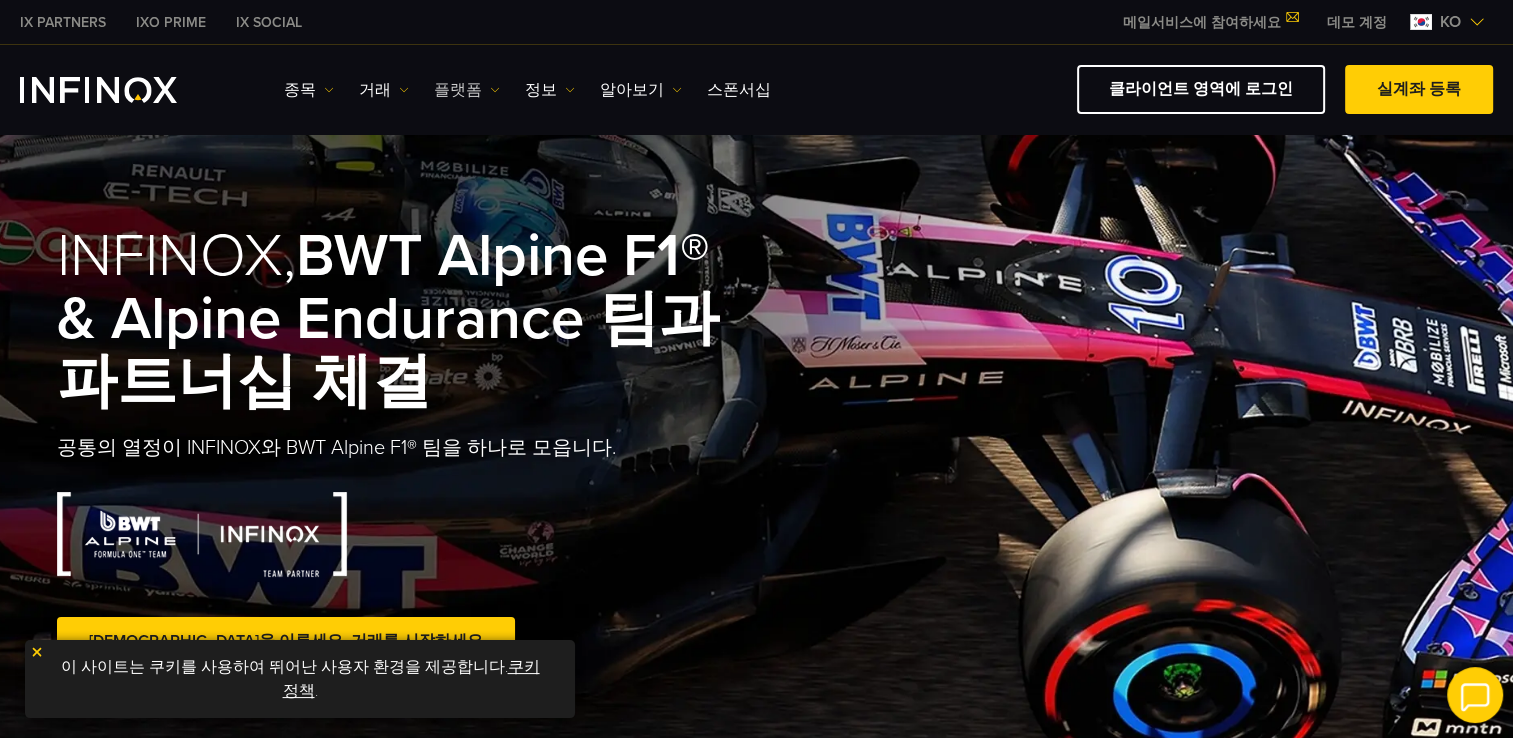 click on "플랫폼" at bounding box center (467, 90) 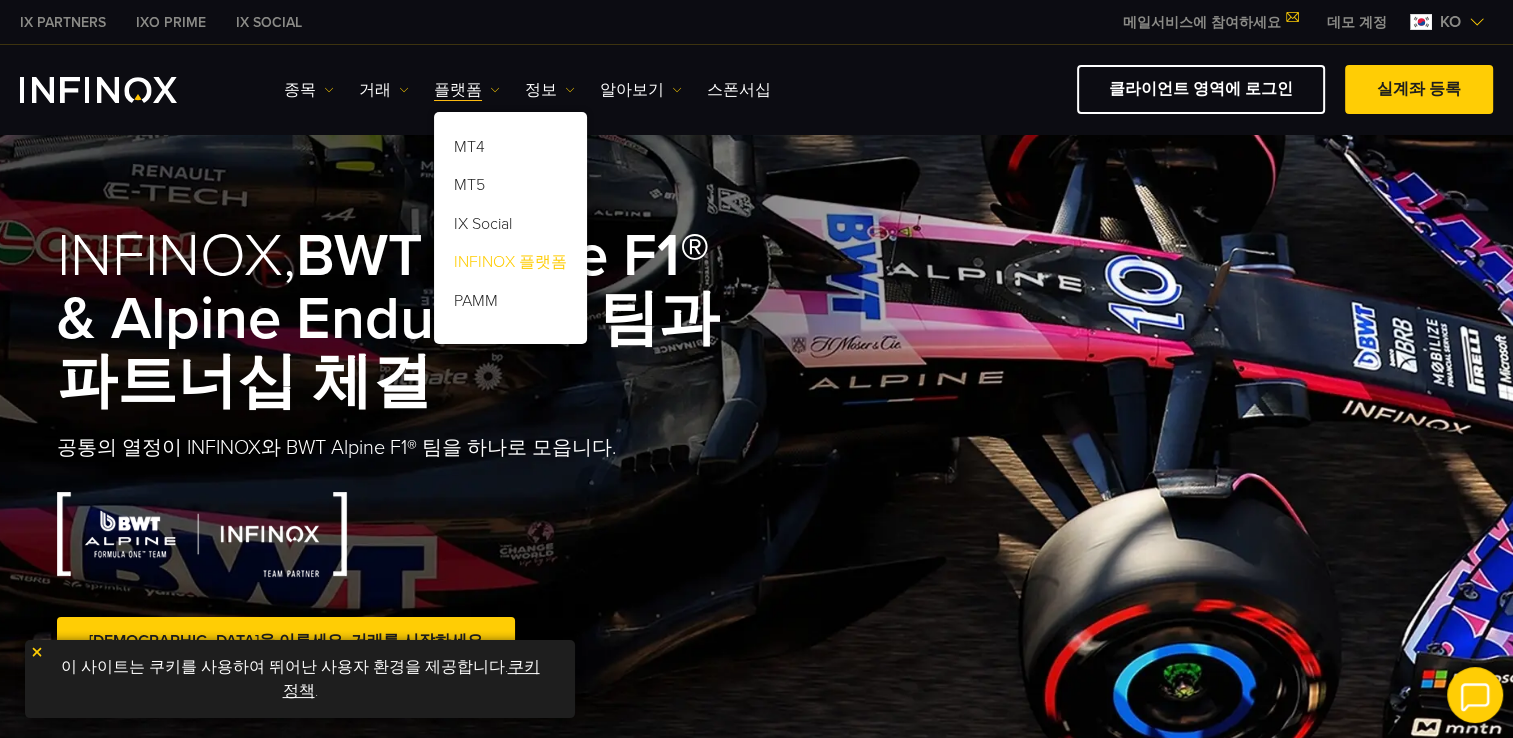 click on "INFINOX 플랫폼" at bounding box center (510, 266) 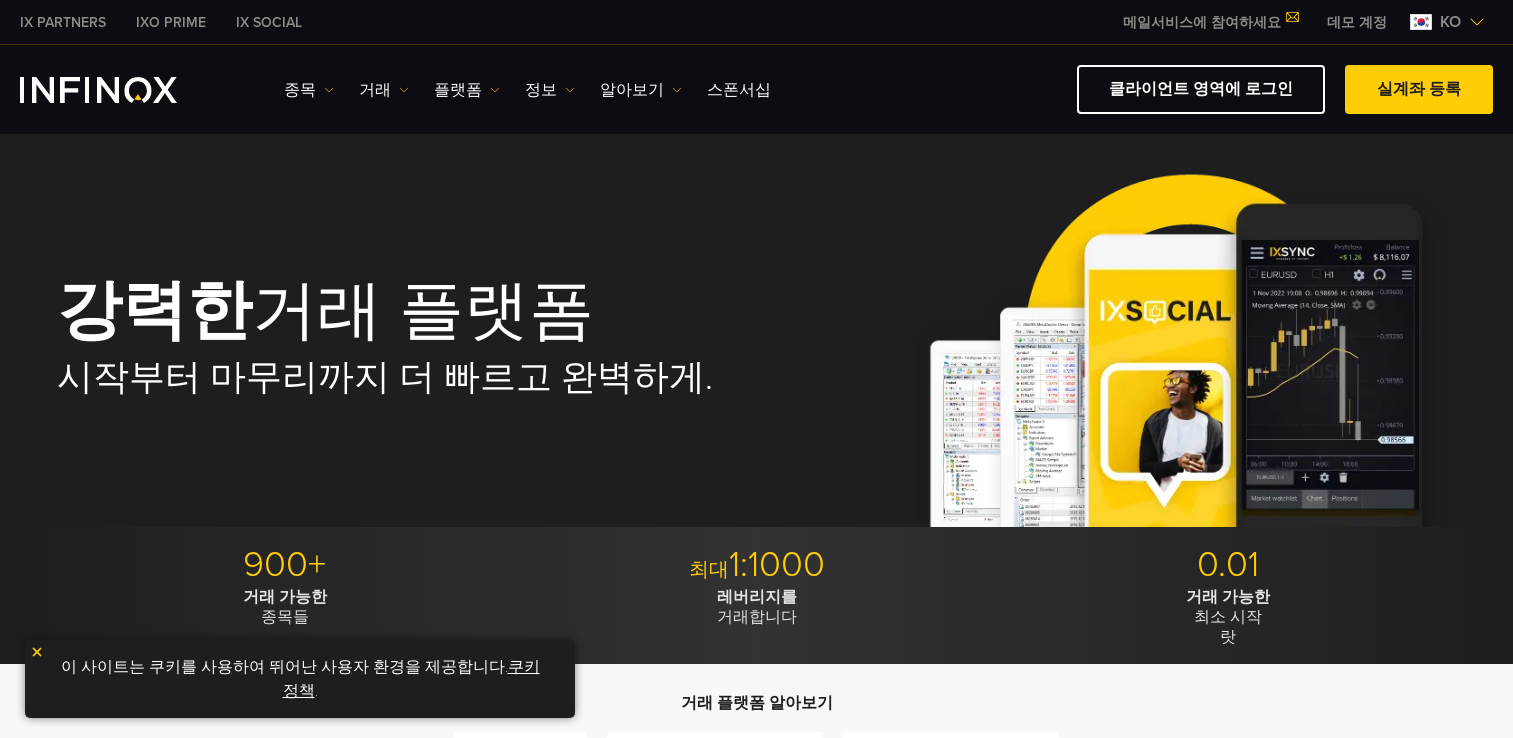 scroll, scrollTop: 0, scrollLeft: 0, axis: both 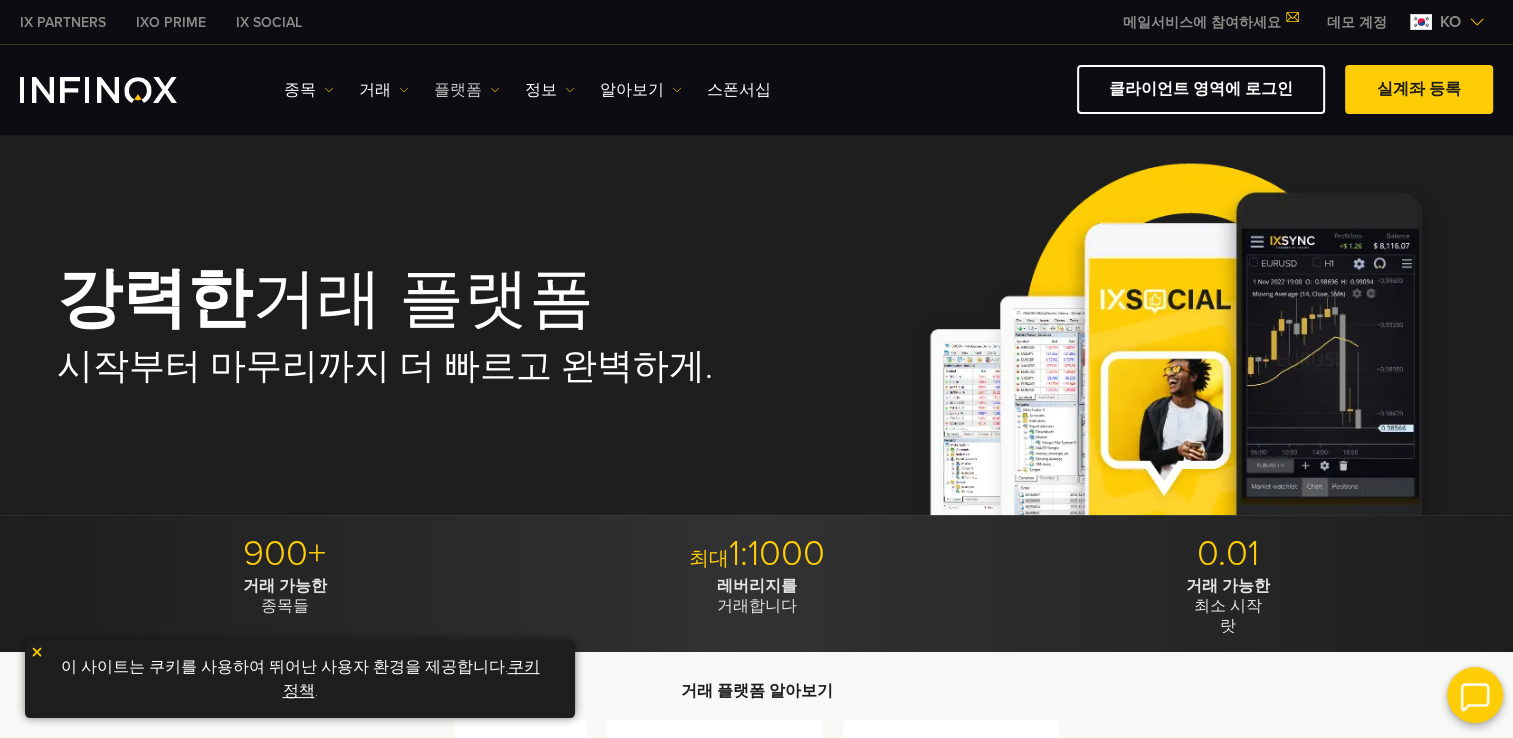 click on "플랫폼" at bounding box center [467, 90] 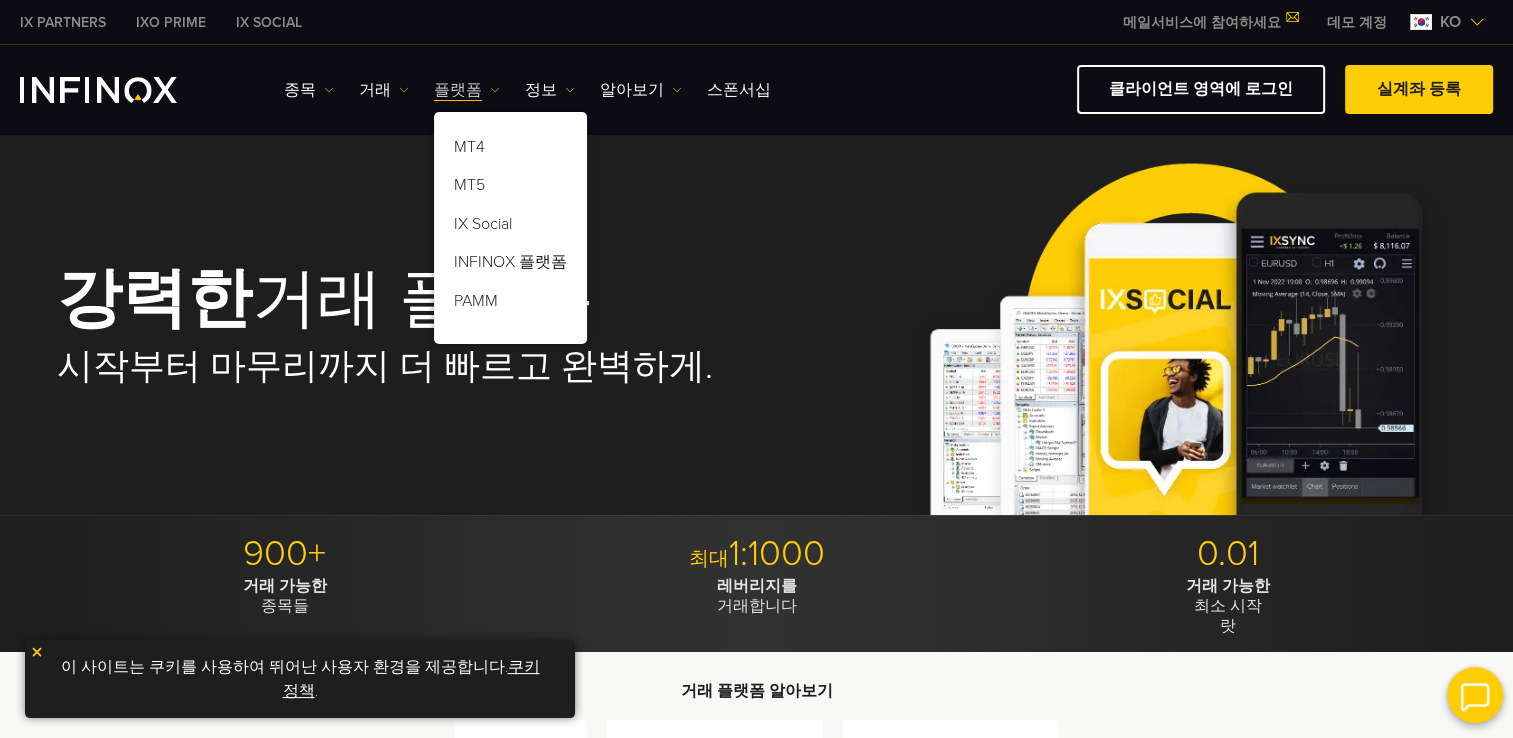 scroll, scrollTop: 0, scrollLeft: 0, axis: both 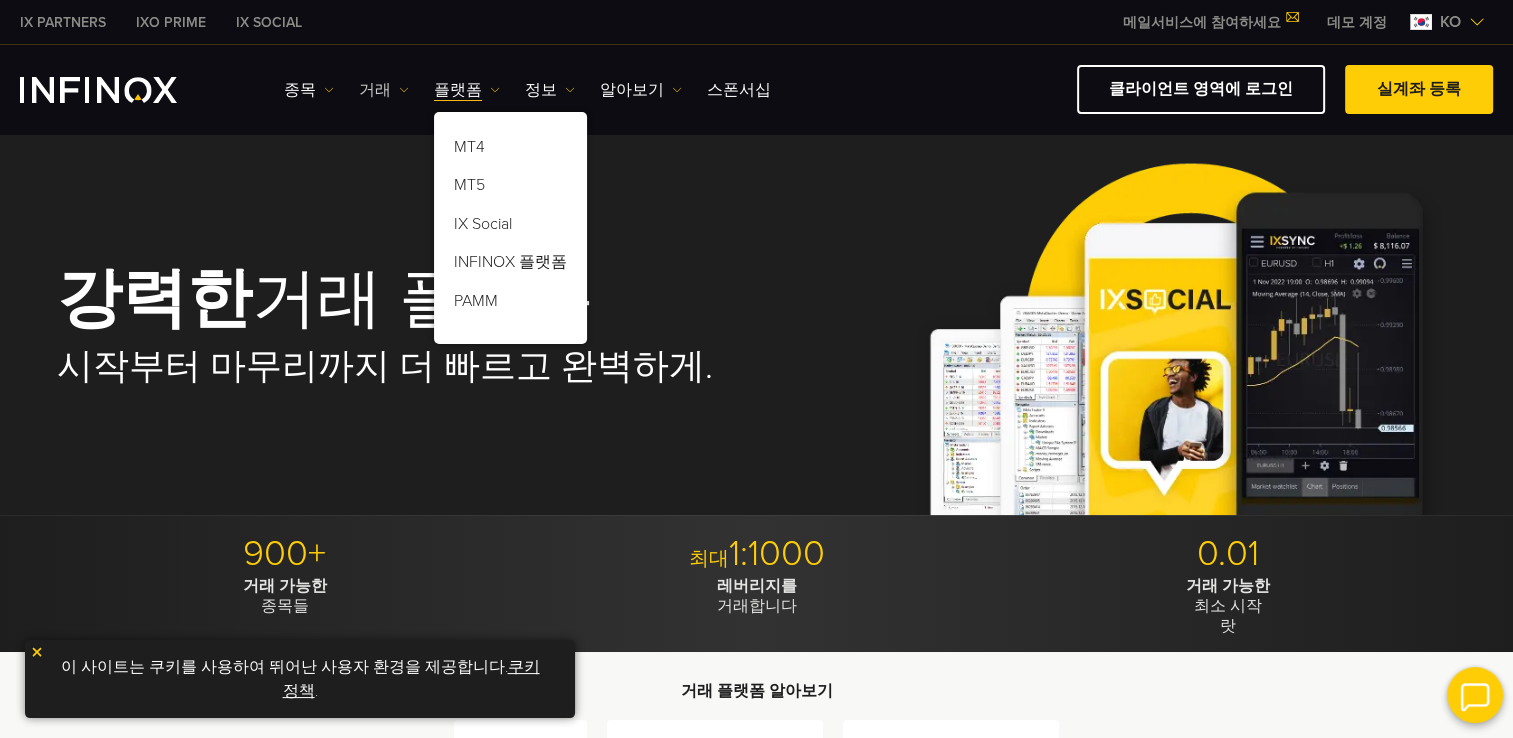 click at bounding box center (404, 90) 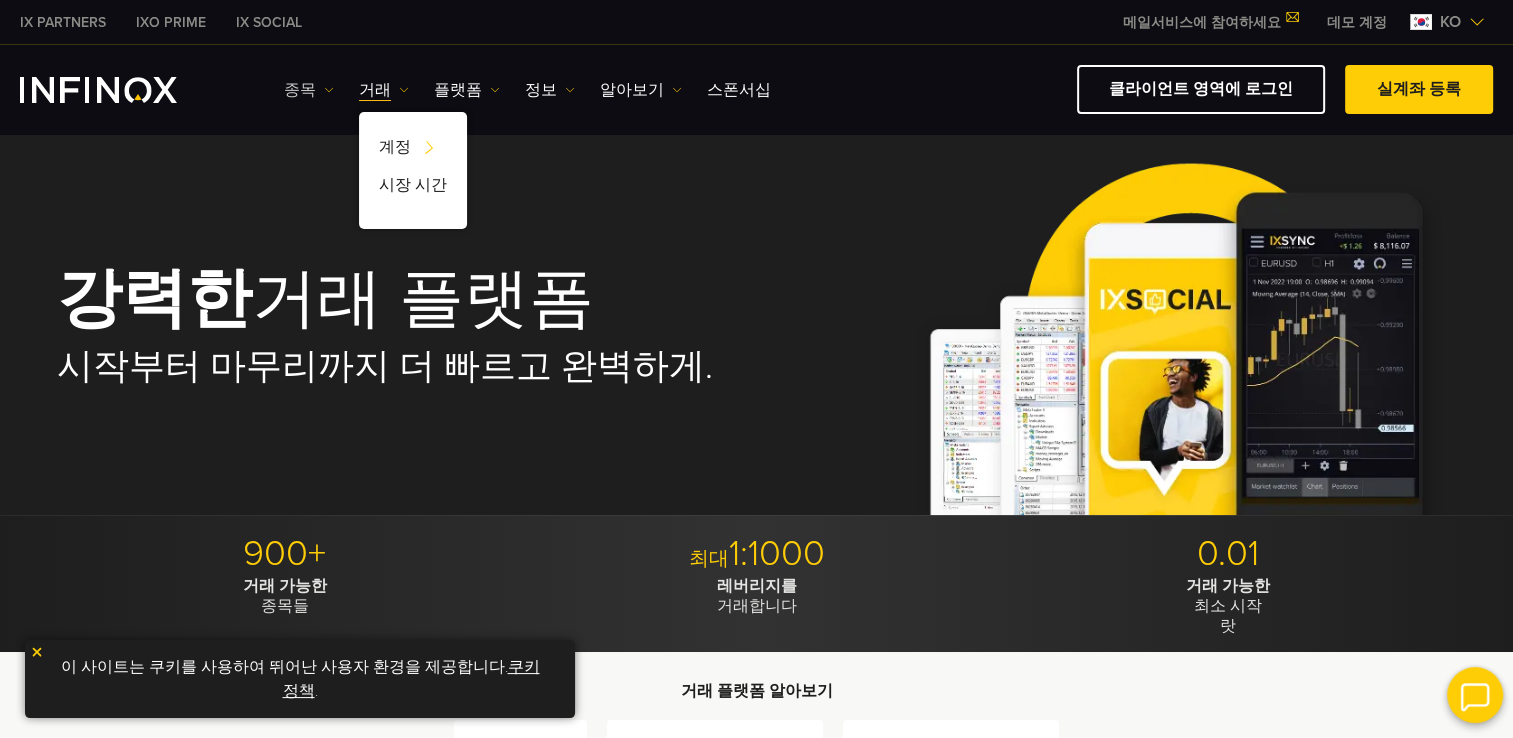 click on "종목" at bounding box center [309, 90] 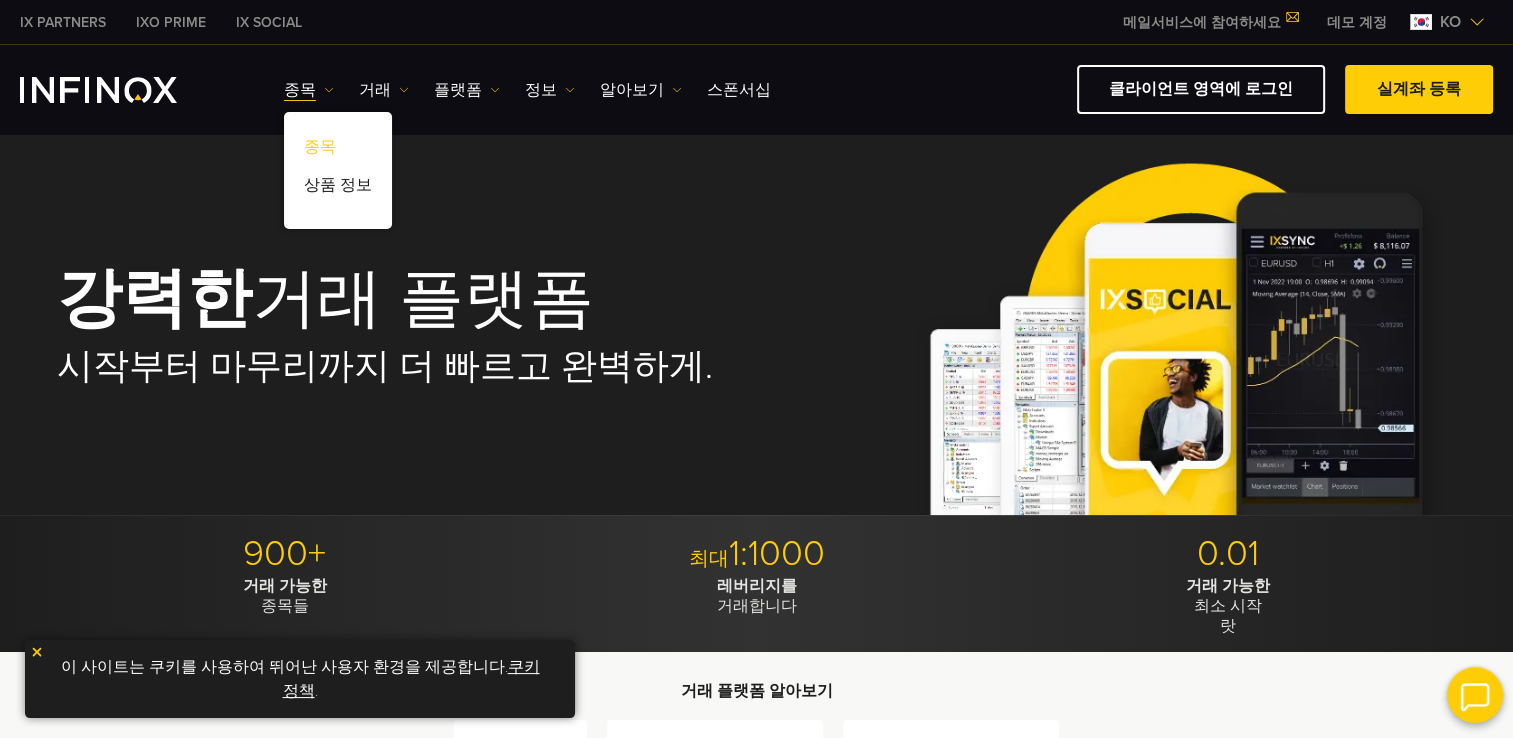 click on "종목" at bounding box center [338, 151] 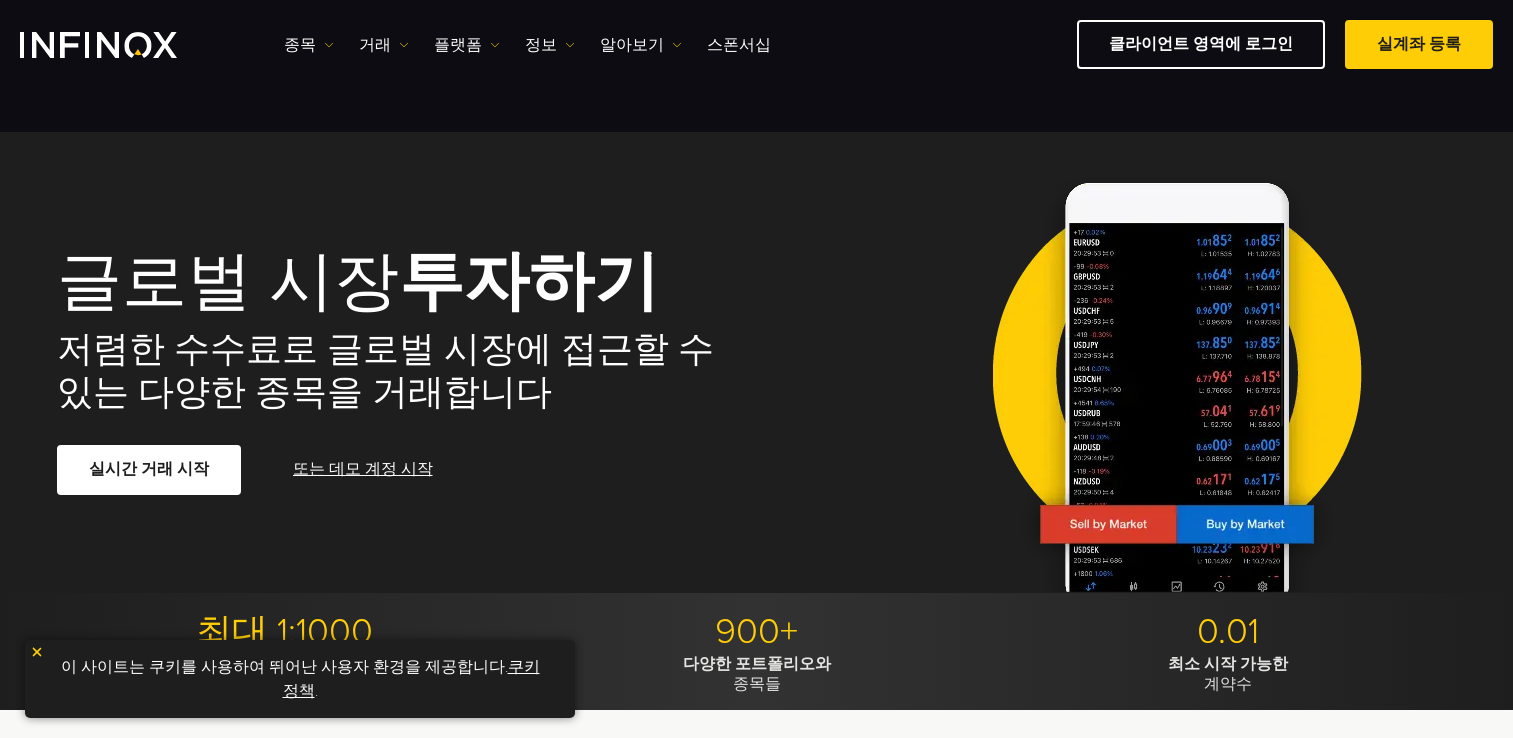 scroll, scrollTop: 600, scrollLeft: 0, axis: vertical 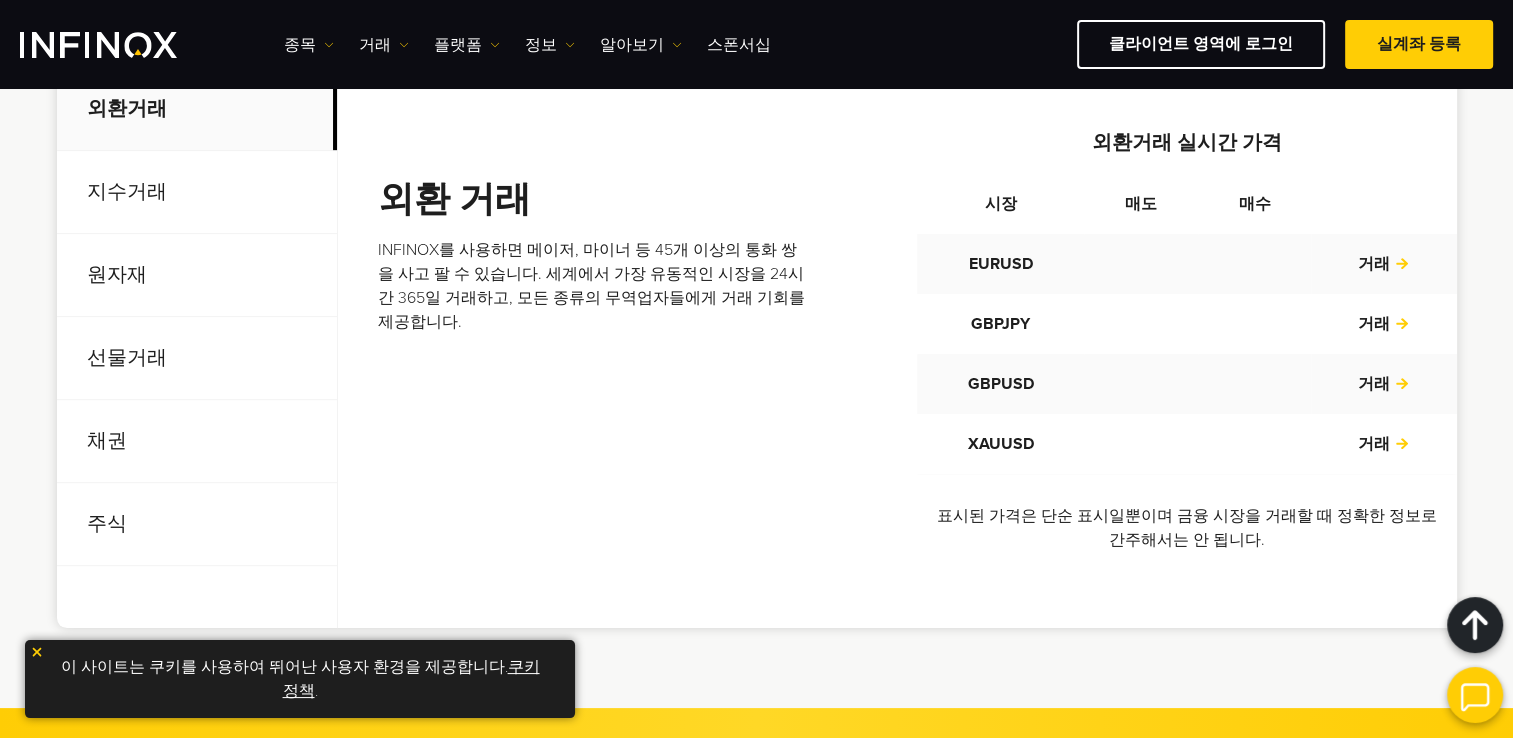 click on "채권" at bounding box center (197, 441) 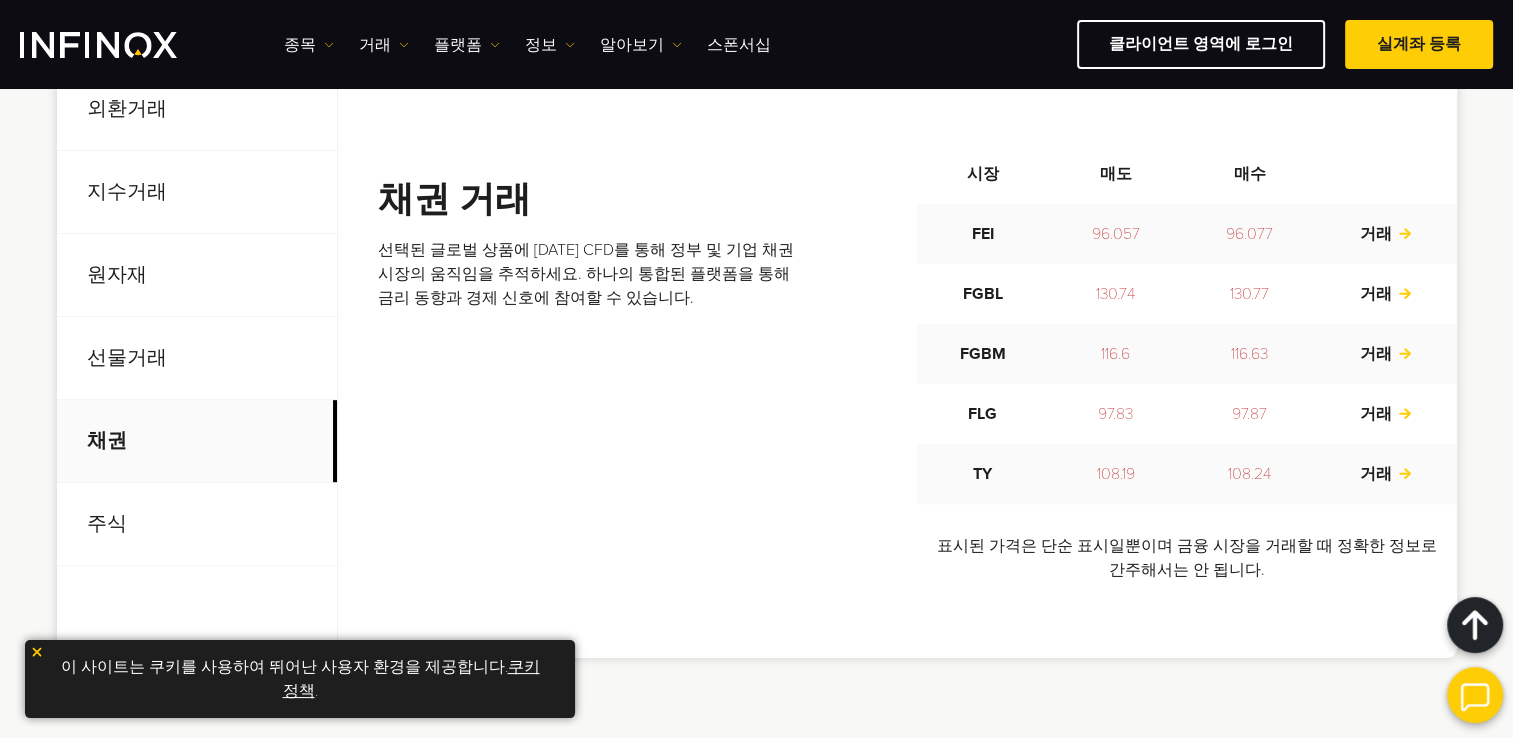 click on "채권 거래
선택된 글로벌 상품에 [DATE] CFD를 통해 정부 및 기업 채권 시장의 움직임을 추적하세요. 하나의 통합된 플랫폼을 통해 금리 동향과 경제 신호에 참여할 수 있습니다.
시장
FEI 96.057 96.077" at bounding box center [917, 363] 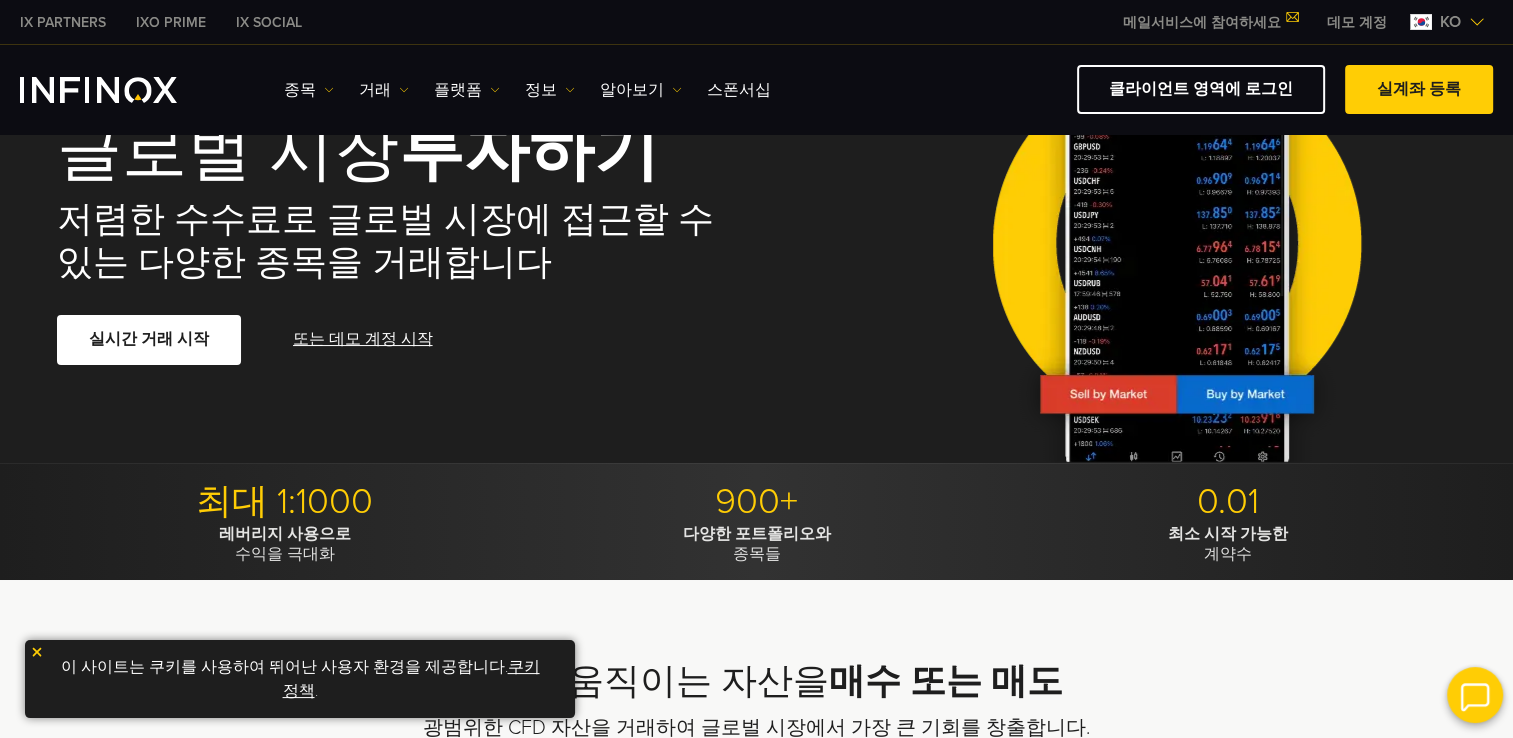 scroll, scrollTop: 0, scrollLeft: 0, axis: both 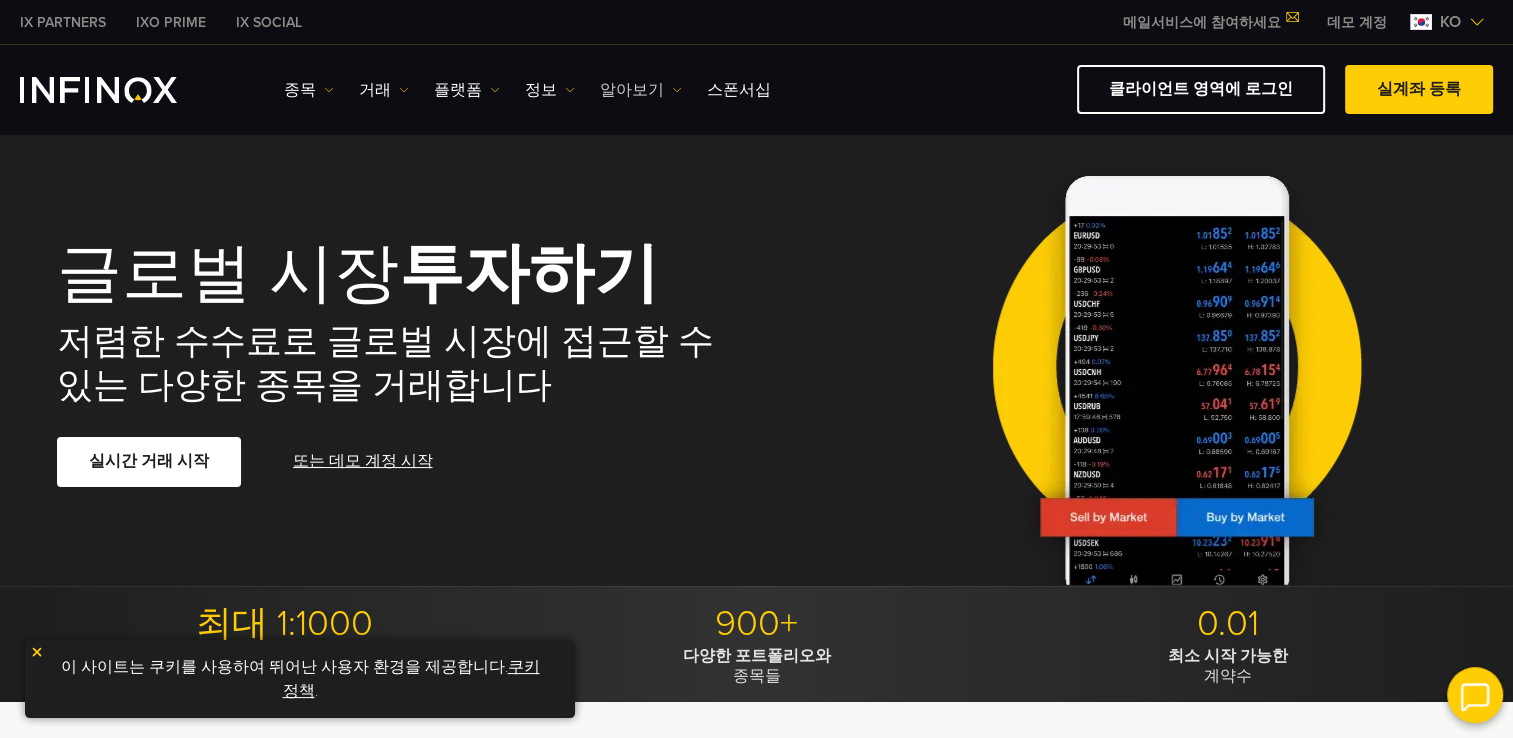 click on "알아보기" at bounding box center [641, 90] 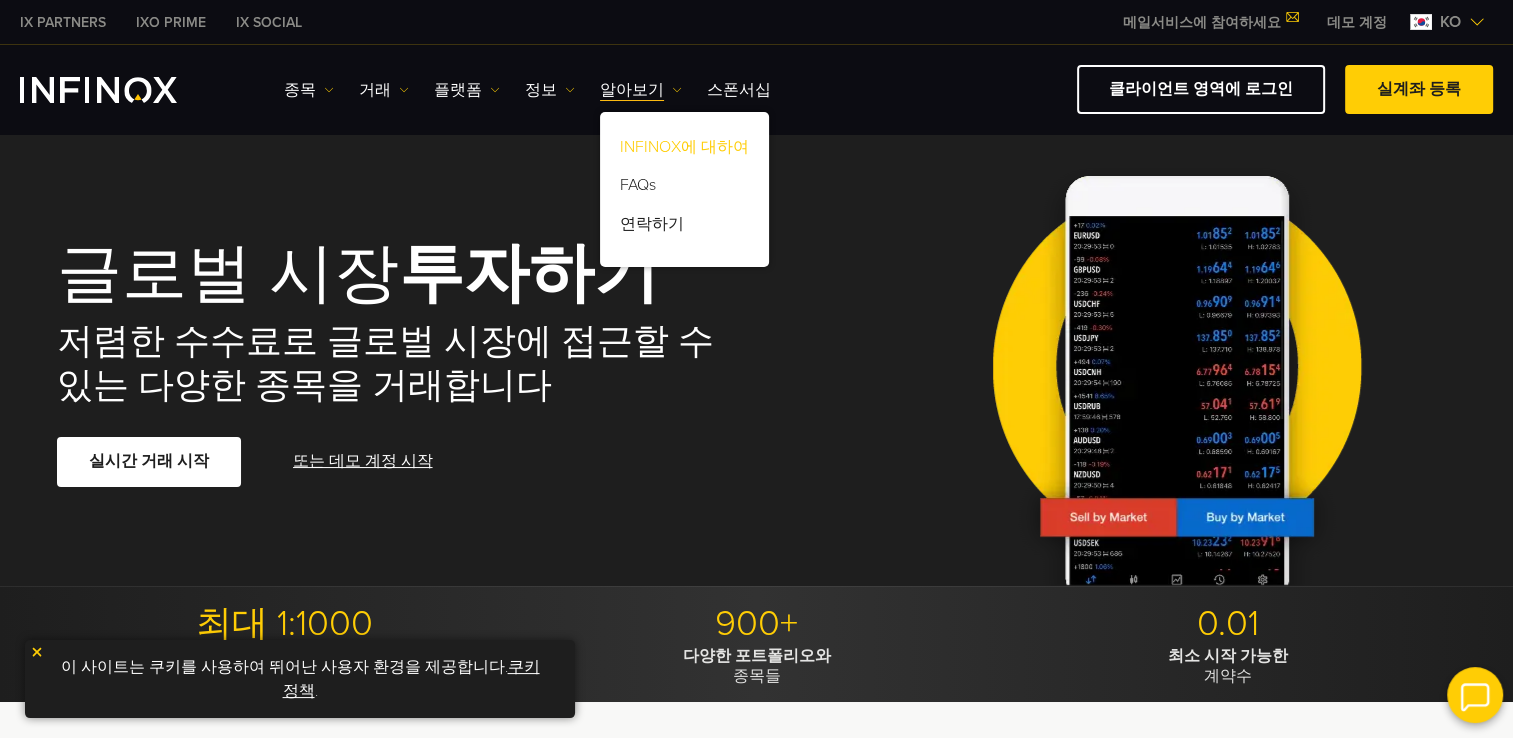 click on "INFINOX에 대하여" at bounding box center (684, 151) 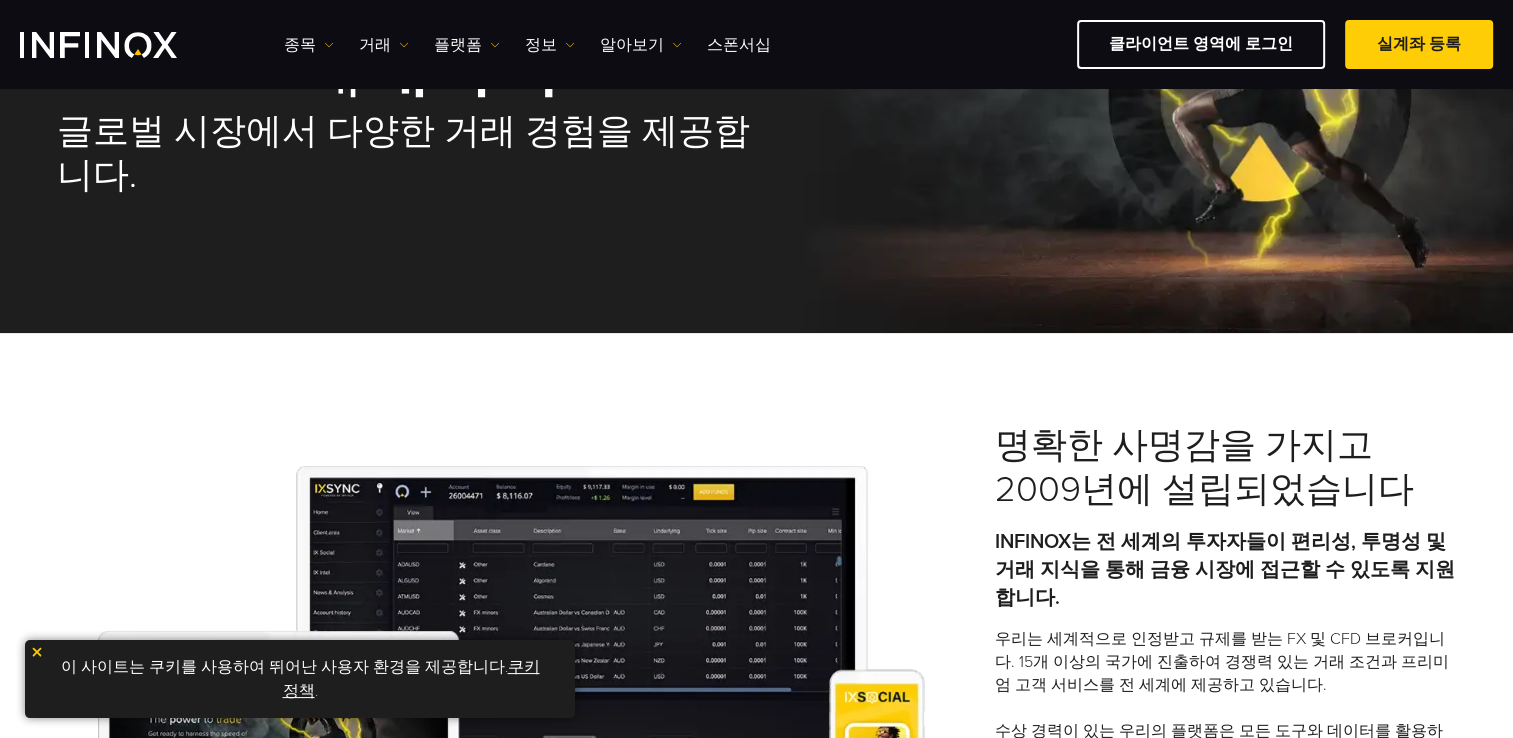 scroll, scrollTop: 0, scrollLeft: 0, axis: both 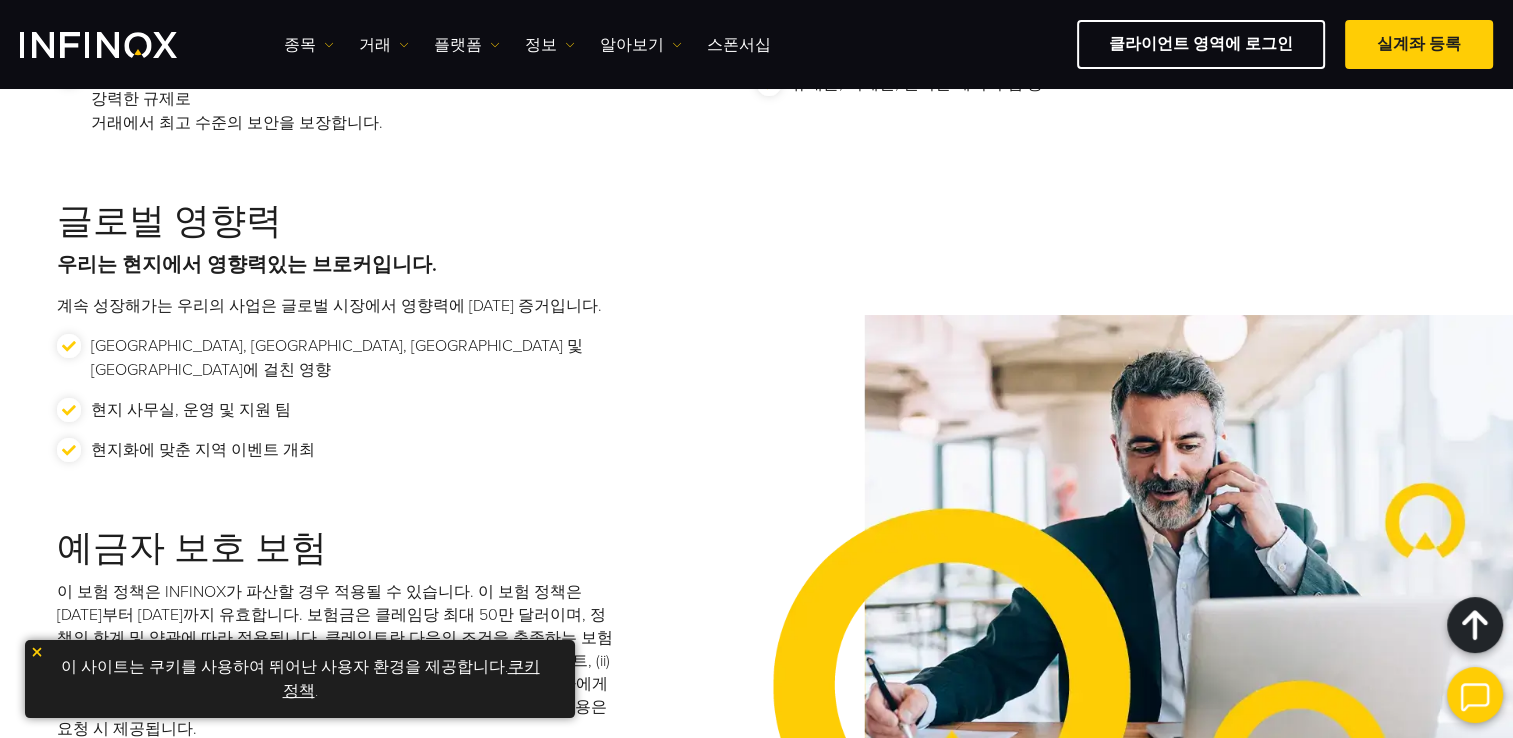 click on "글로벌 영향력
우리는 현지에서 영향력있는 브로커입니다.
계속 성장해가는 우리의 사업은 글로벌 시장에서 영향력에 [DATE] 증거입니다.
[GEOGRAPHIC_DATA], [GEOGRAPHIC_DATA], [GEOGRAPHIC_DATA] 및 아시아에 걸친 영향
현지 사무실, 운영 및 지원 팀
현지화에 맞춘 지역 이벤트 개최" at bounding box center [407, 365] 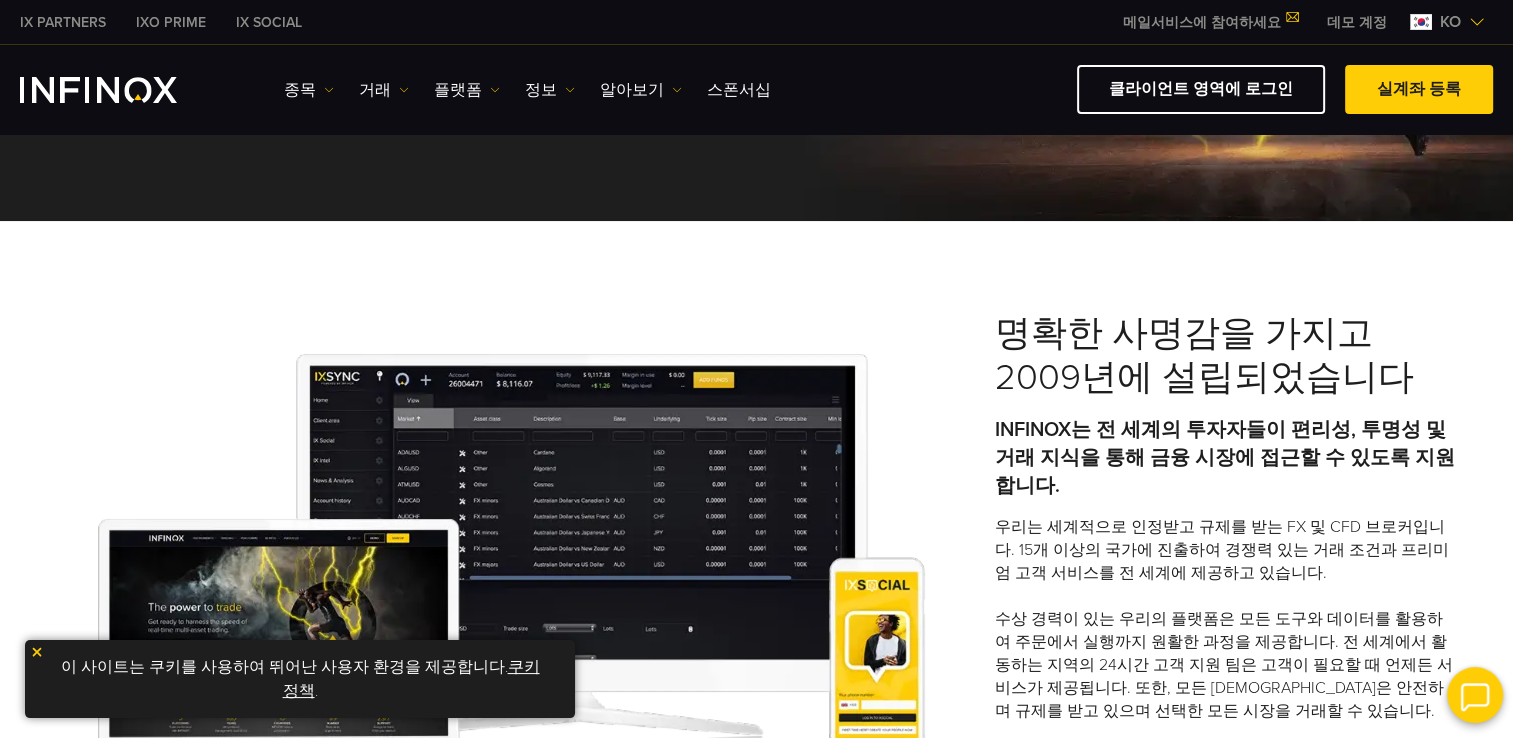 scroll, scrollTop: 0, scrollLeft: 0, axis: both 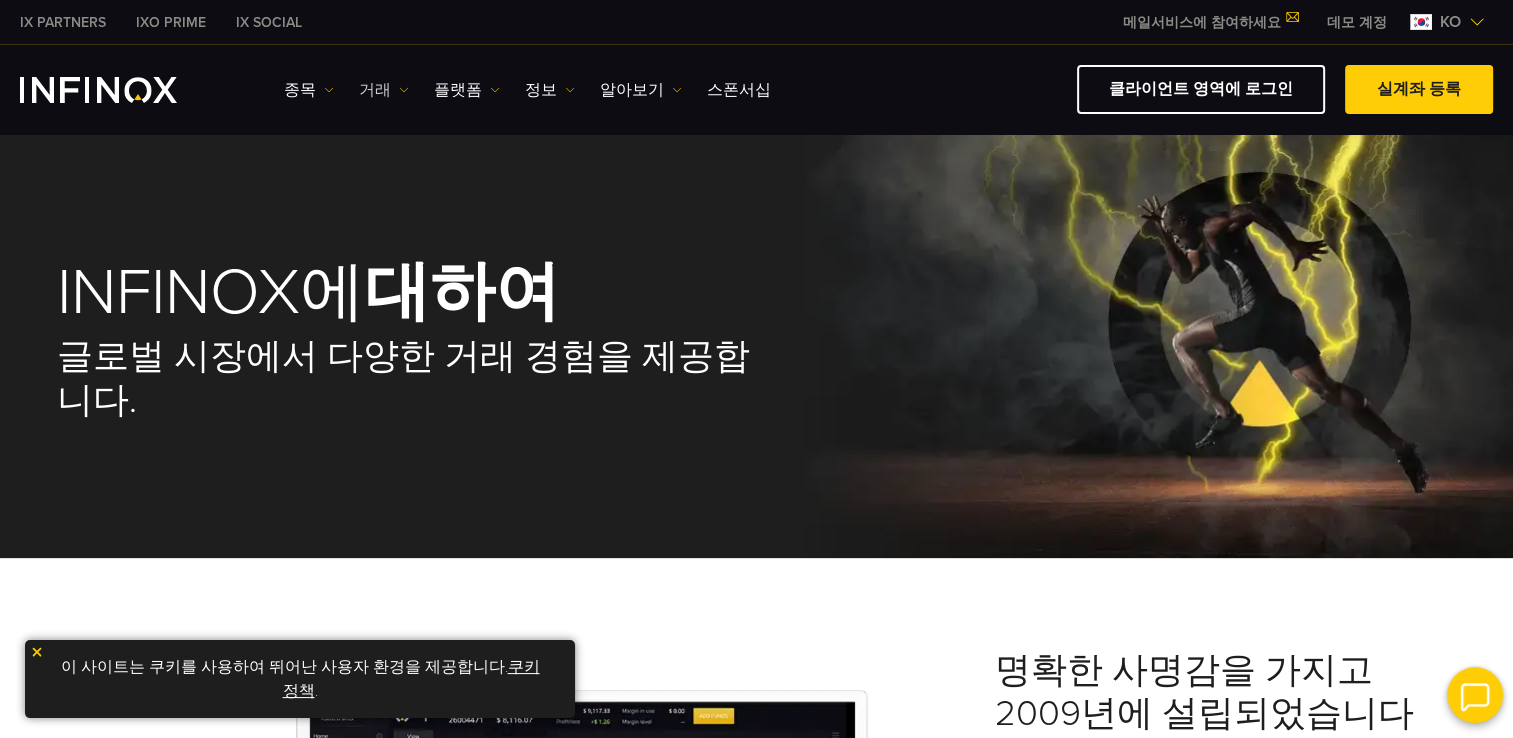 click on "거래" at bounding box center (384, 90) 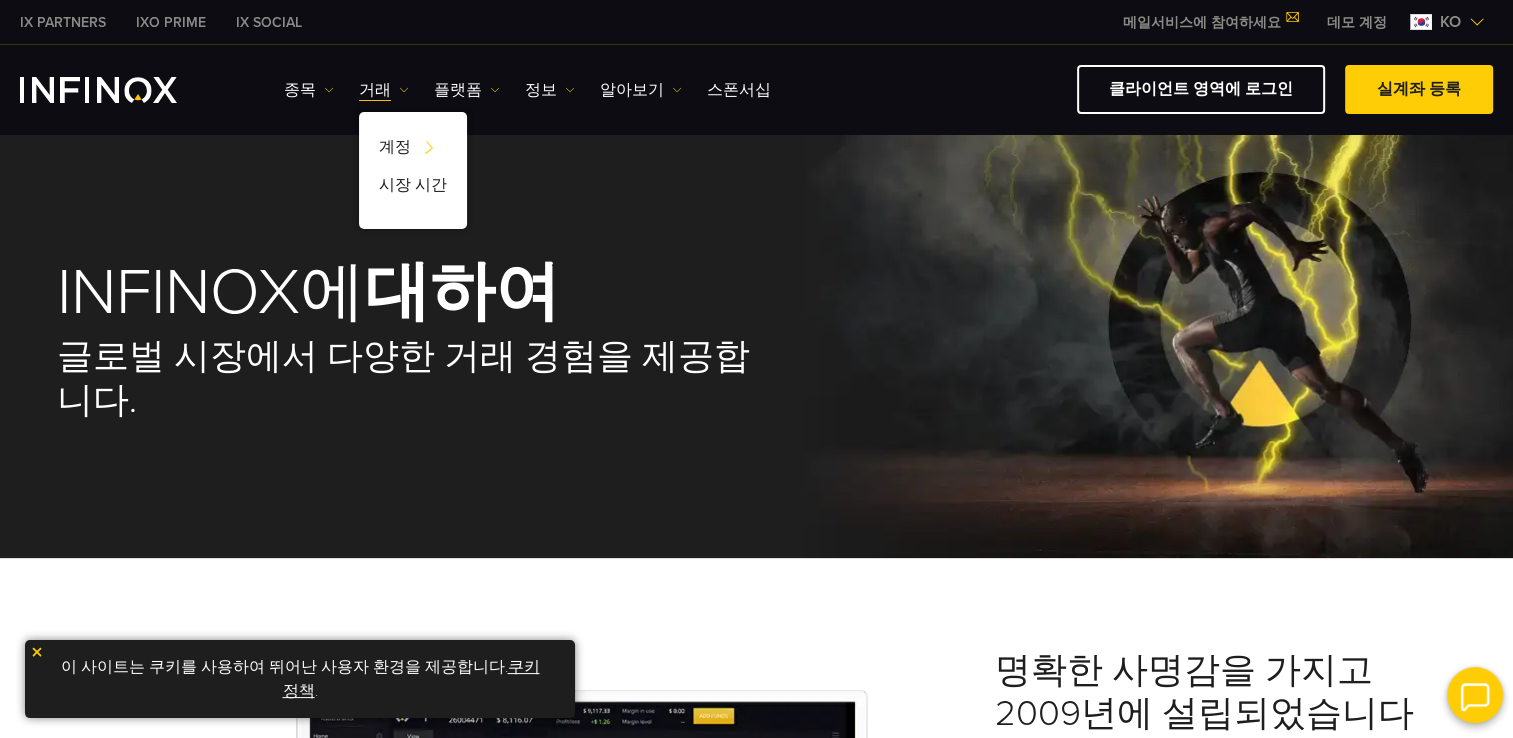 click on "계정
계정 자금 유치
기업 계정
공동 계정
데모
시장 시간" at bounding box center (413, 165) 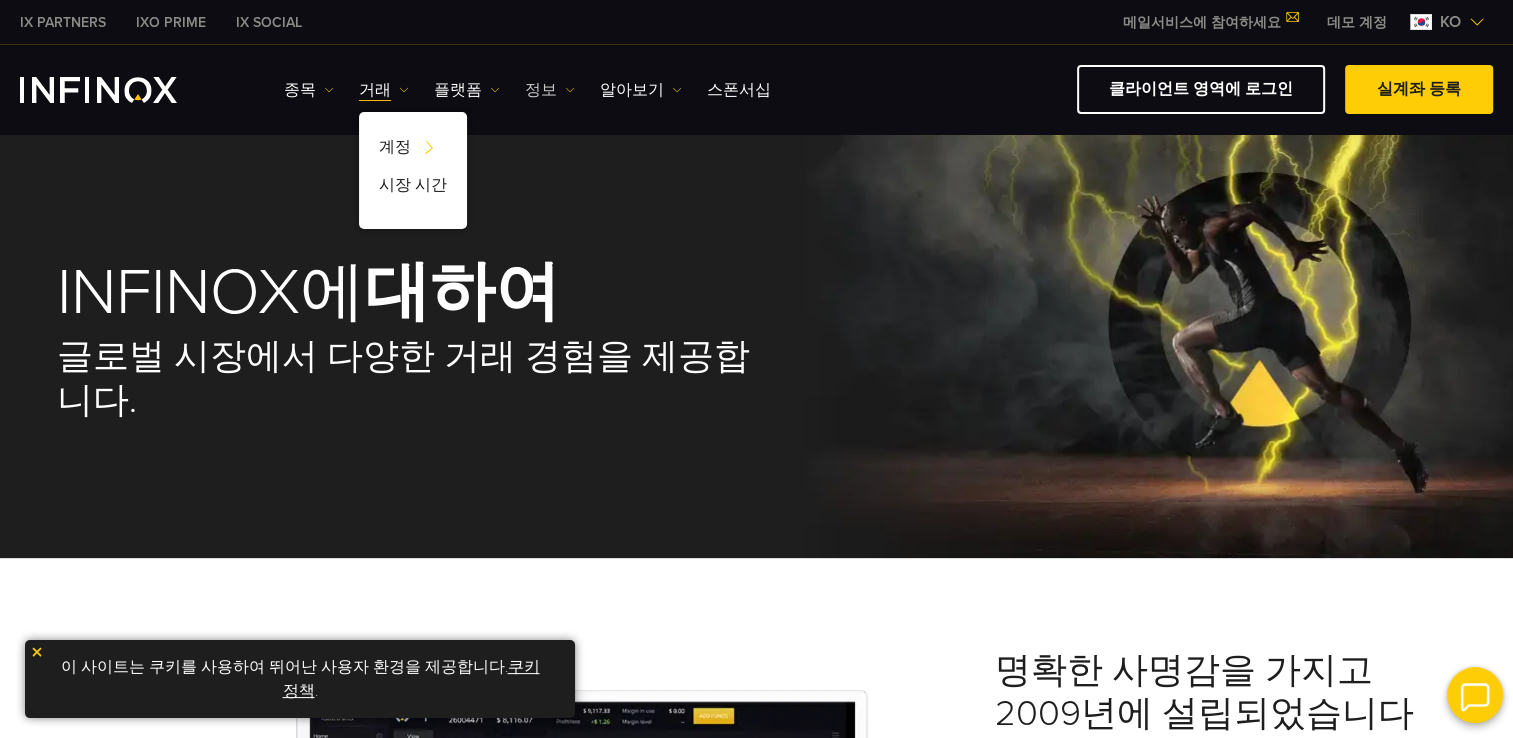click on "정보" at bounding box center [550, 90] 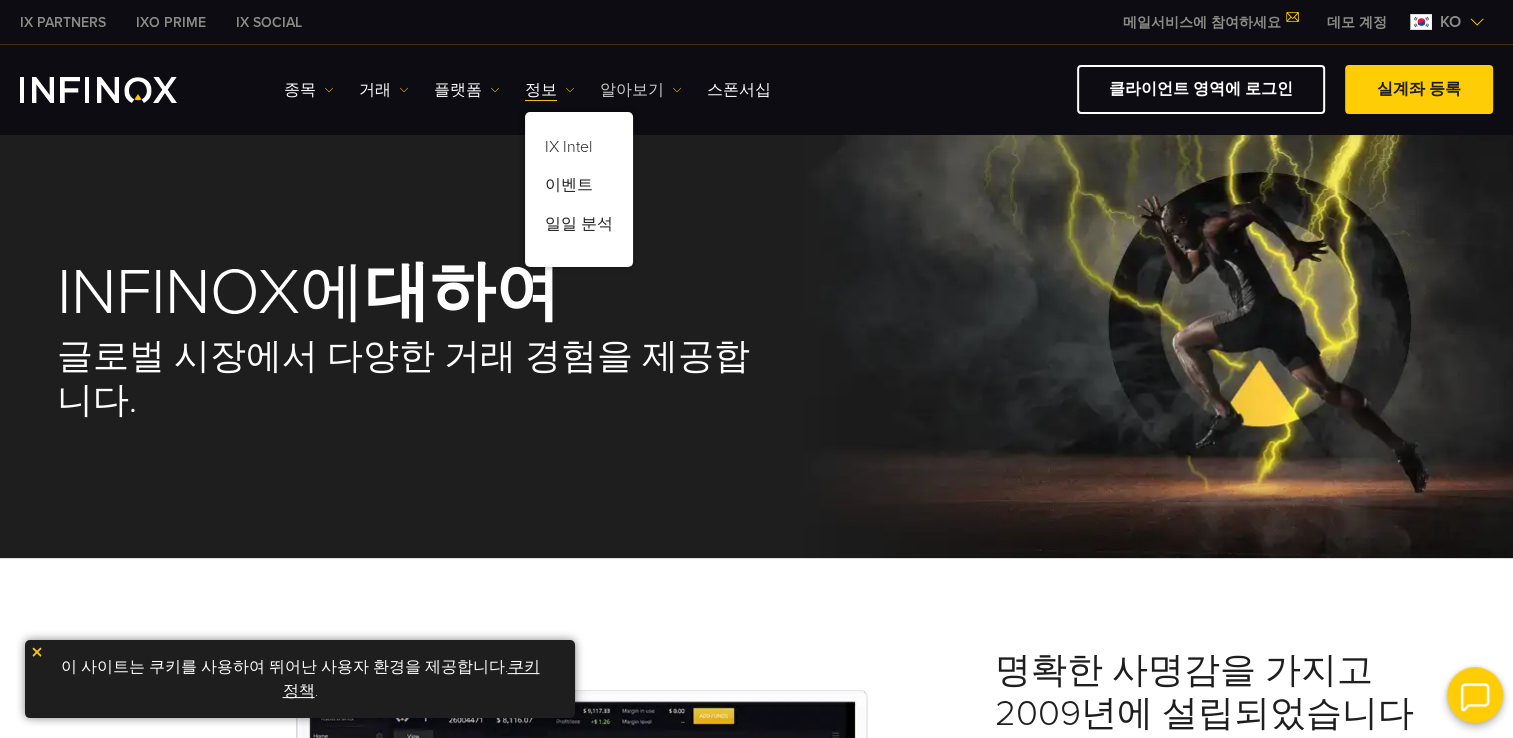 click on "알아보기" at bounding box center (641, 90) 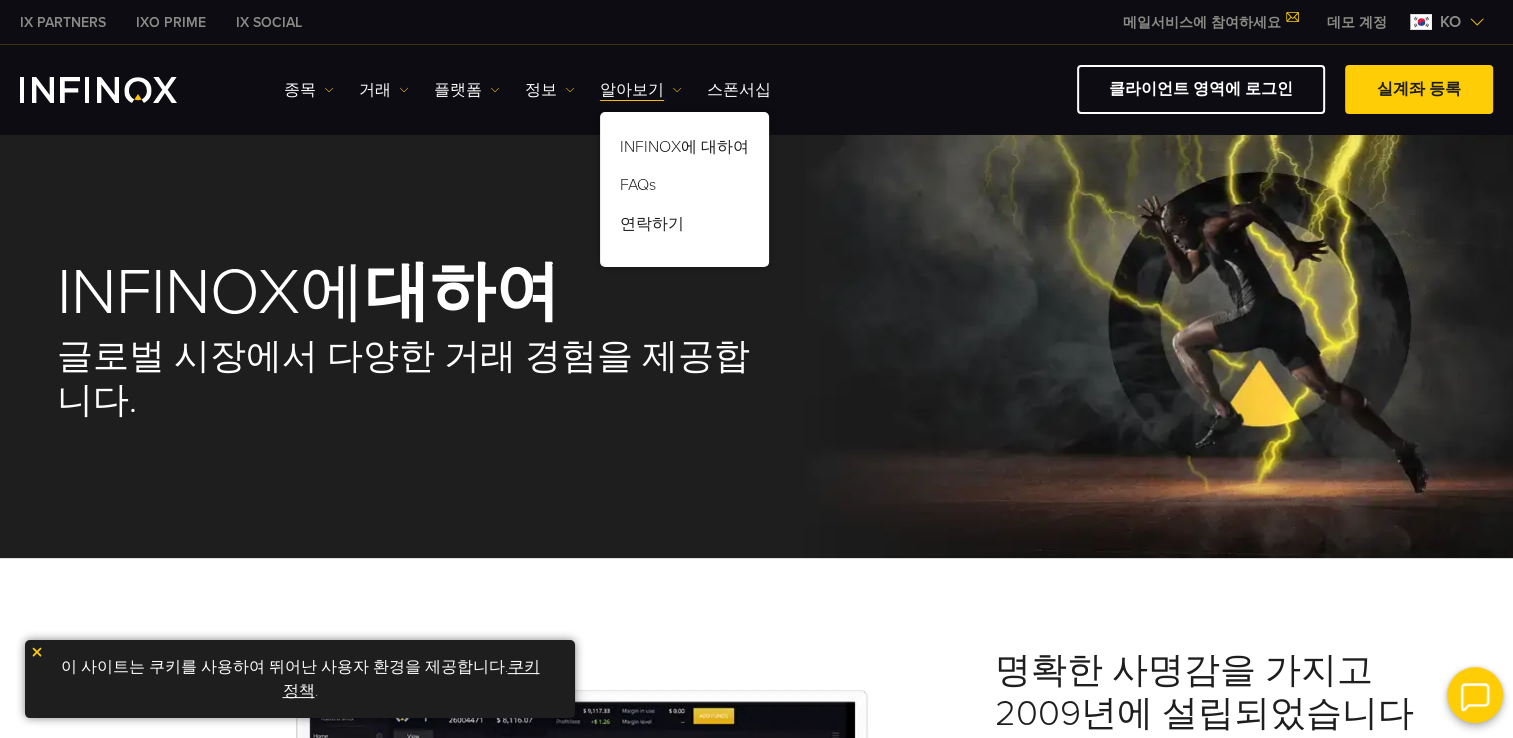 click on "INFINOX에 대하여
FAQs
연락하기" at bounding box center [684, 185] 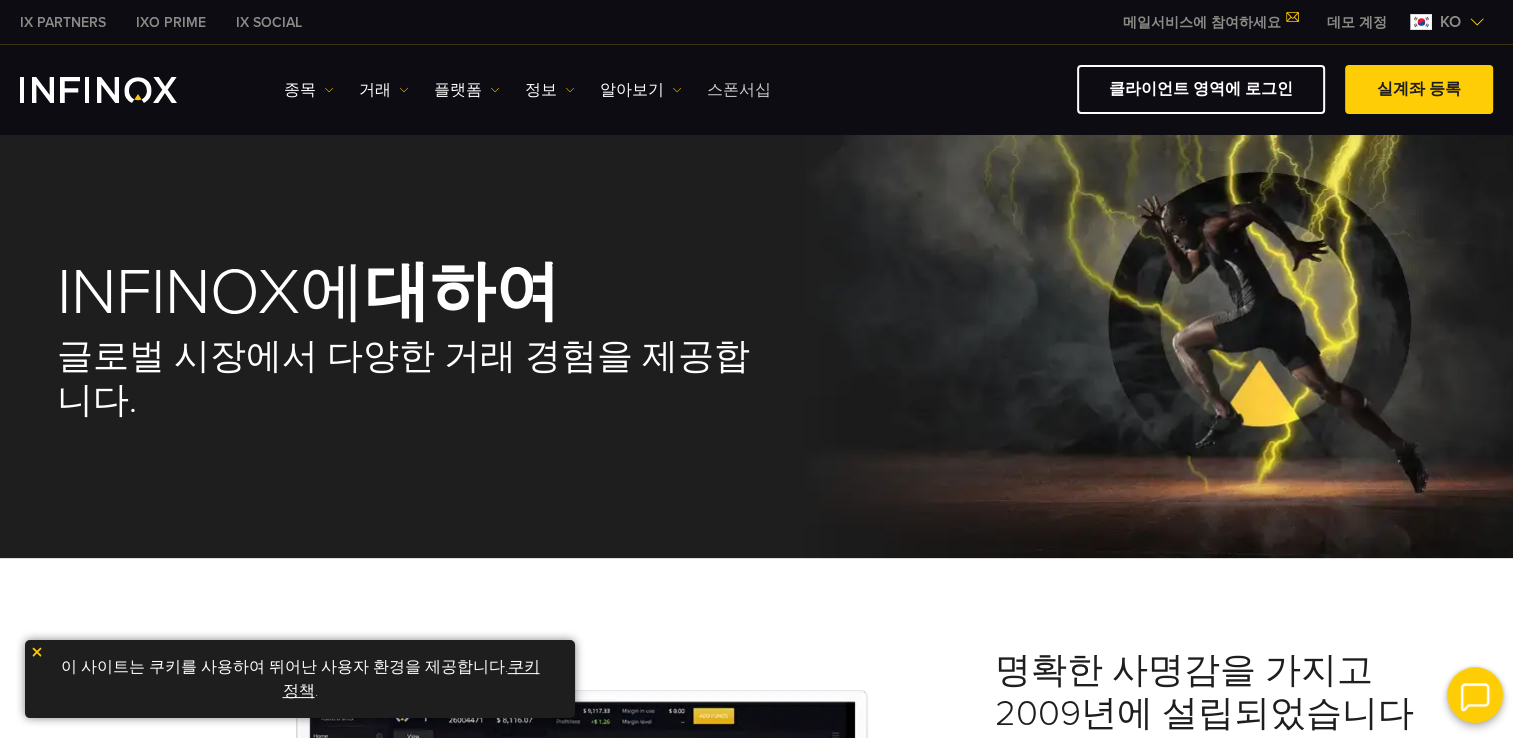 click on "스폰서십" at bounding box center (739, 90) 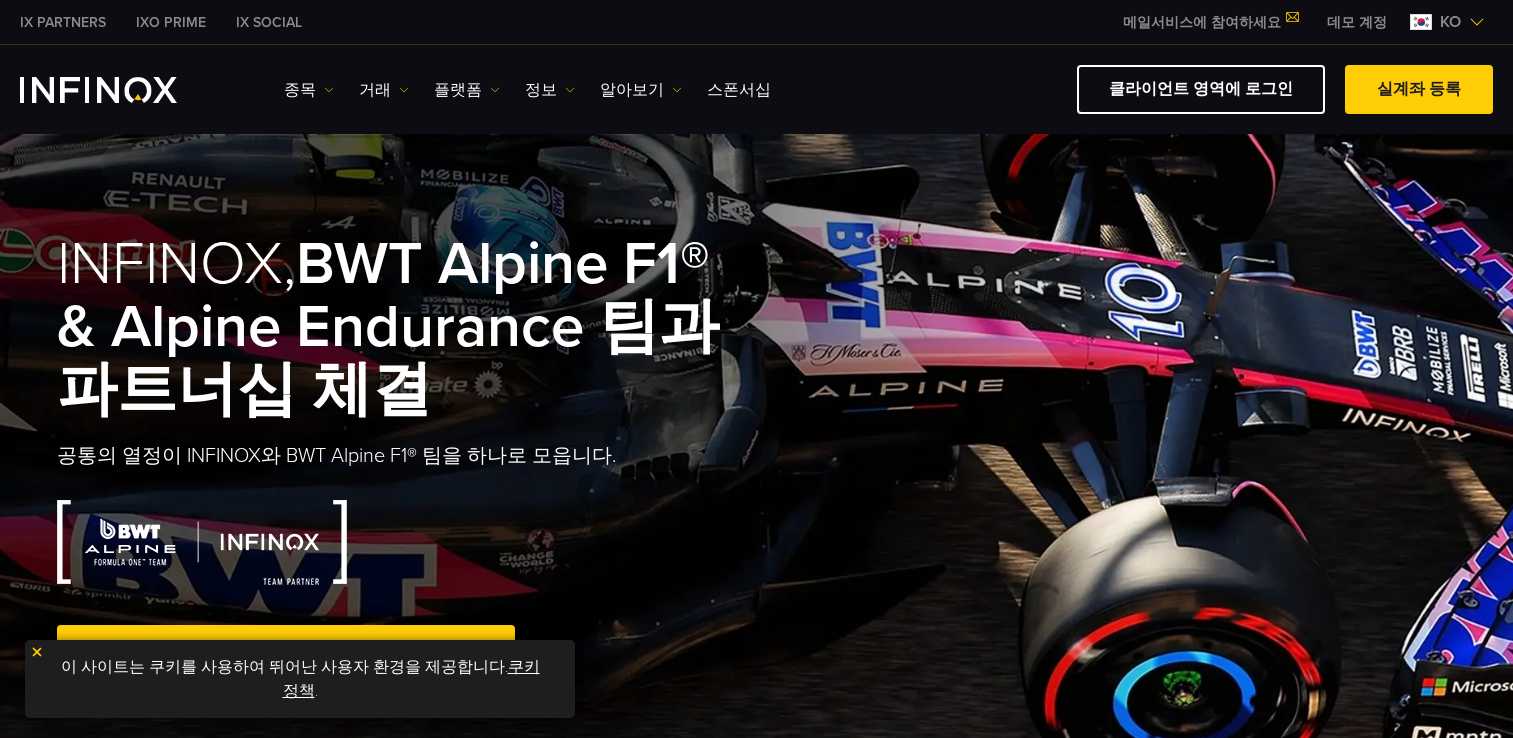 scroll, scrollTop: 0, scrollLeft: 0, axis: both 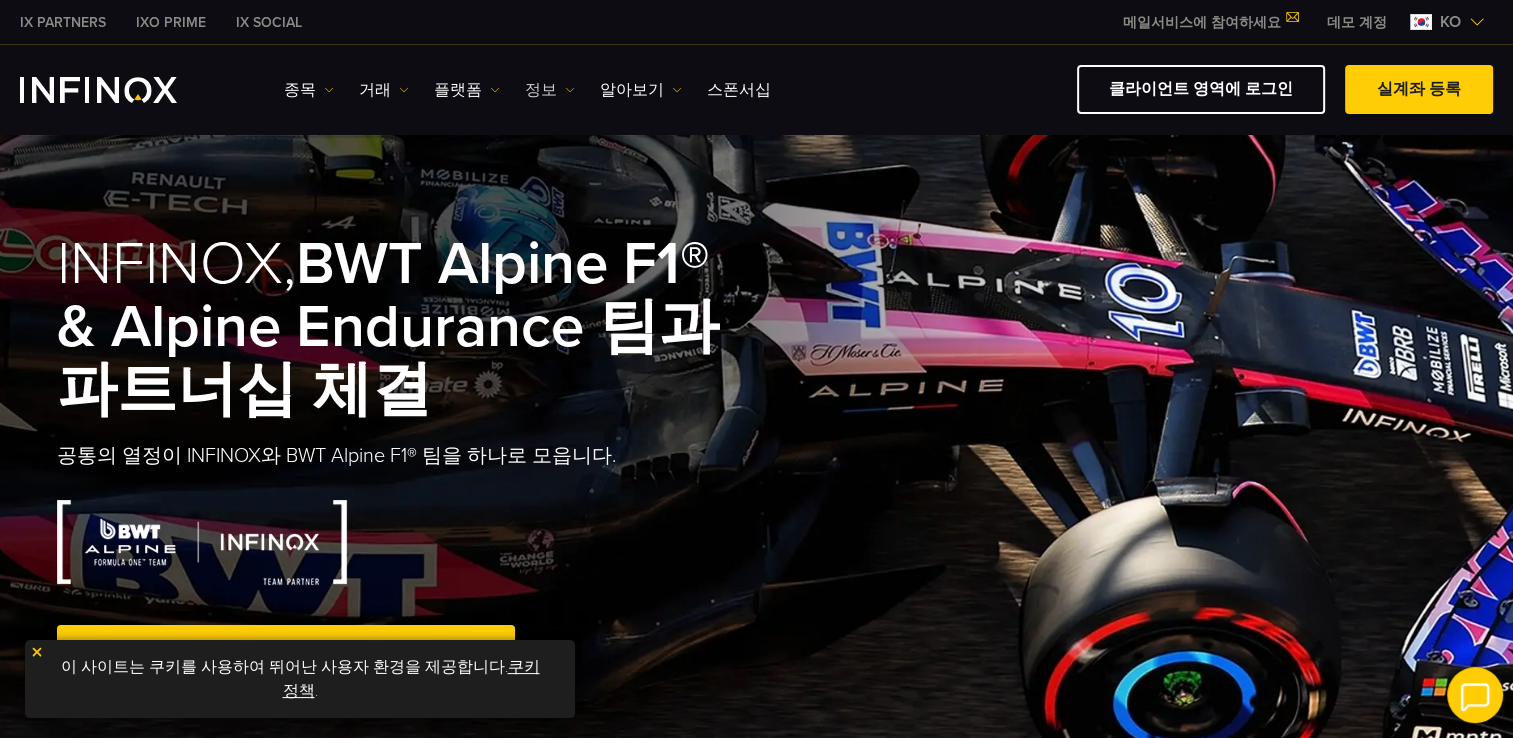click on "정보" at bounding box center [550, 90] 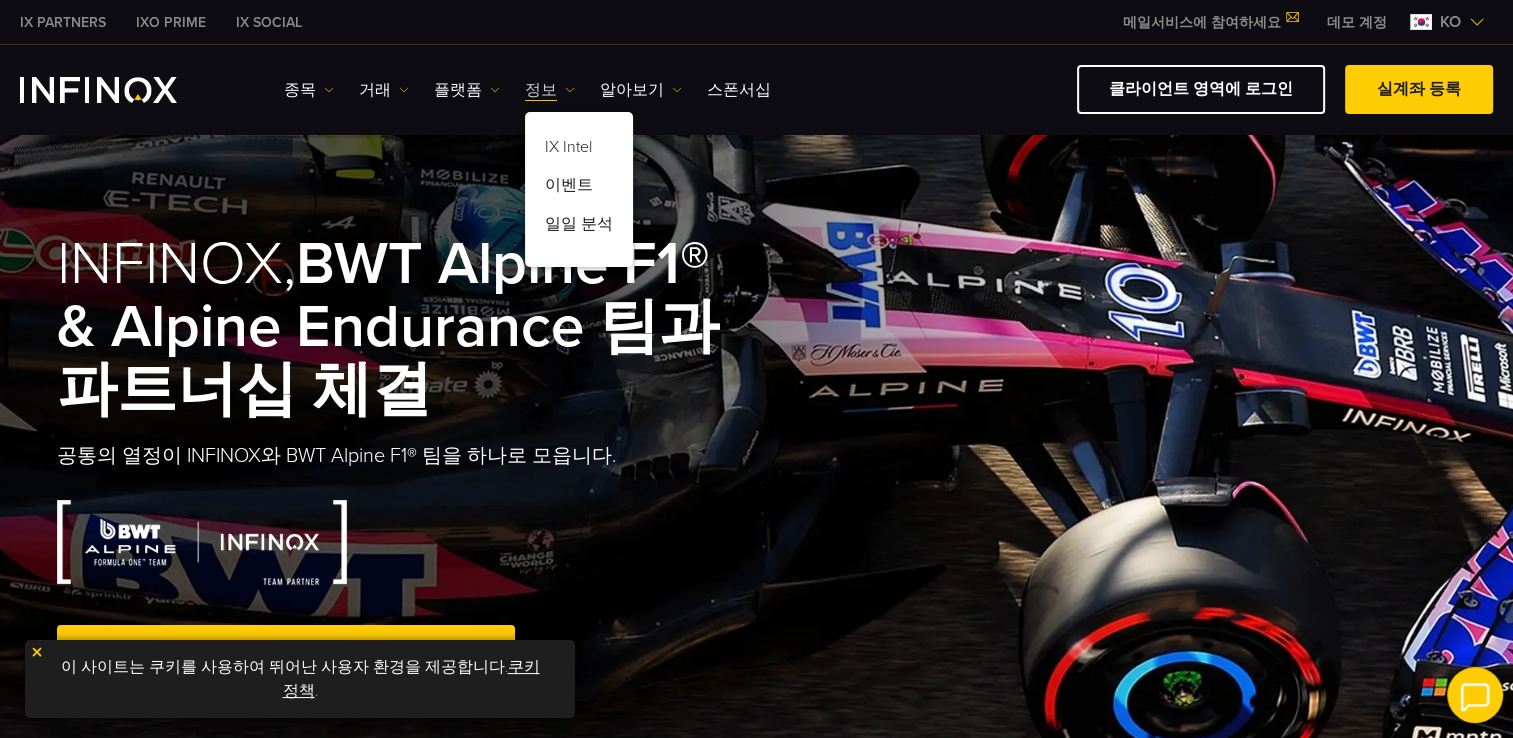 scroll, scrollTop: 0, scrollLeft: 0, axis: both 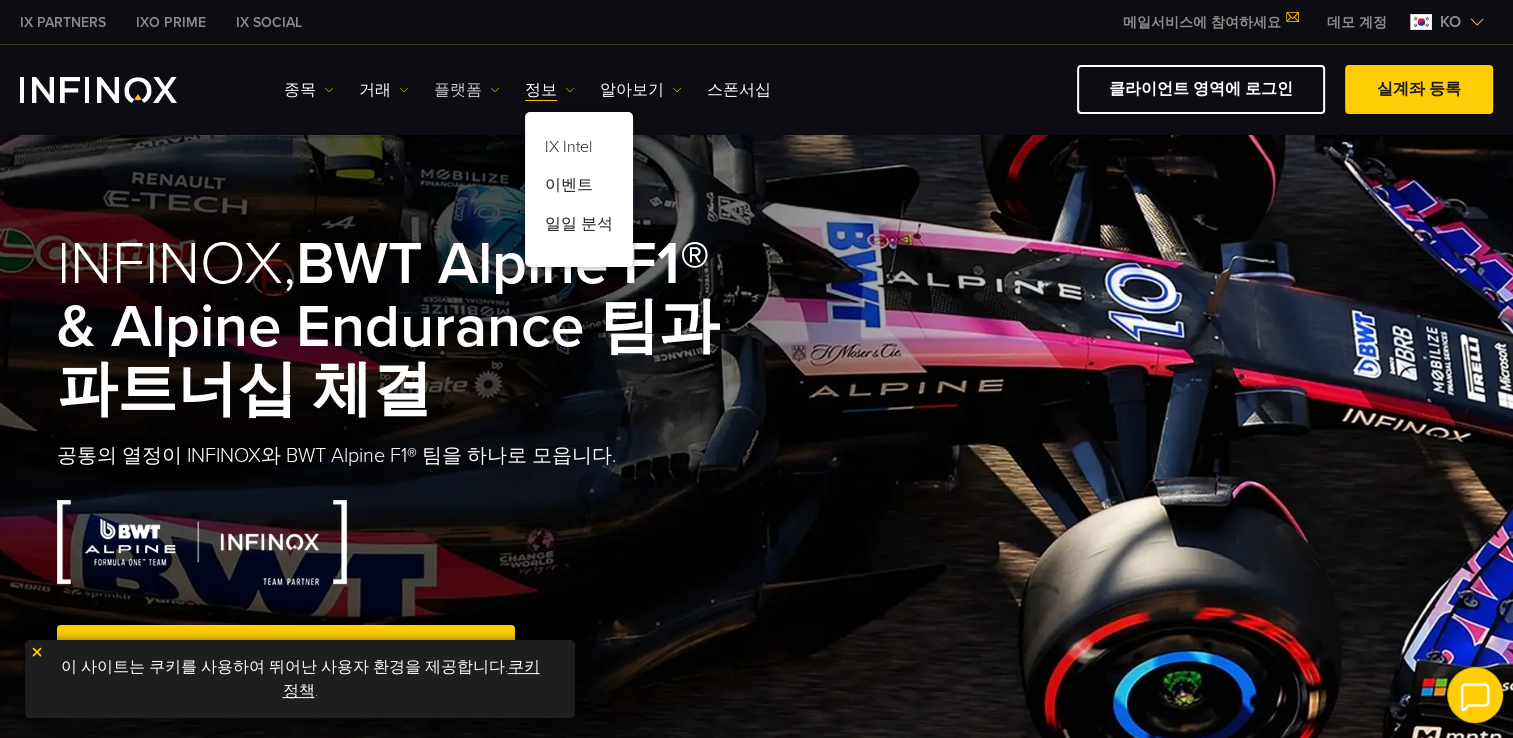 click at bounding box center (495, 90) 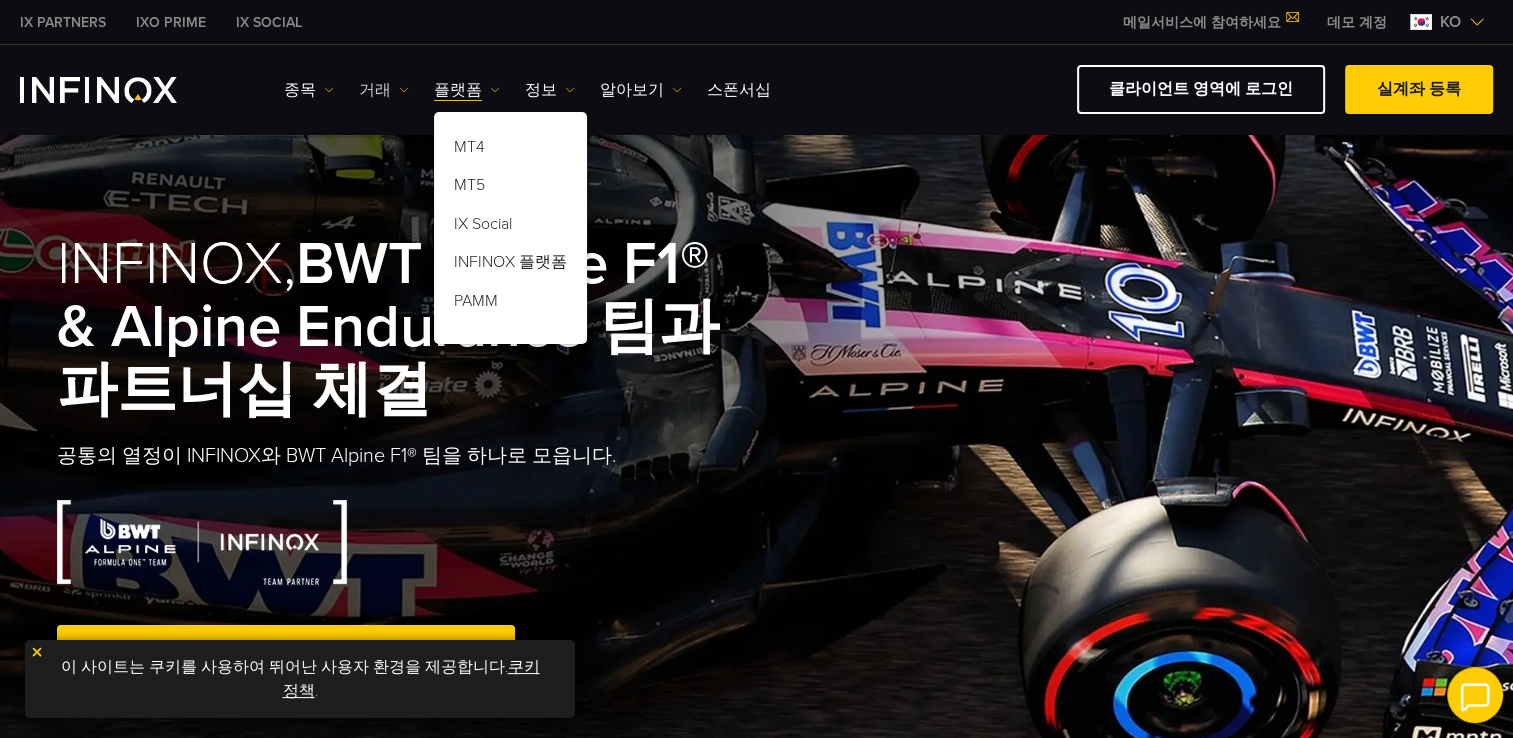 drag, startPoint x: 416, startPoint y: 99, endPoint x: 376, endPoint y: 96, distance: 40.112343 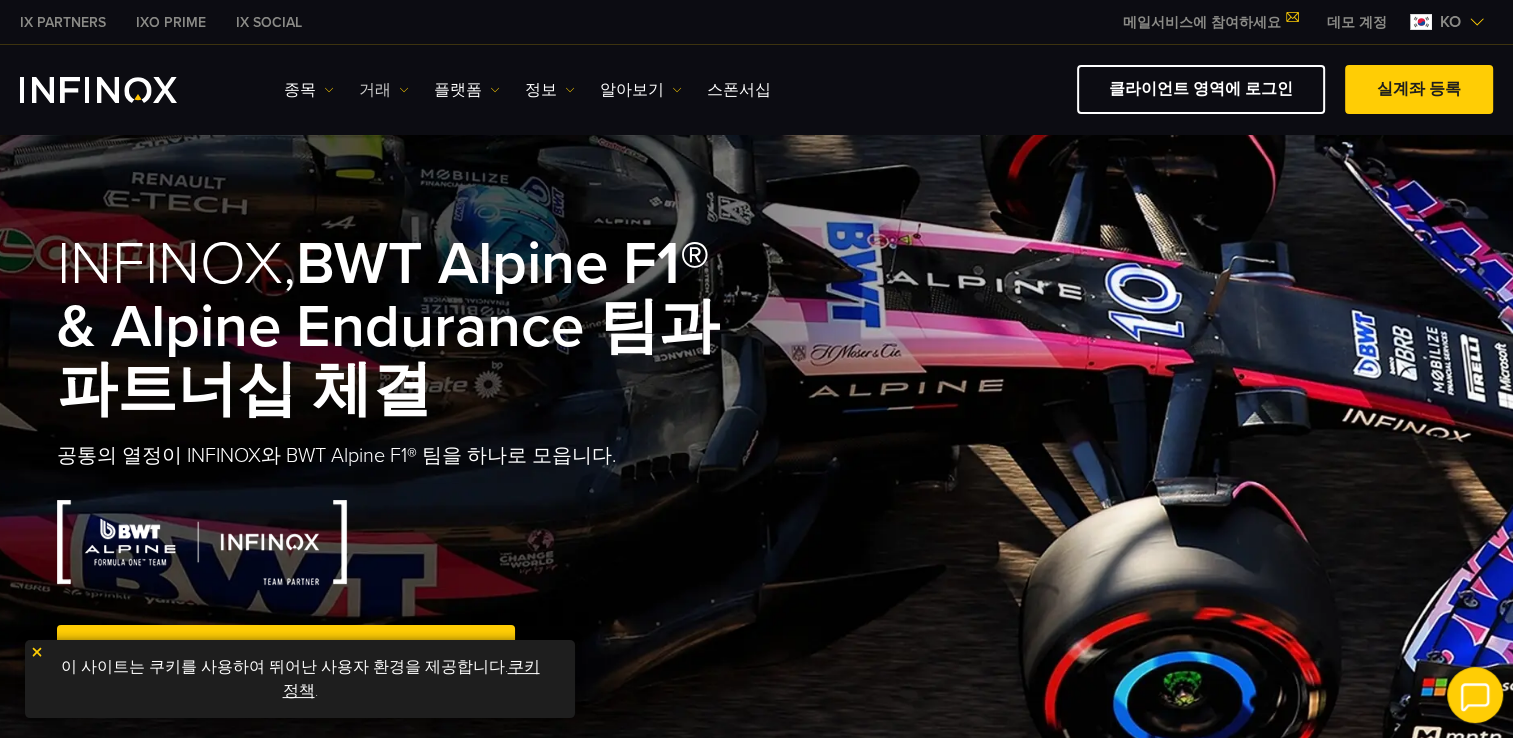 click on "거래" at bounding box center (384, 90) 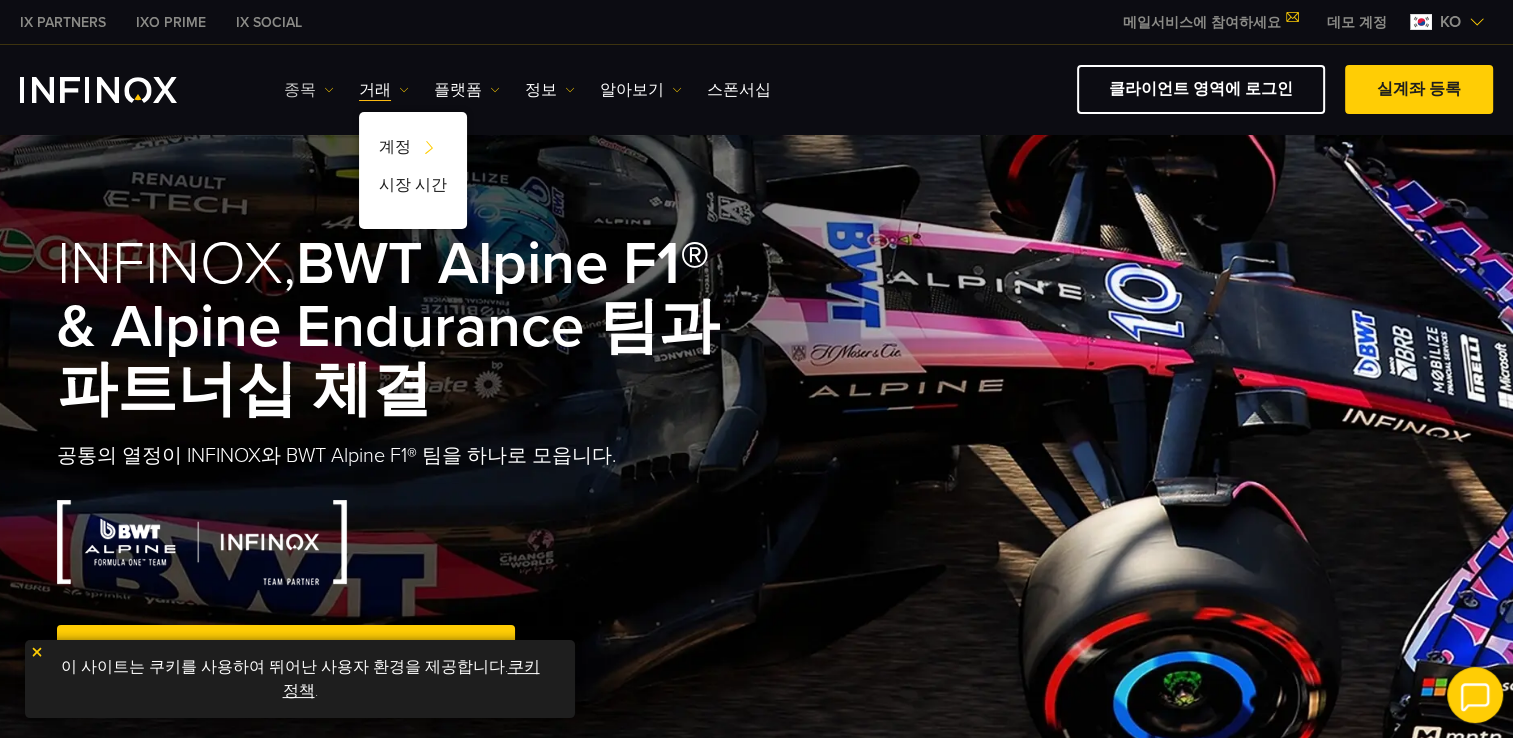 click on "종목" at bounding box center [309, 90] 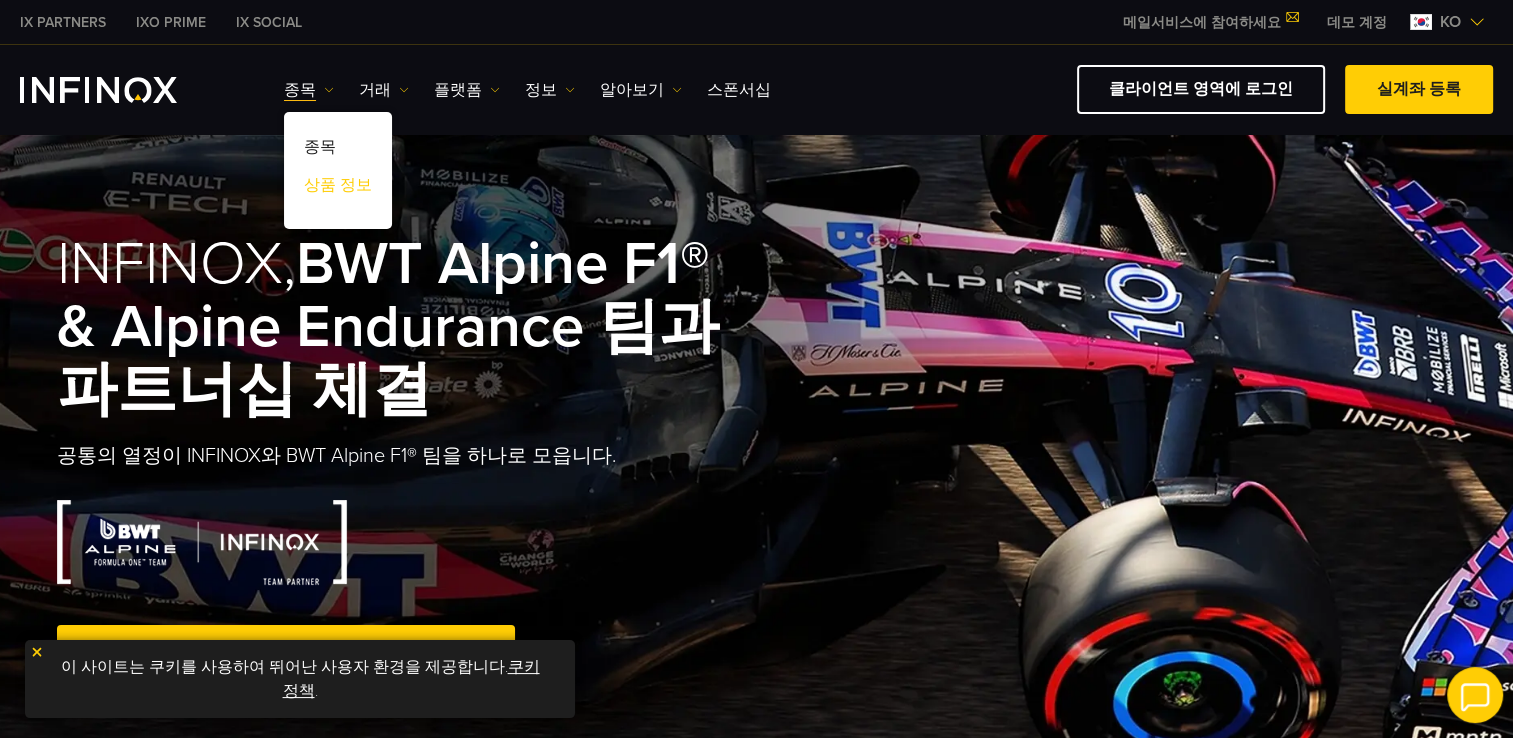 click on "상품 정보" at bounding box center [338, 189] 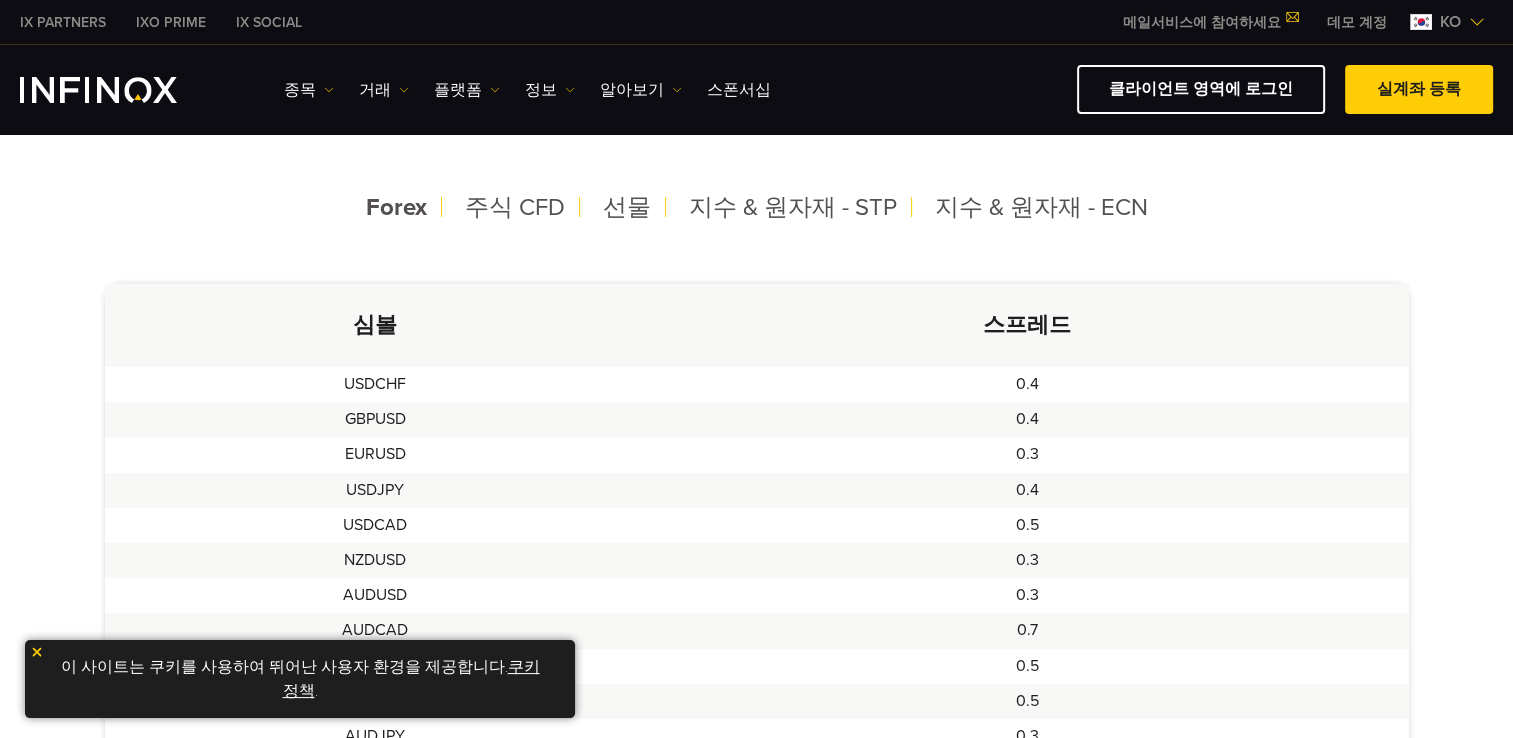 scroll, scrollTop: 0, scrollLeft: 0, axis: both 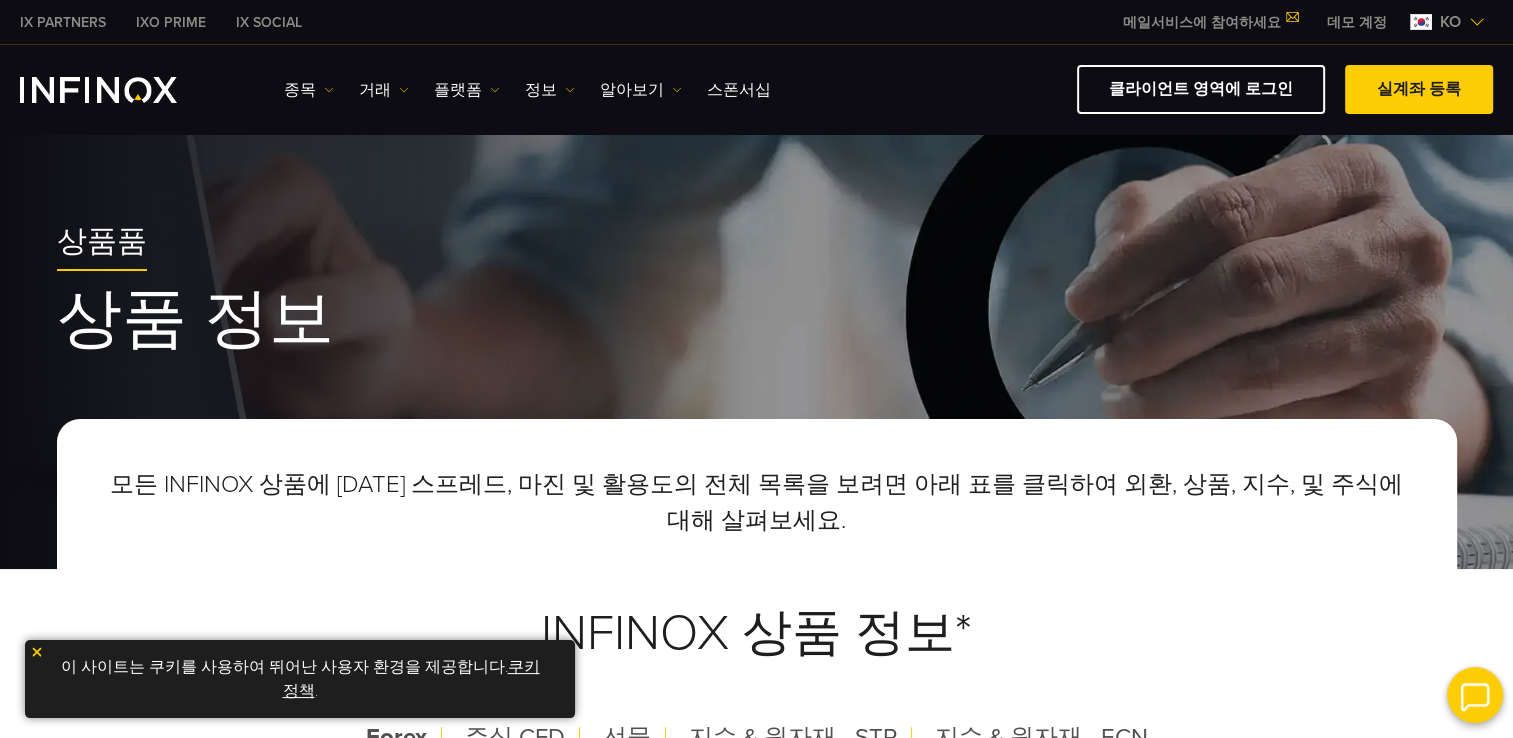 click on "종목
종목
상품 정보
거래
계정" at bounding box center (888, 89) 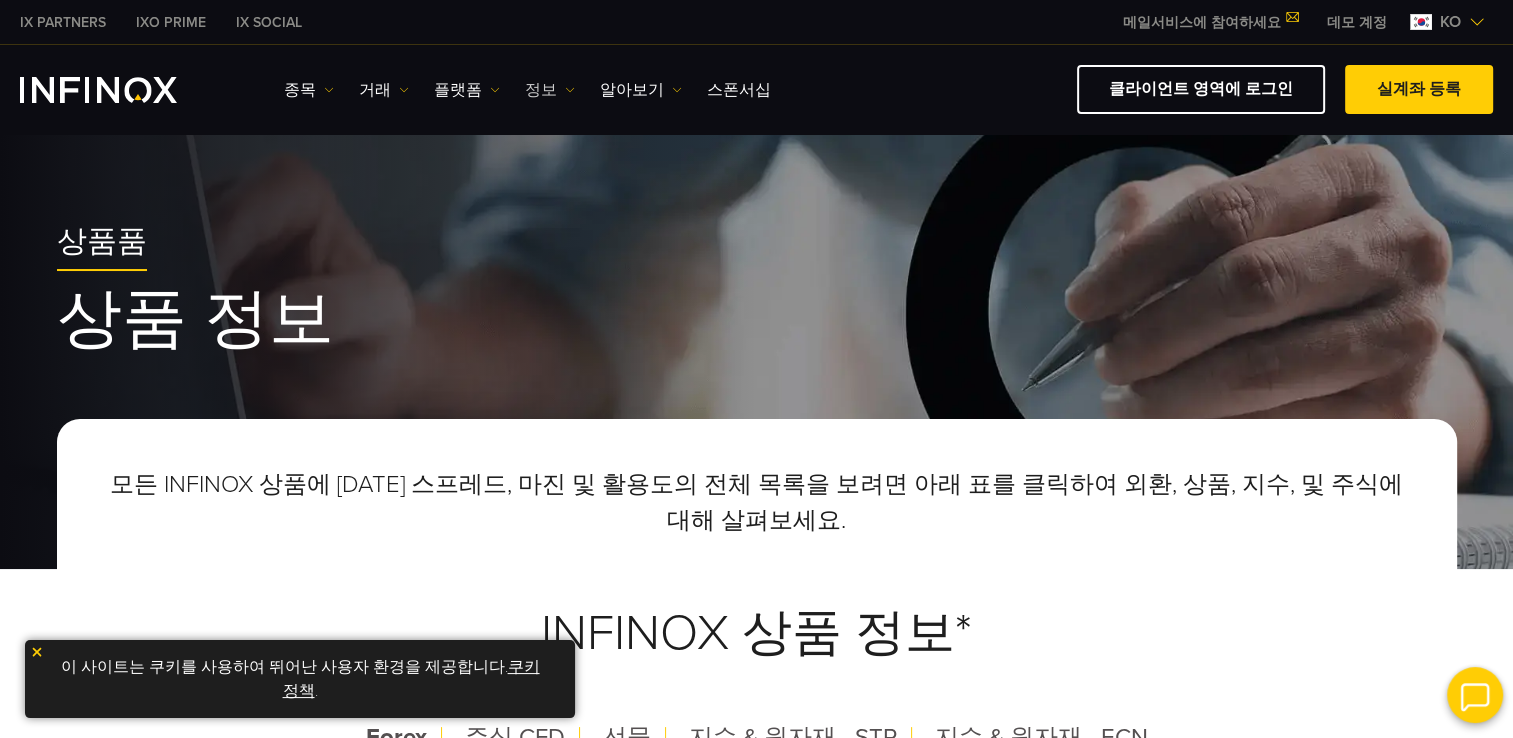 click on "정보" at bounding box center [550, 90] 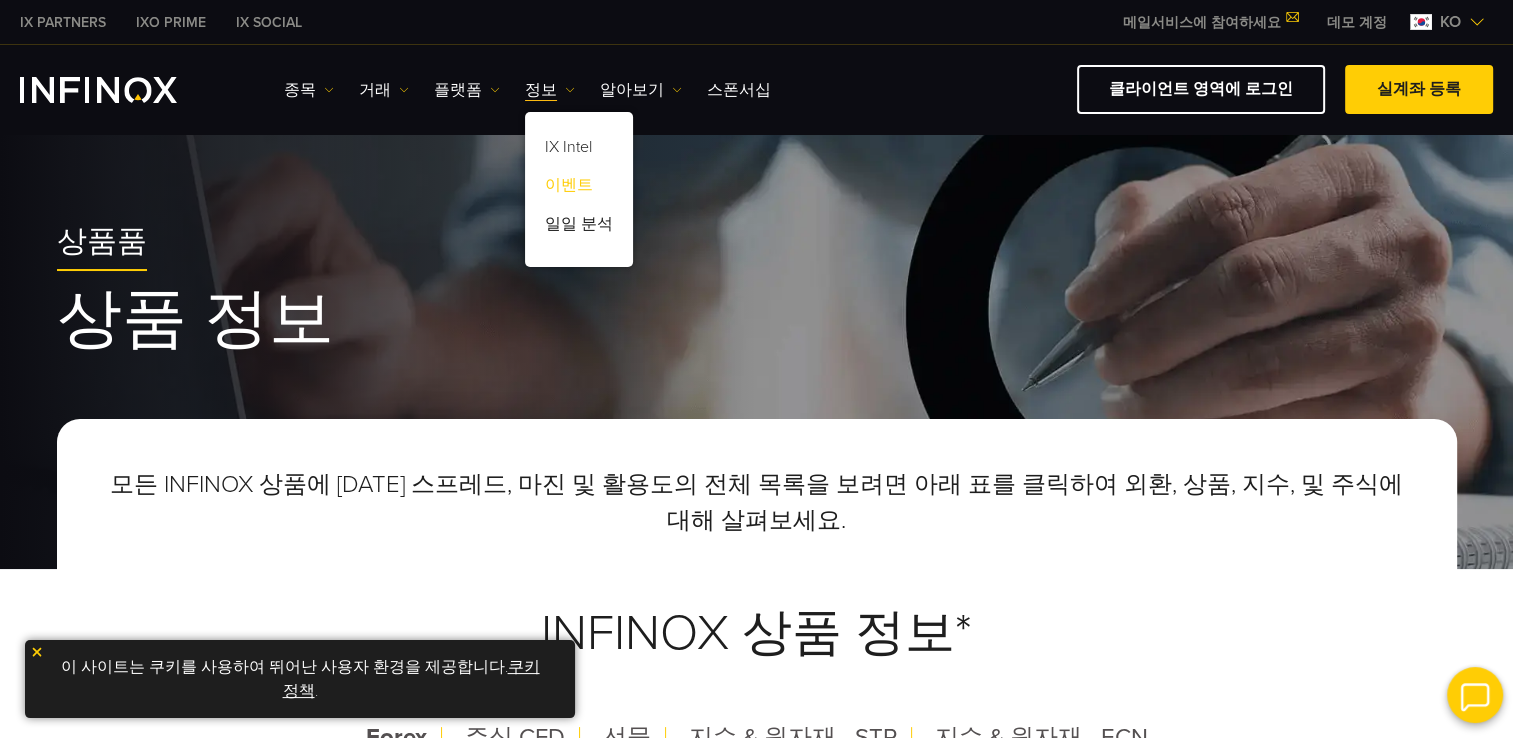 click on "이벤트" at bounding box center [579, 189] 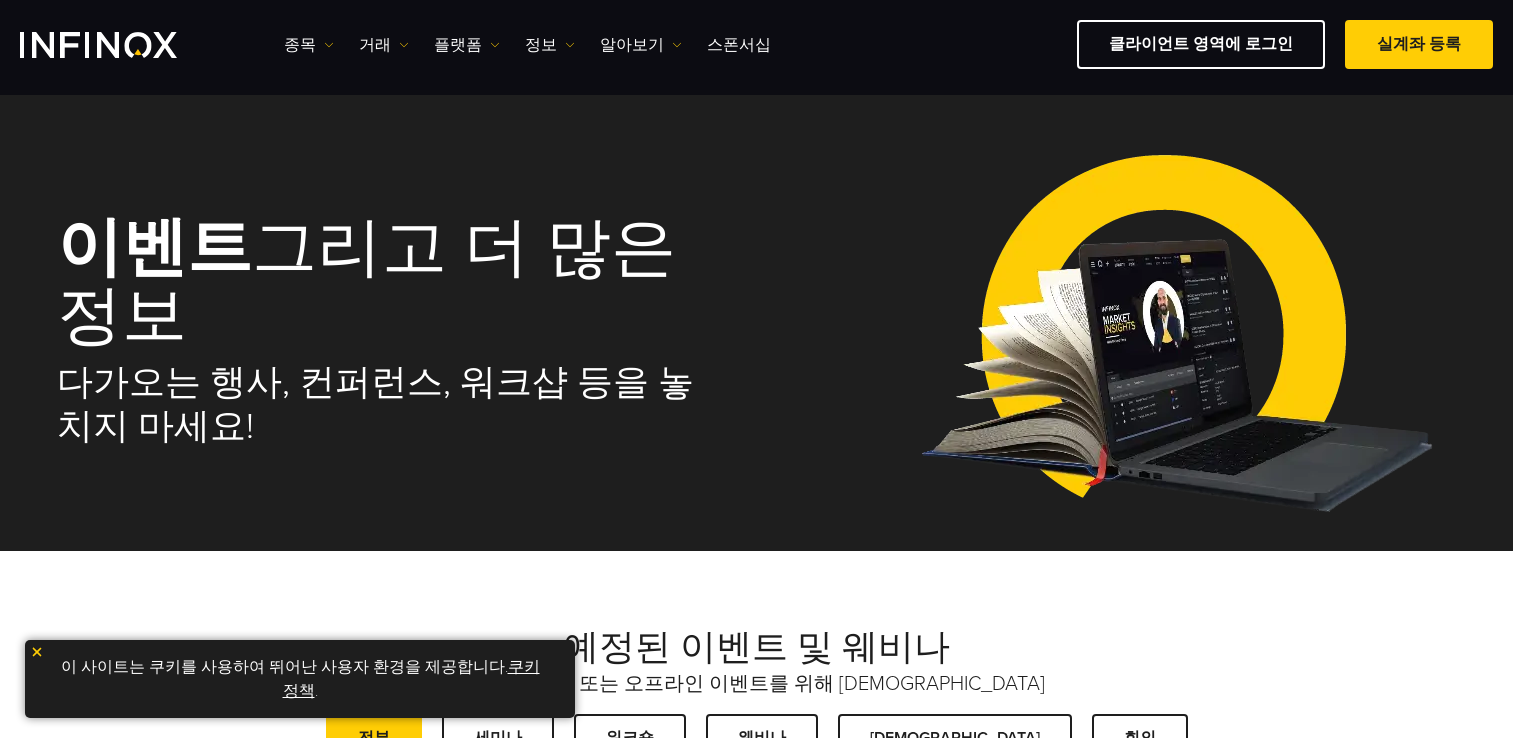 scroll, scrollTop: 600, scrollLeft: 0, axis: vertical 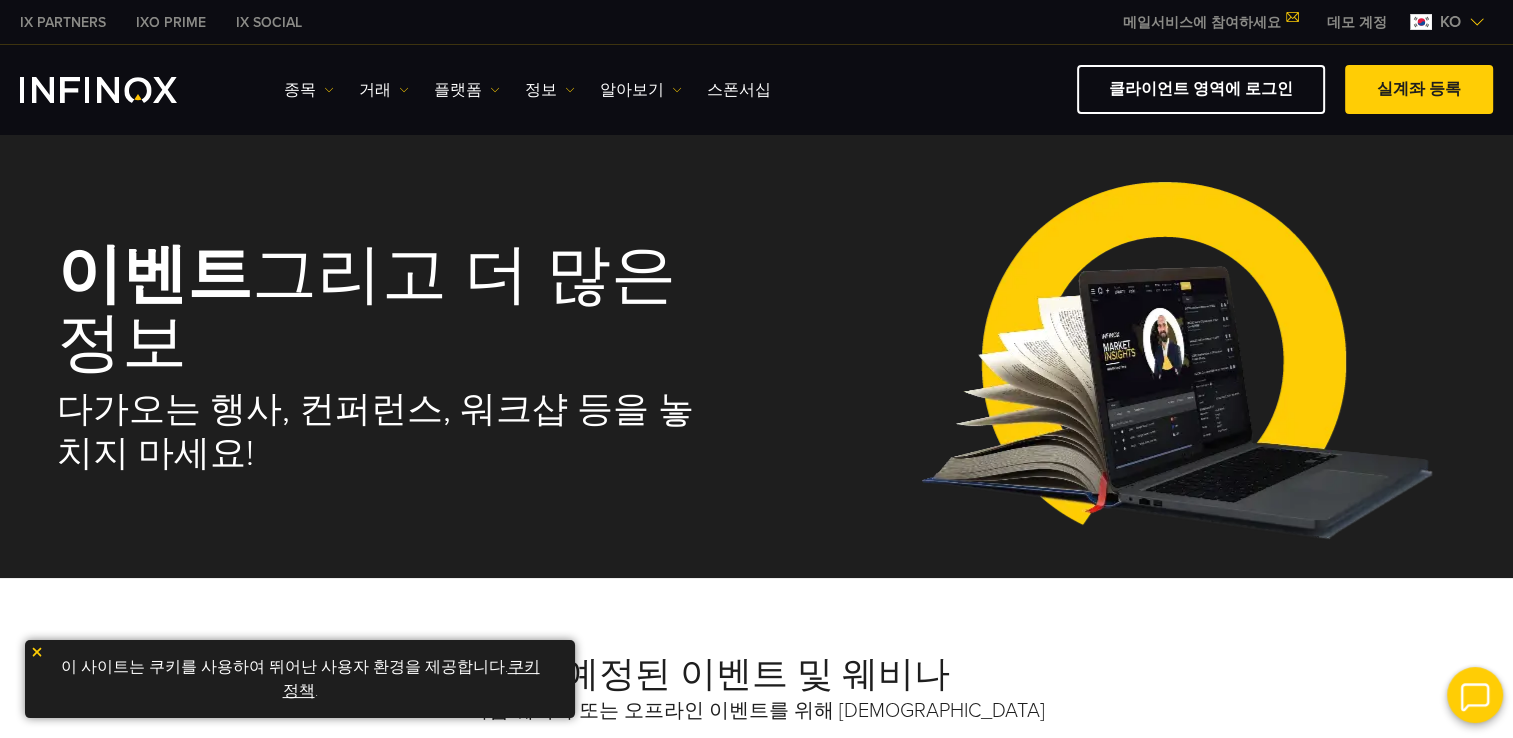click on "종목
종목
상품 정보
거래
계정
데모" at bounding box center (527, 90) 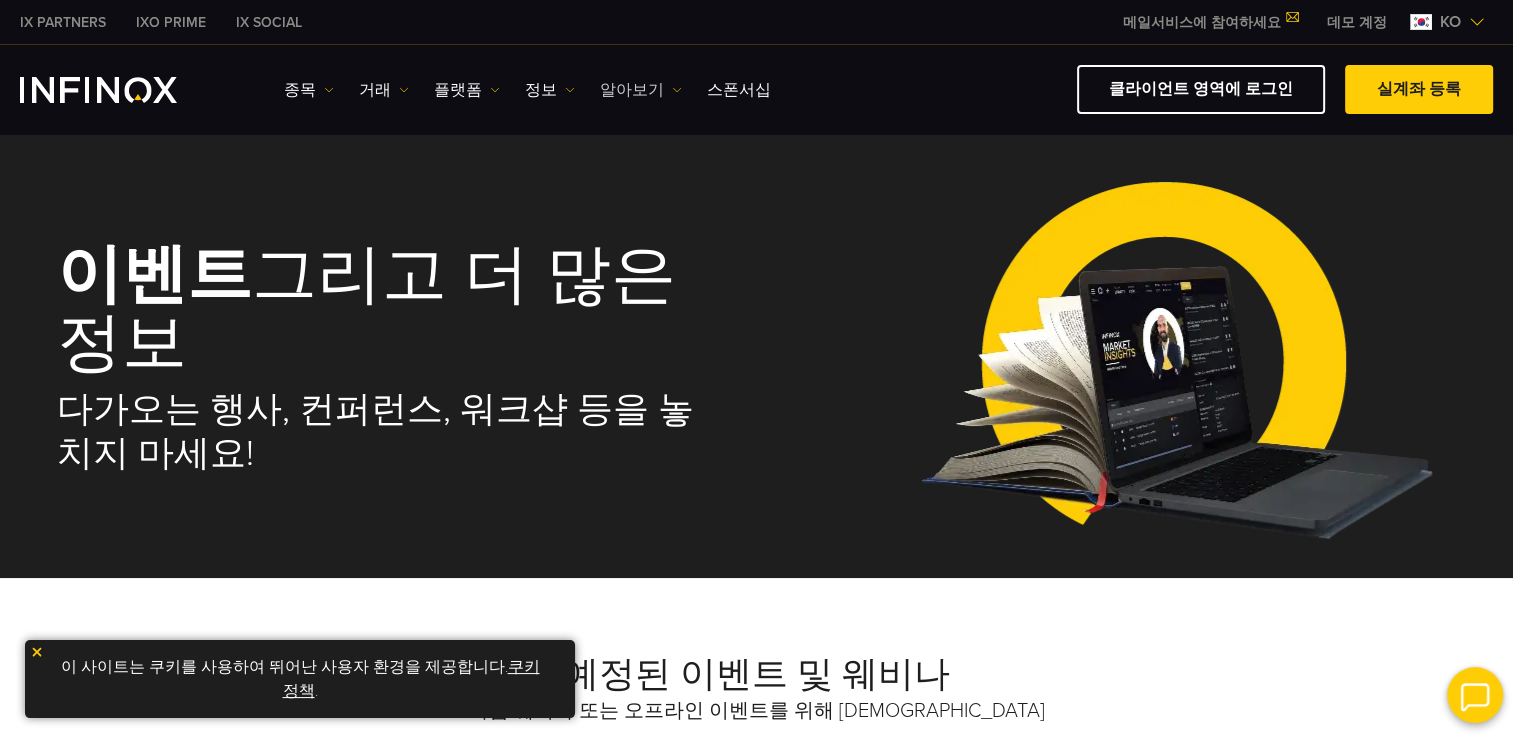 click on "알아보기" at bounding box center [641, 90] 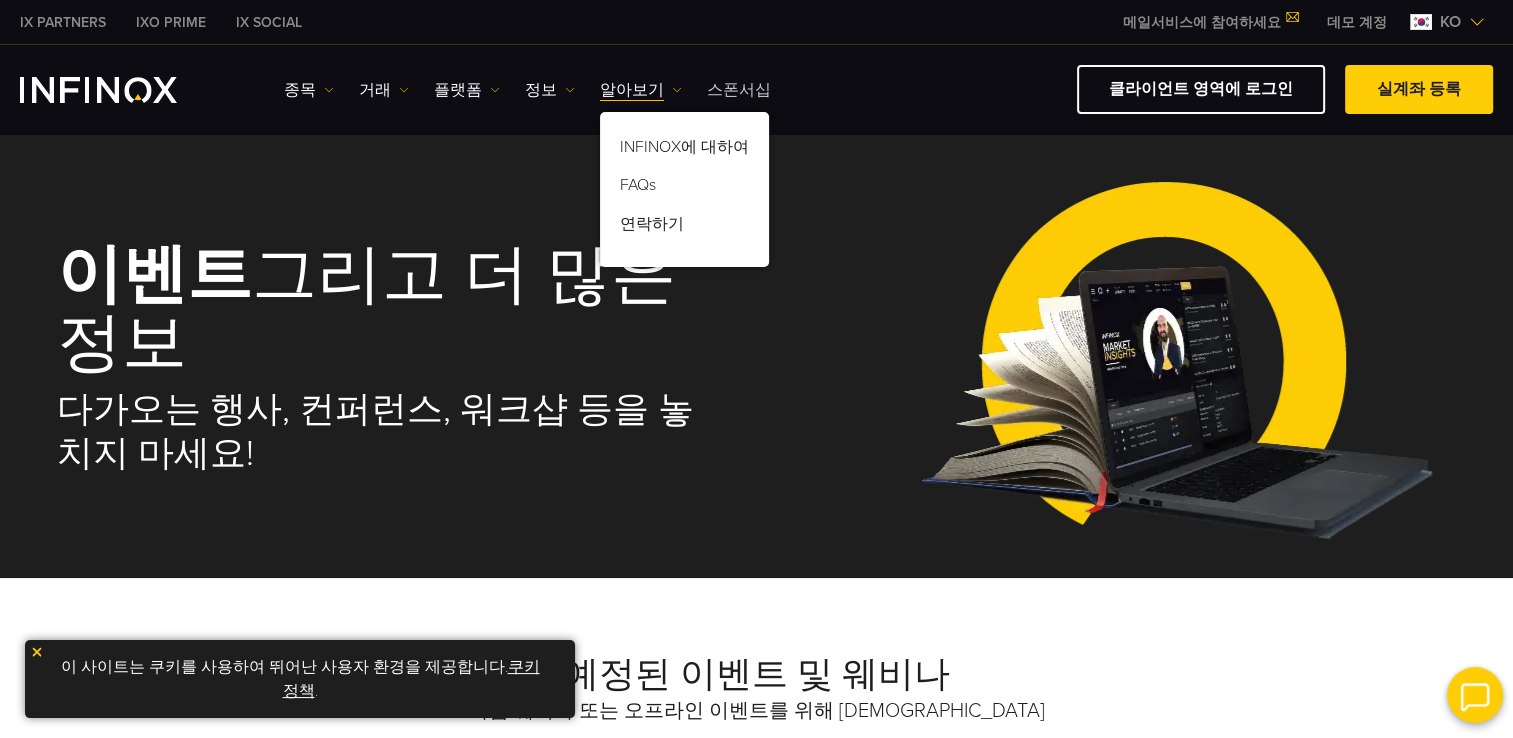 click on "스폰서십" at bounding box center [739, 90] 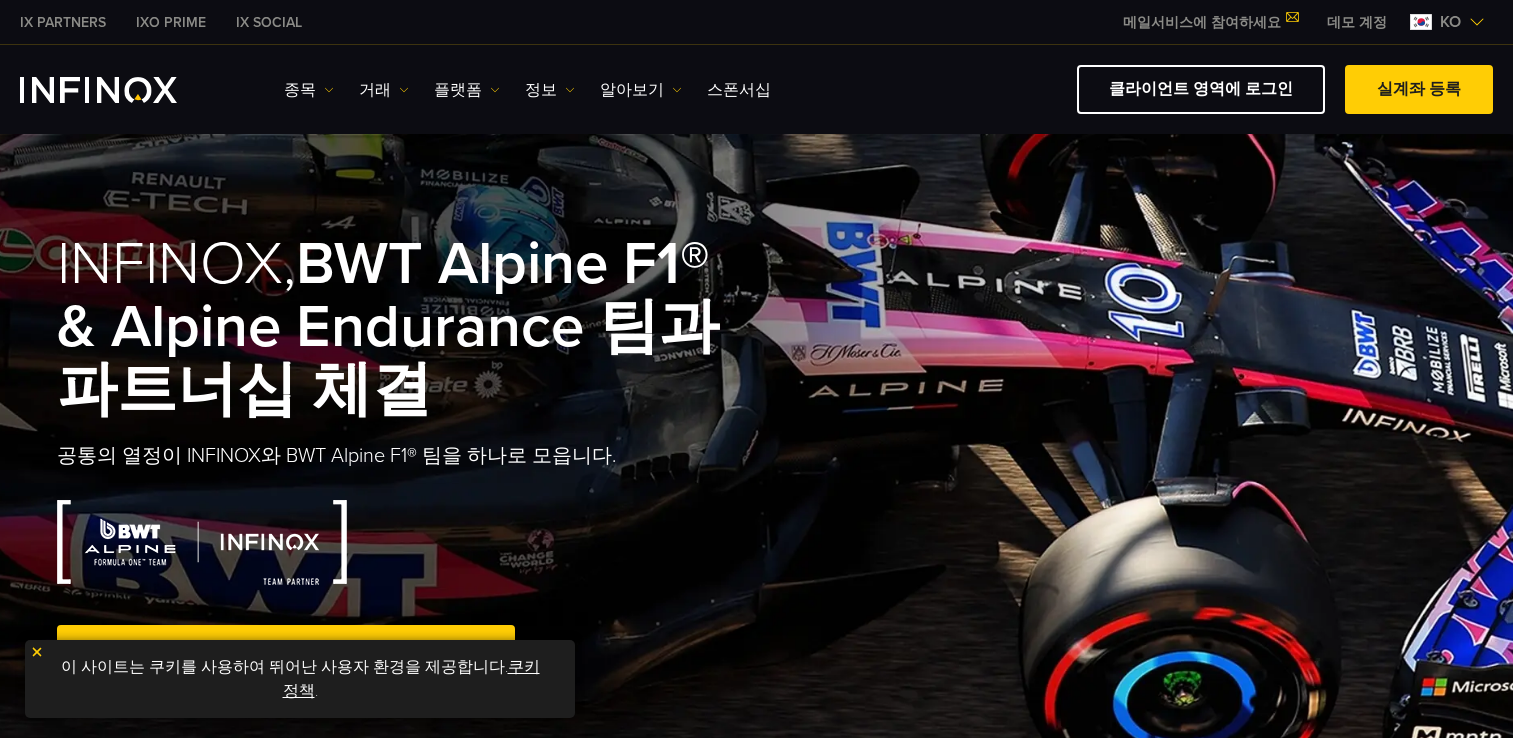 scroll, scrollTop: 600, scrollLeft: 0, axis: vertical 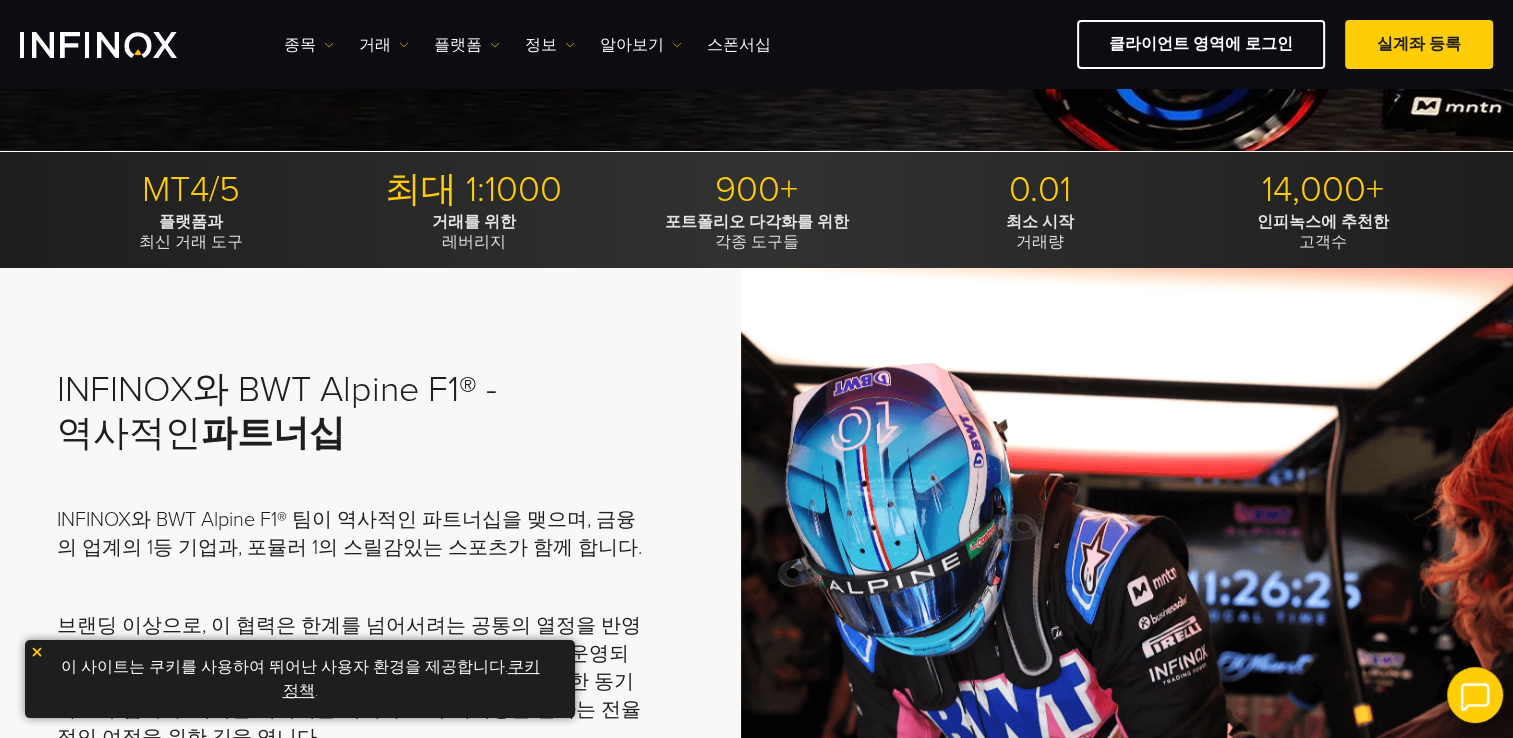 click on "거래를 위한" at bounding box center (474, 222) 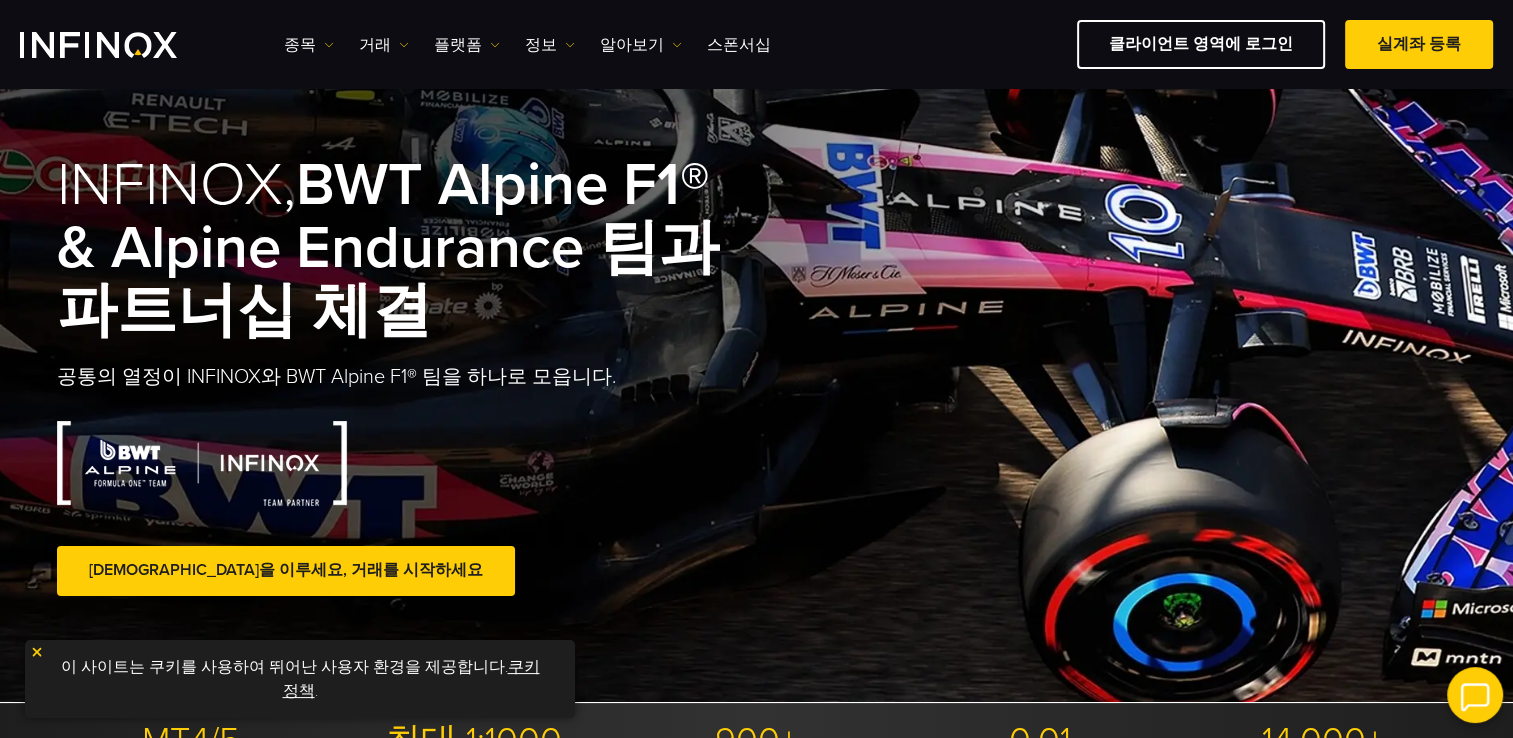 scroll, scrollTop: 0, scrollLeft: 0, axis: both 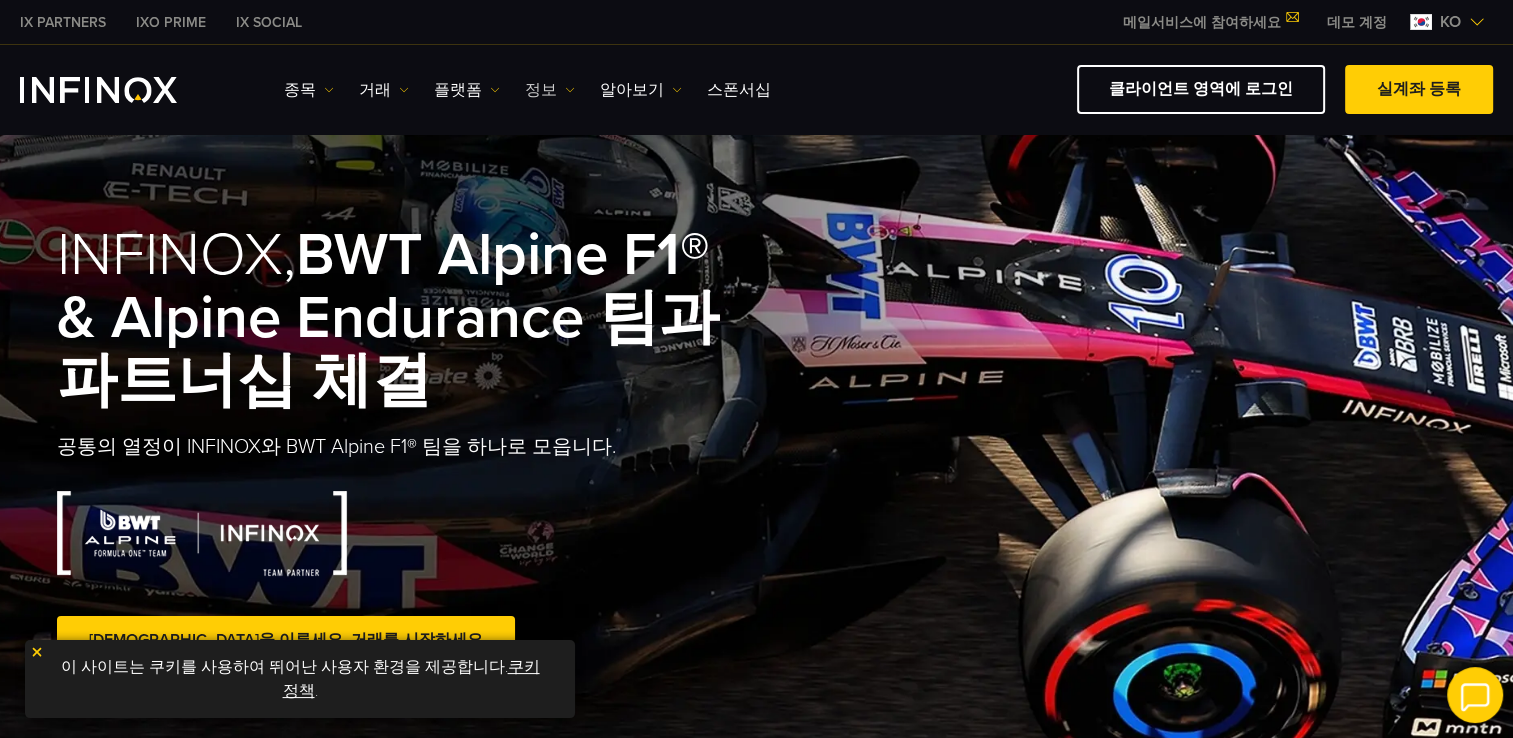 click on "정보" at bounding box center [550, 90] 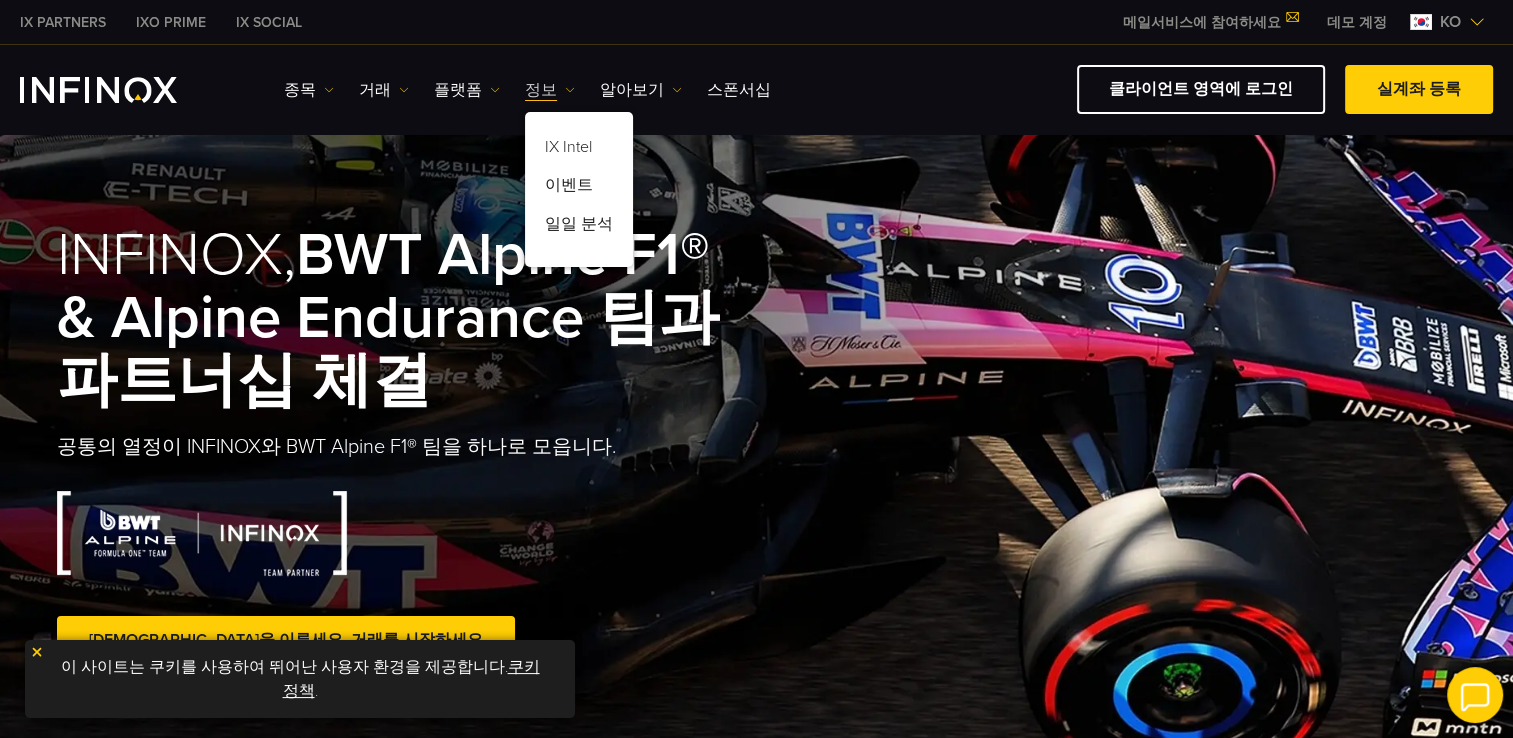 scroll, scrollTop: 0, scrollLeft: 0, axis: both 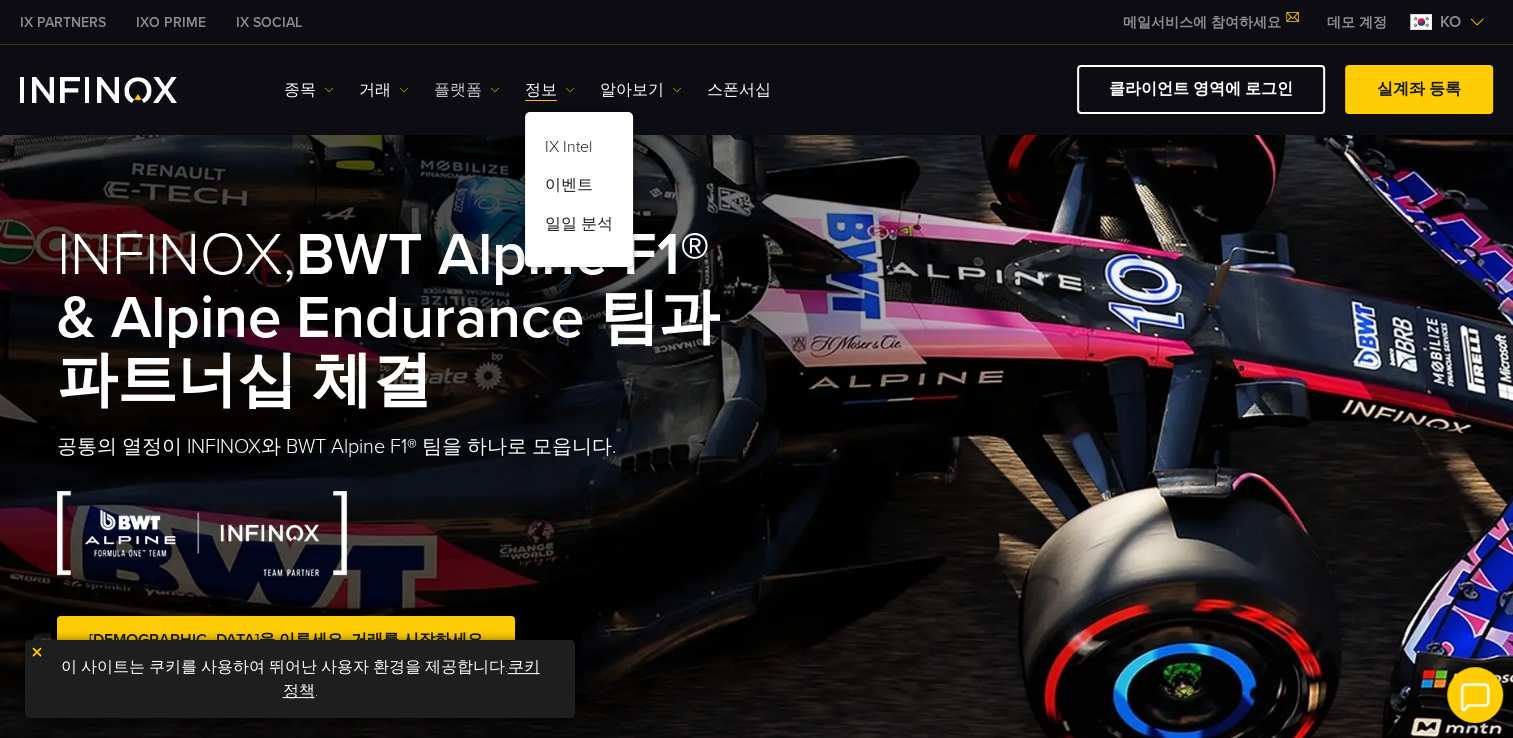 click on "플랫폼" at bounding box center [467, 90] 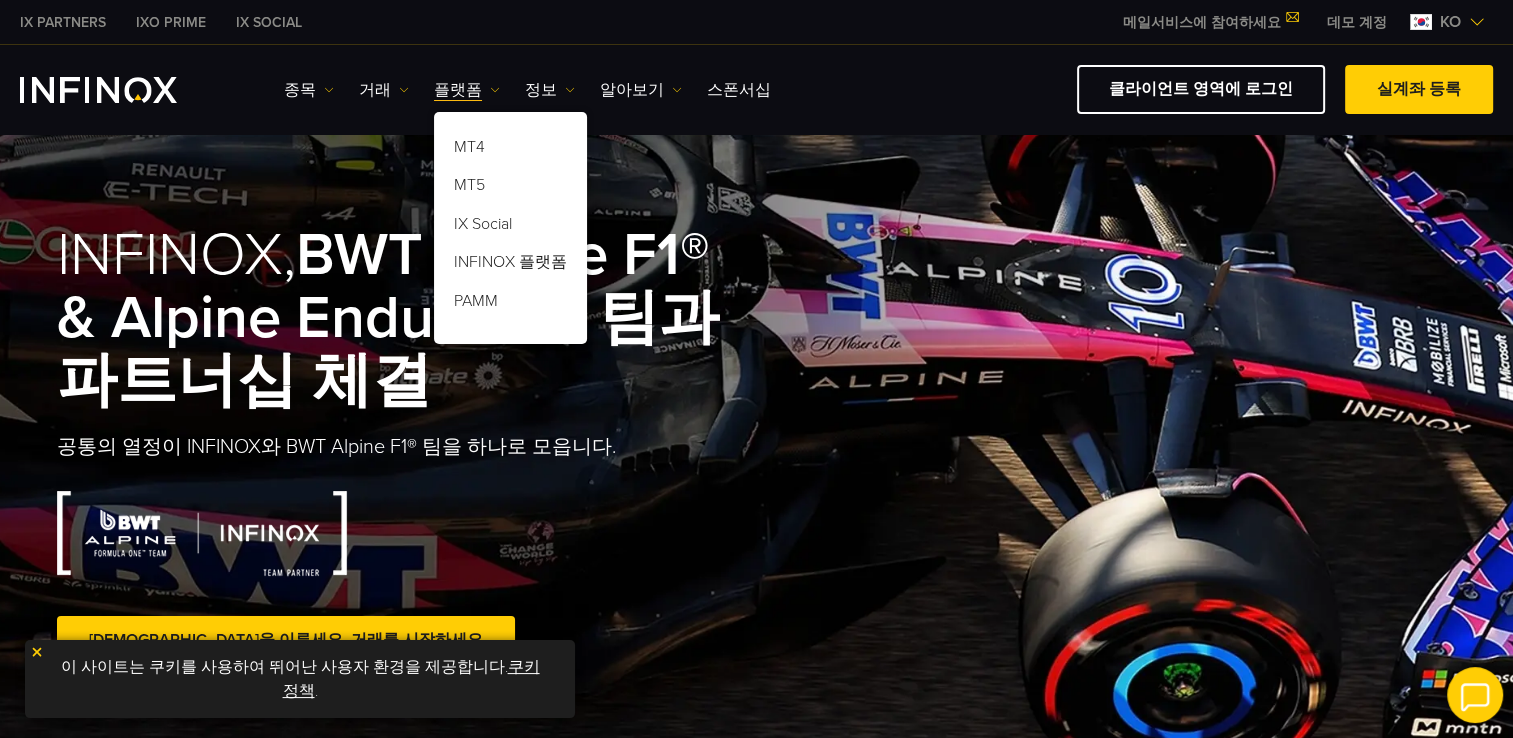 click at bounding box center [98, 90] 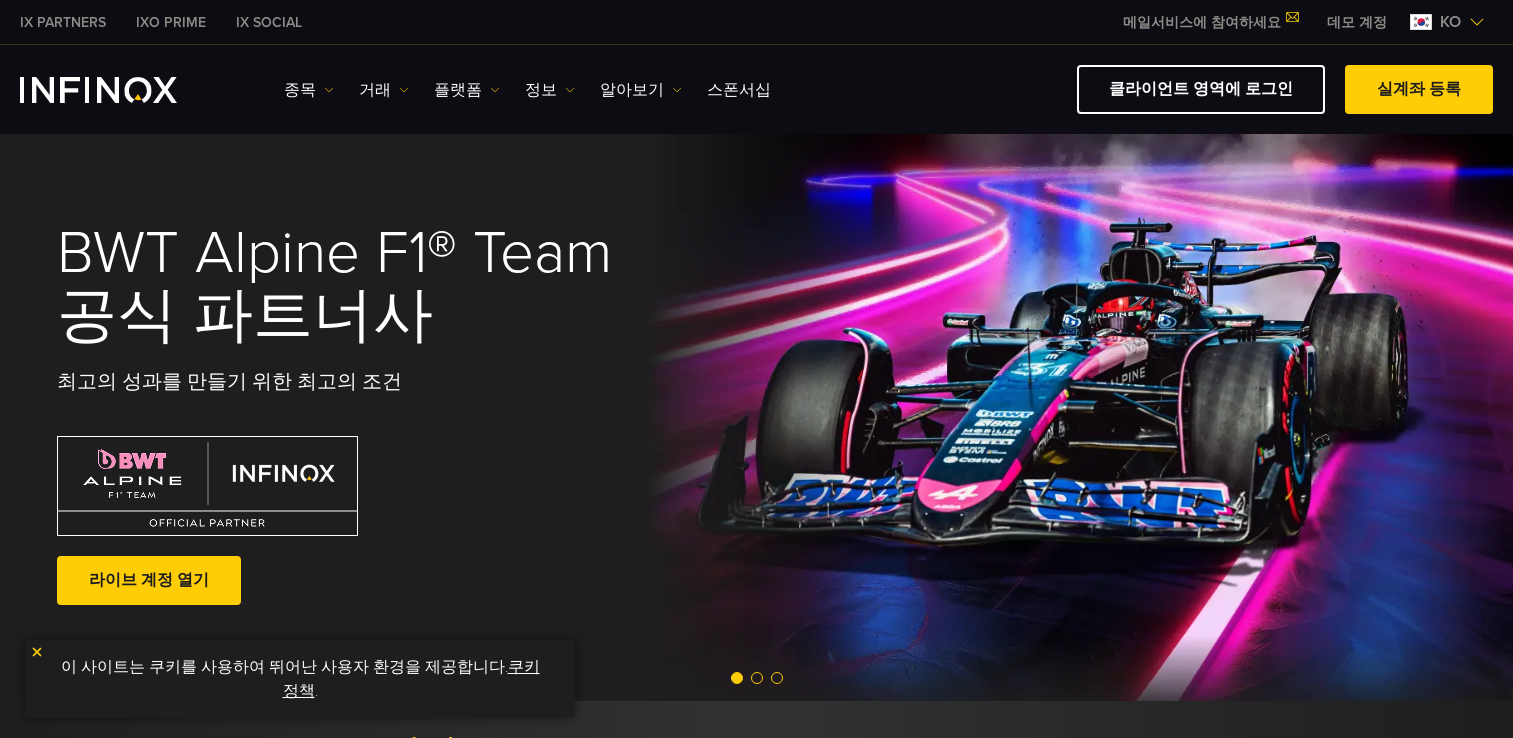scroll, scrollTop: 0, scrollLeft: 0, axis: both 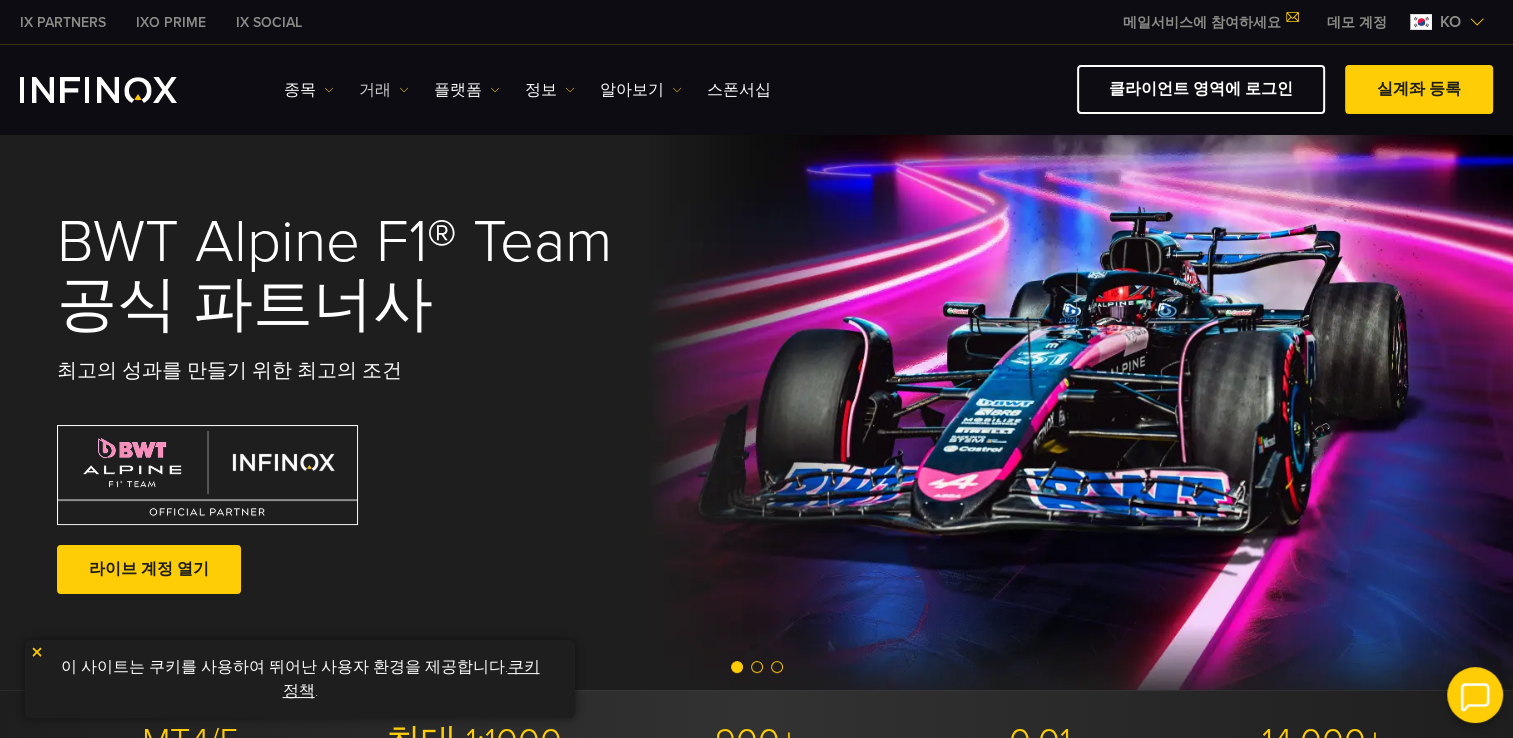 click on "거래" at bounding box center (384, 90) 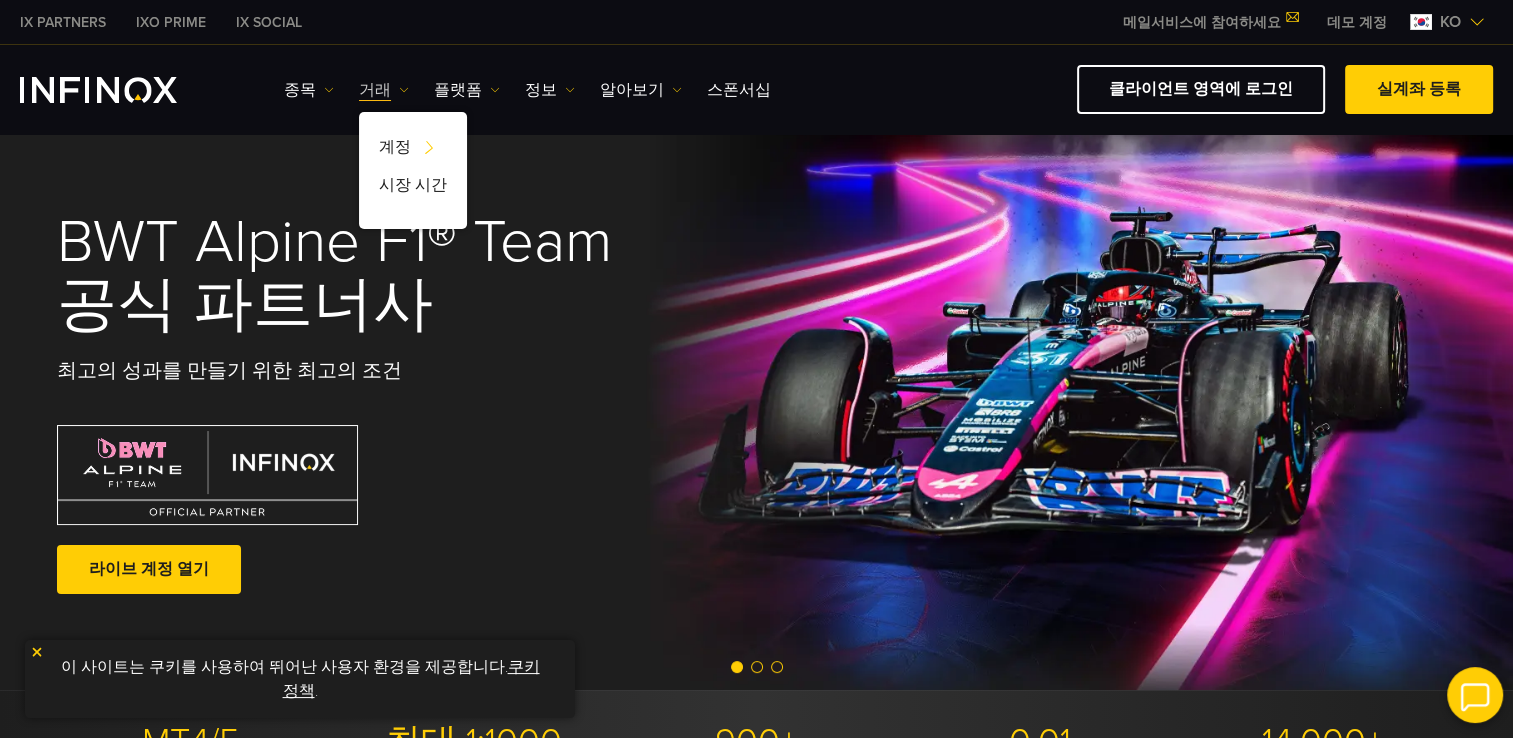 click on "거래" at bounding box center [384, 90] 